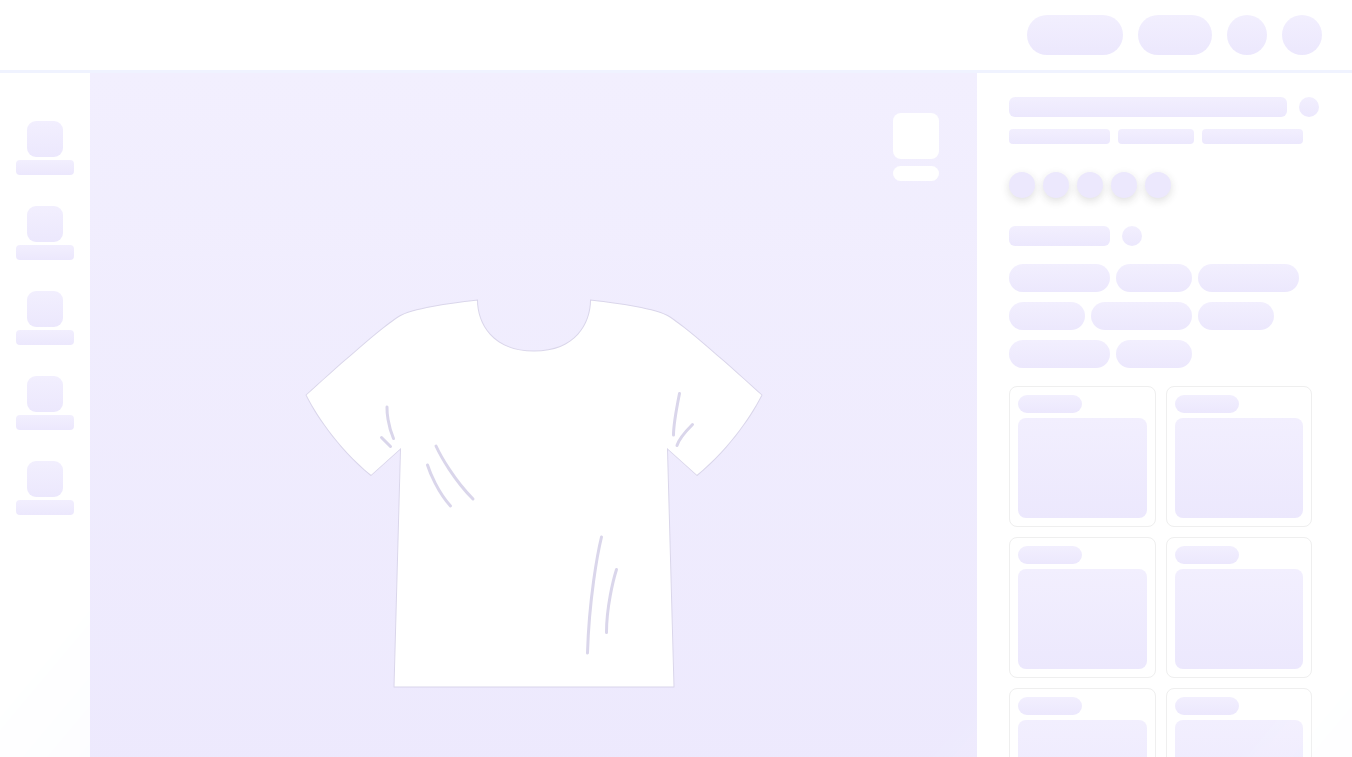 scroll, scrollTop: 0, scrollLeft: 0, axis: both 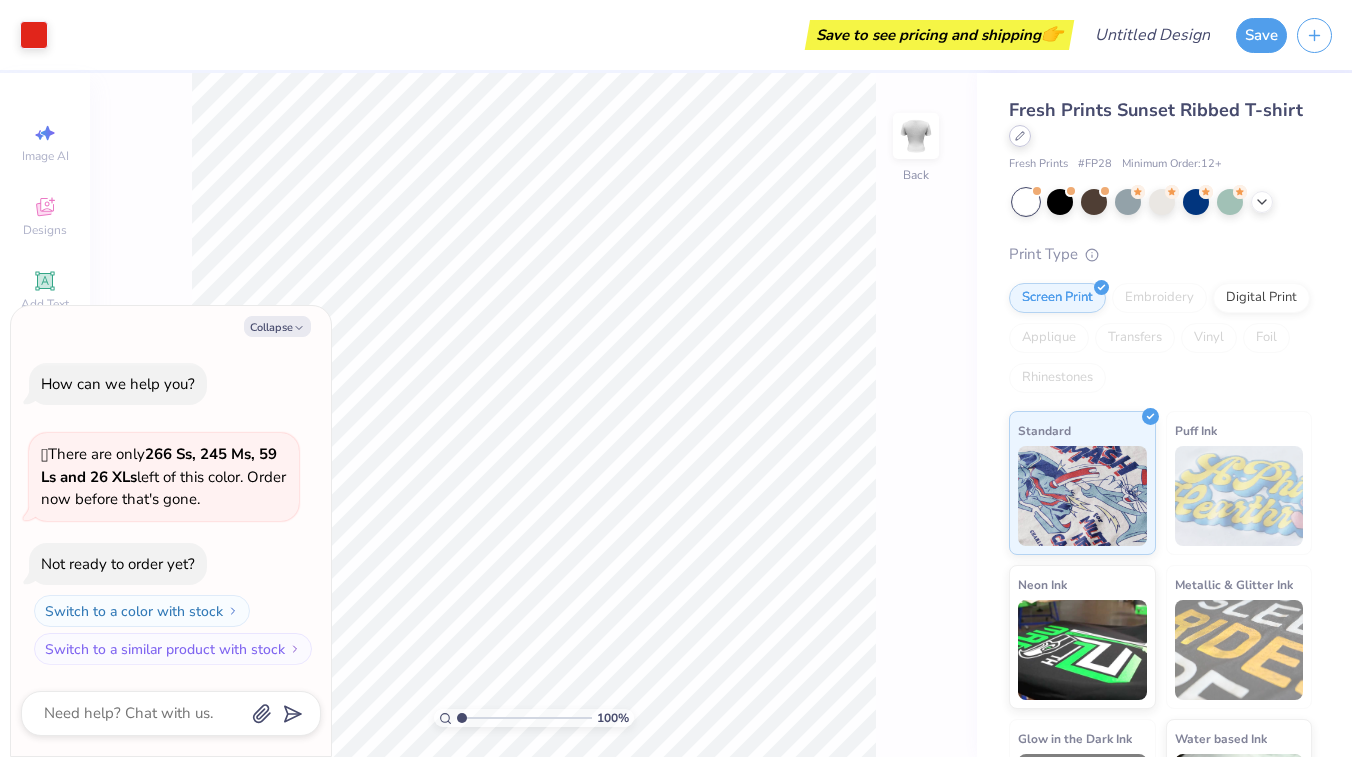 click at bounding box center [1020, 136] 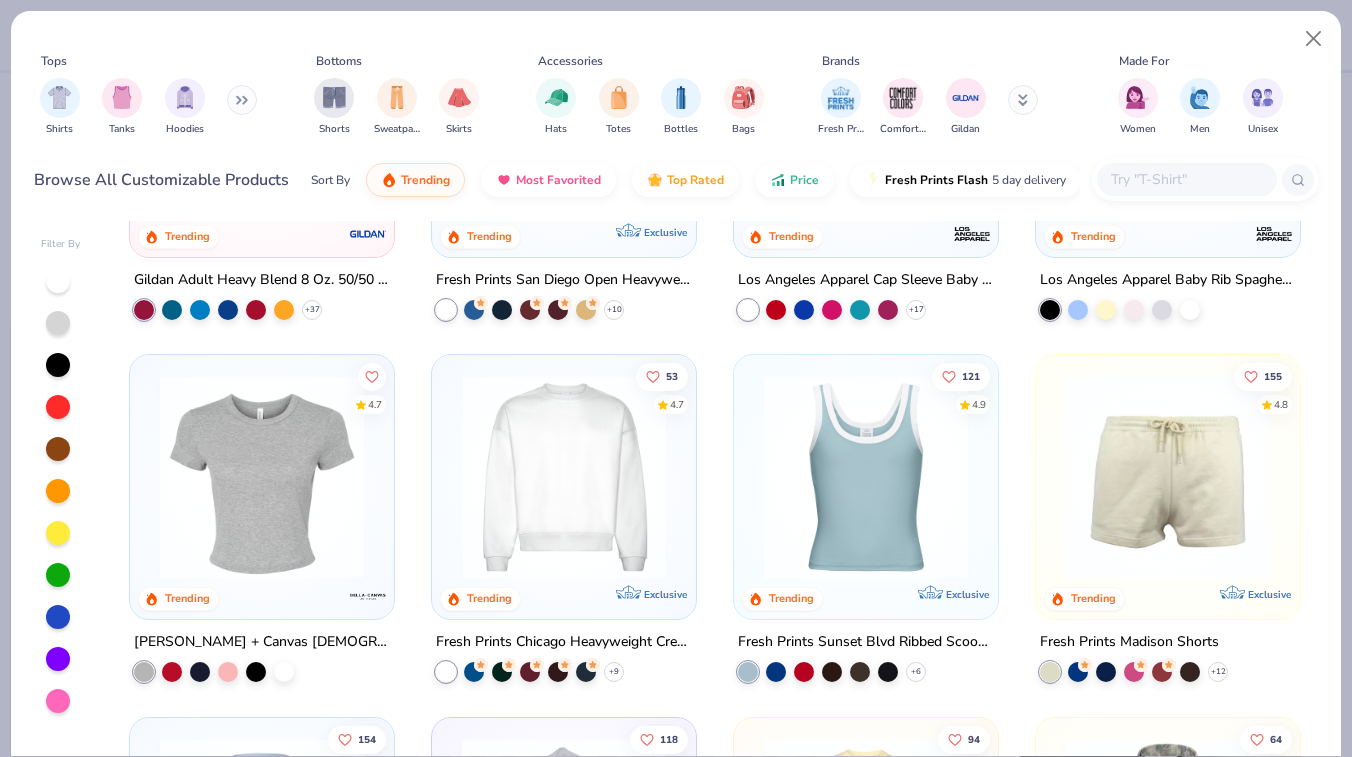 scroll, scrollTop: 1363, scrollLeft: 0, axis: vertical 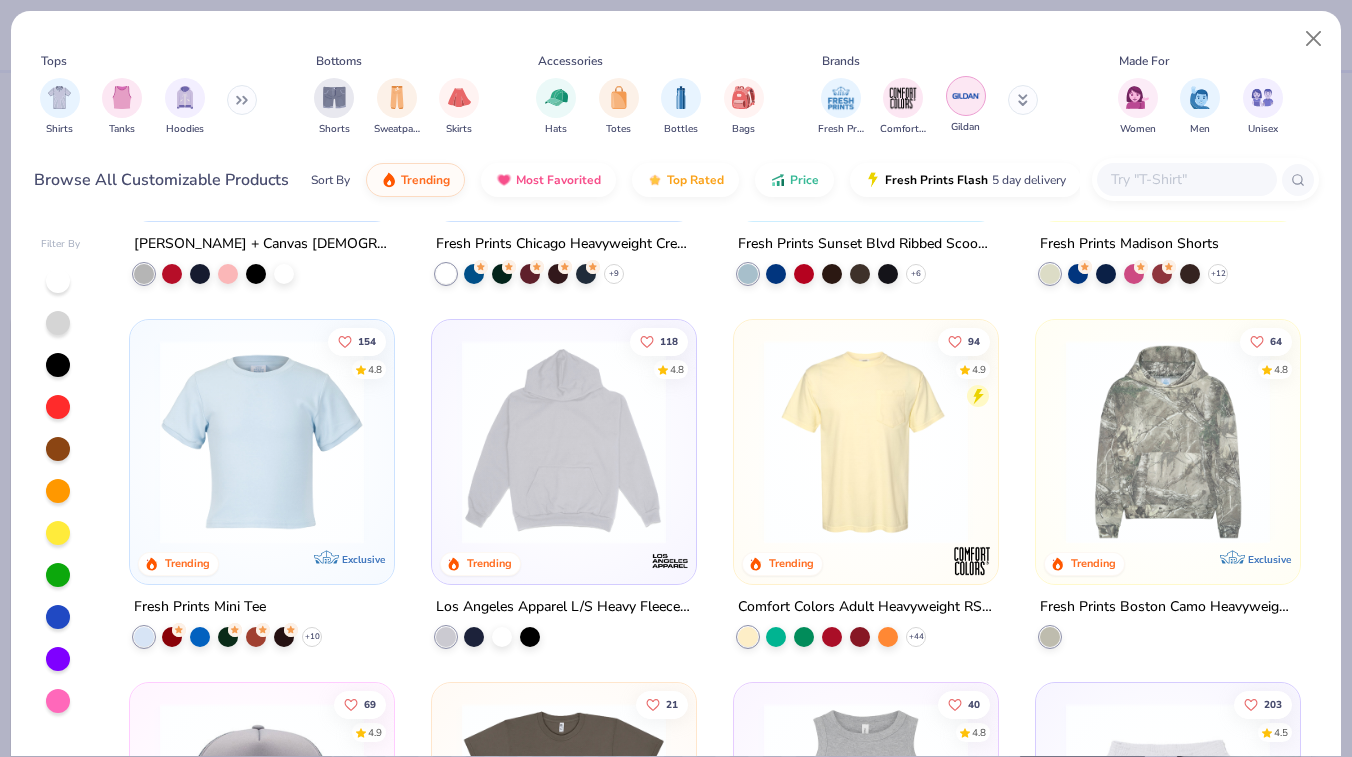 click at bounding box center [966, 96] 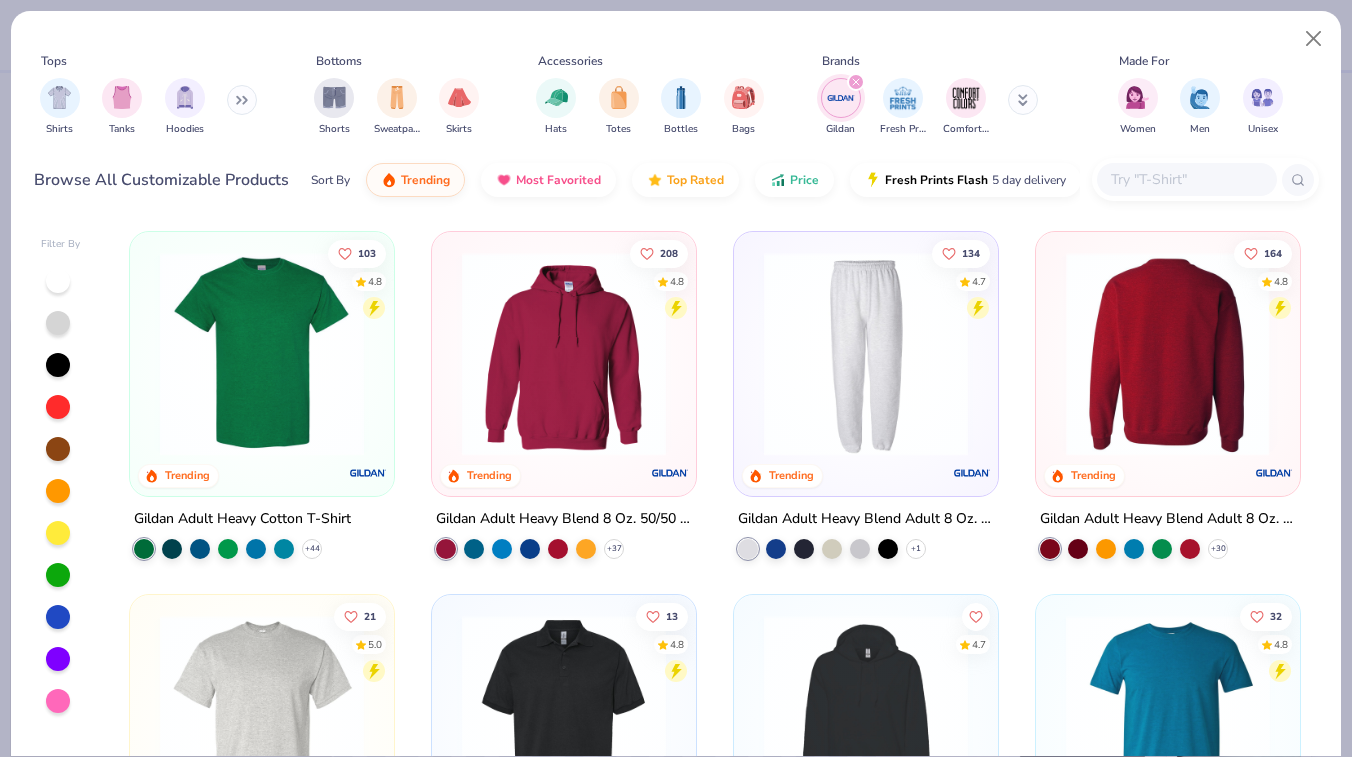 click at bounding box center (1167, 354) 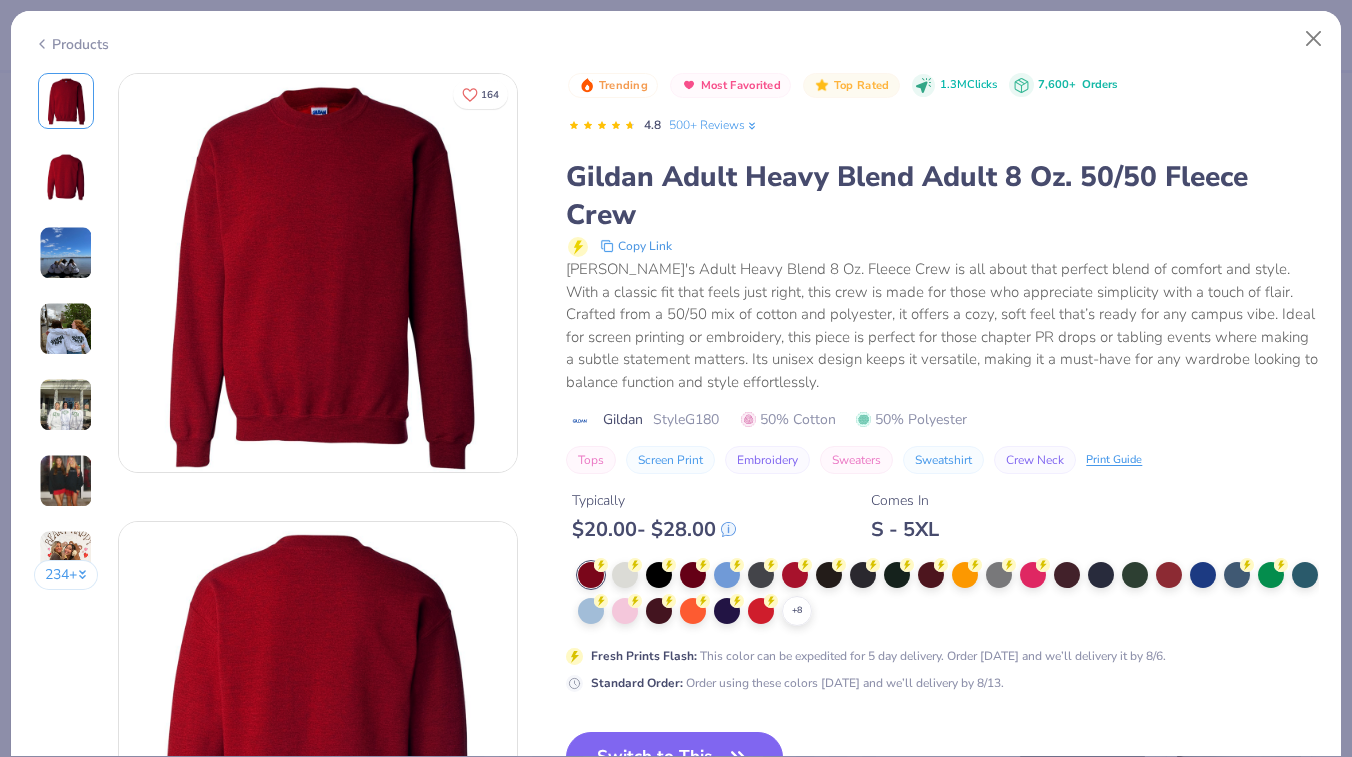 scroll, scrollTop: 274, scrollLeft: 0, axis: vertical 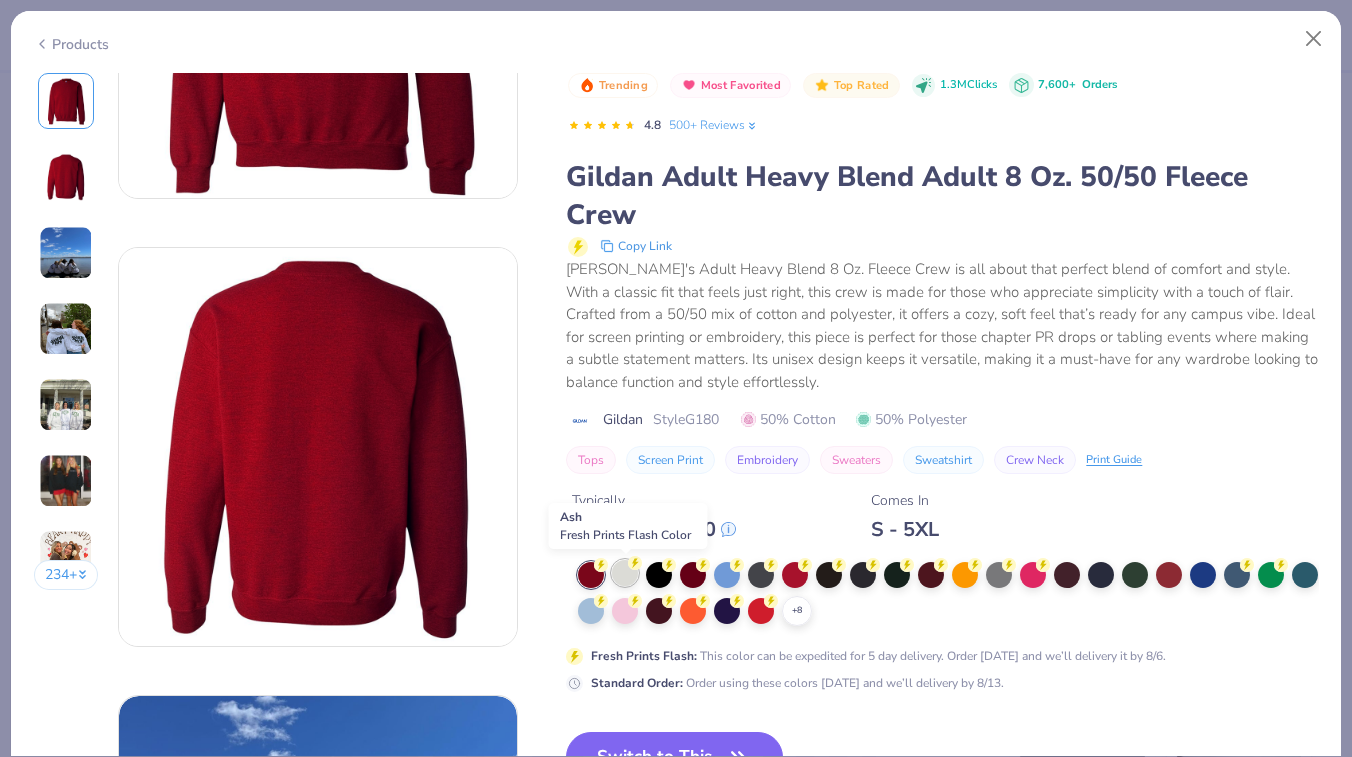 click at bounding box center (625, 573) 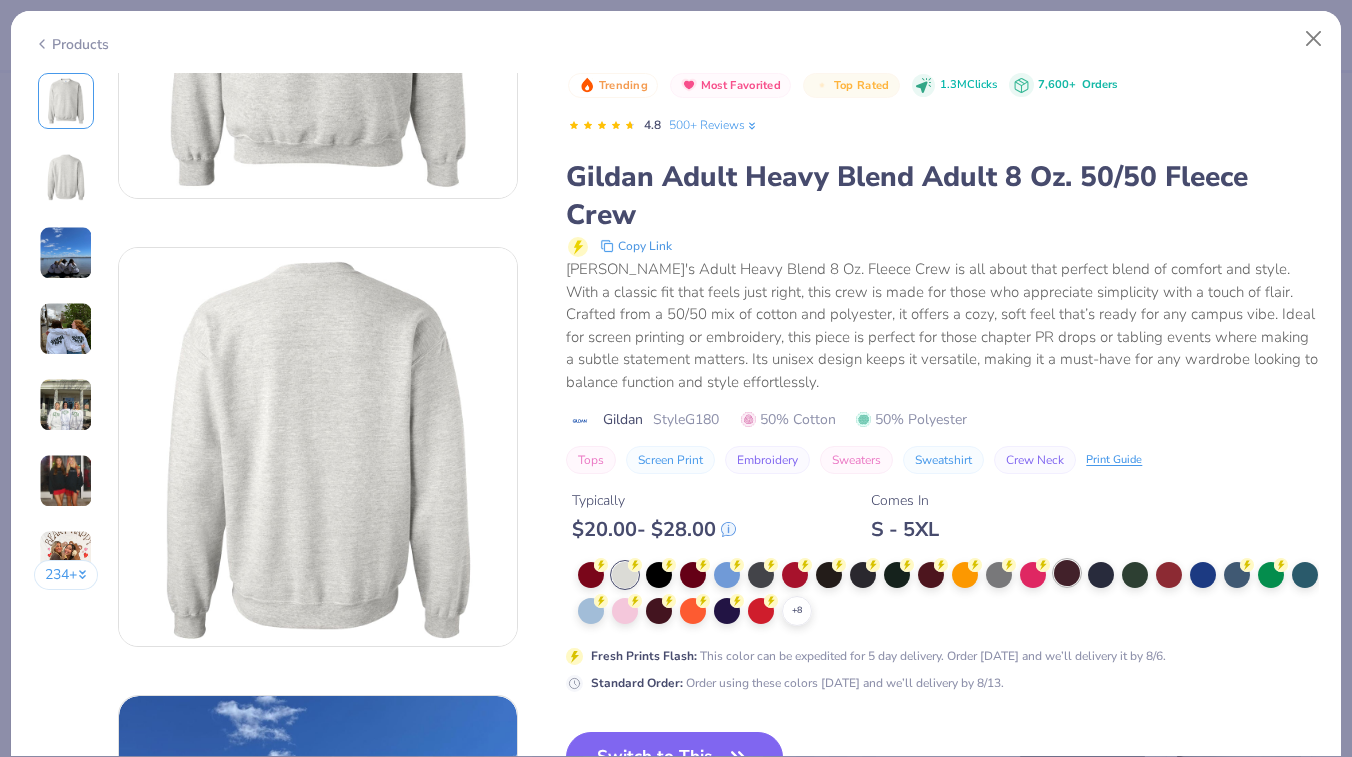 click at bounding box center (1067, 573) 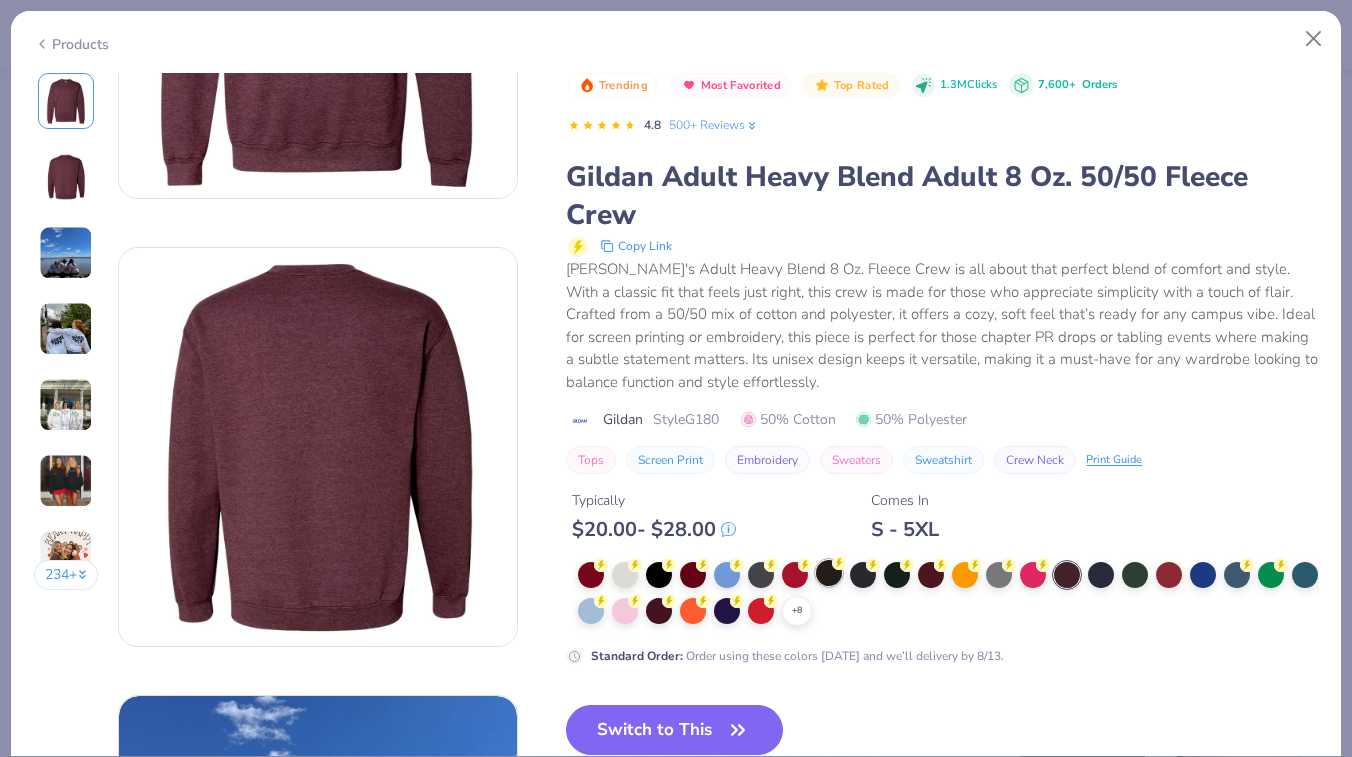 click at bounding box center [829, 573] 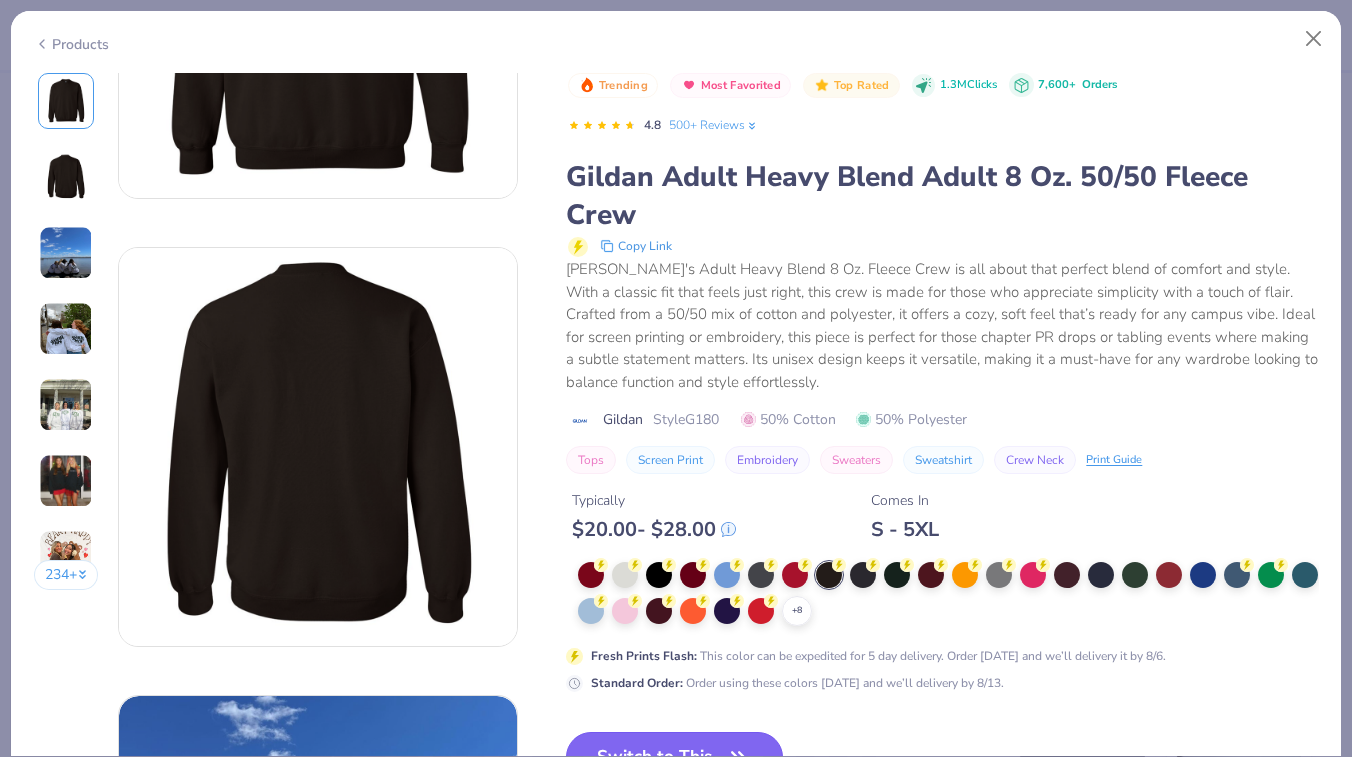 click on "Switch to This" at bounding box center [674, 757] 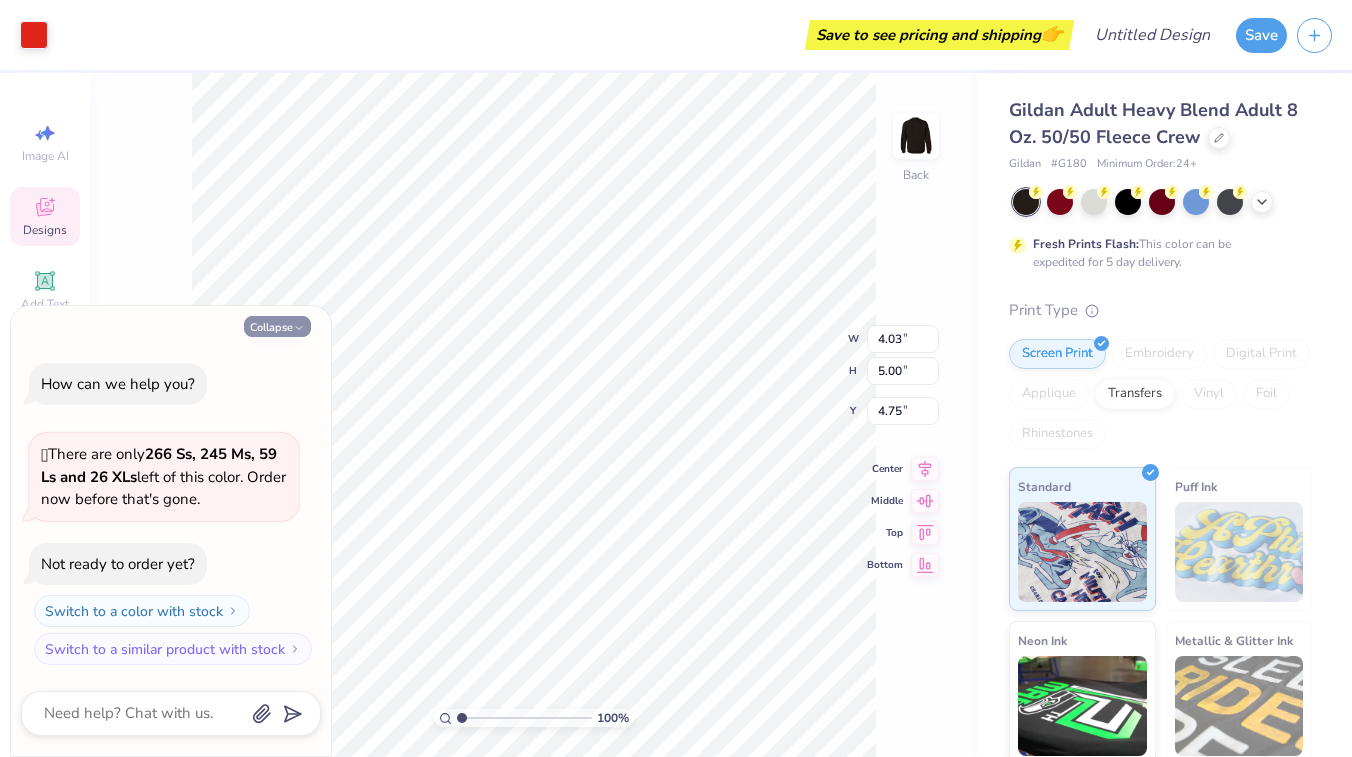 click on "Collapse" at bounding box center (277, 326) 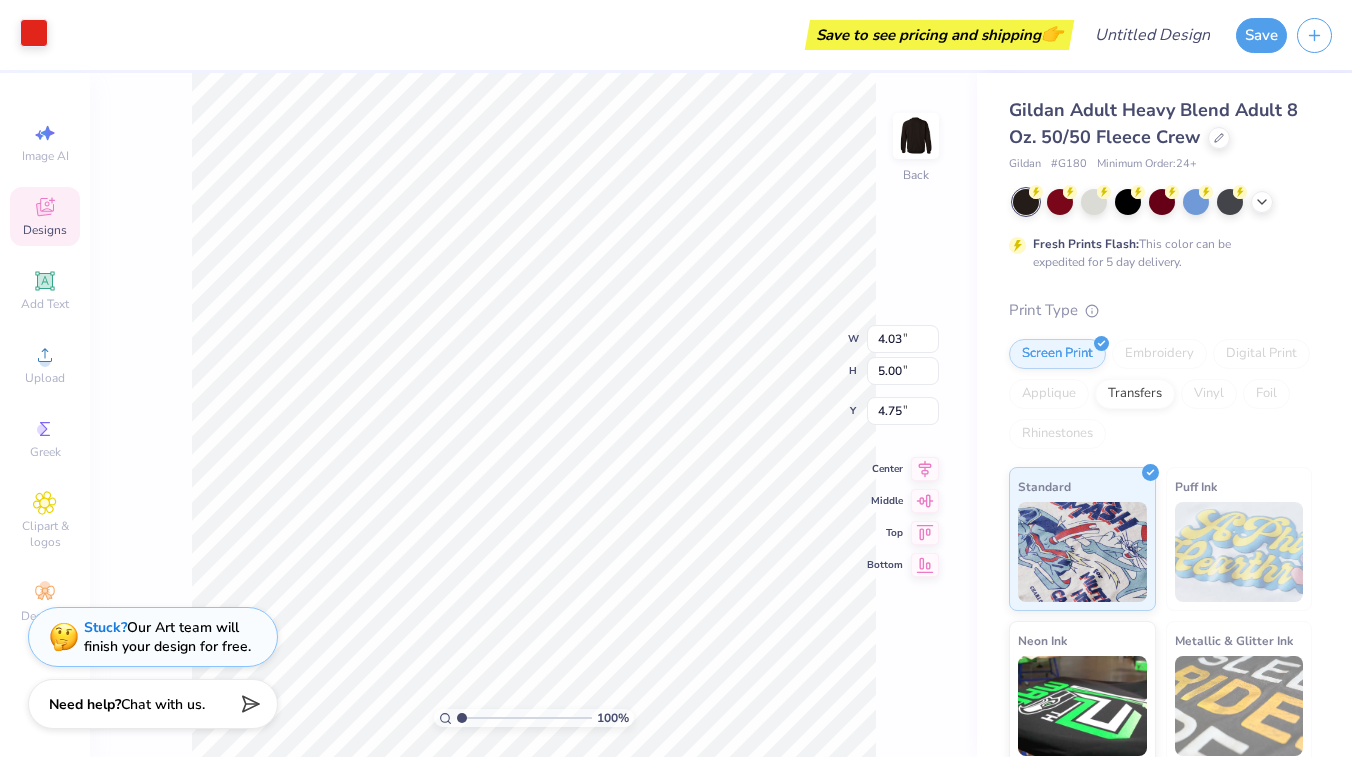 click at bounding box center (34, 33) 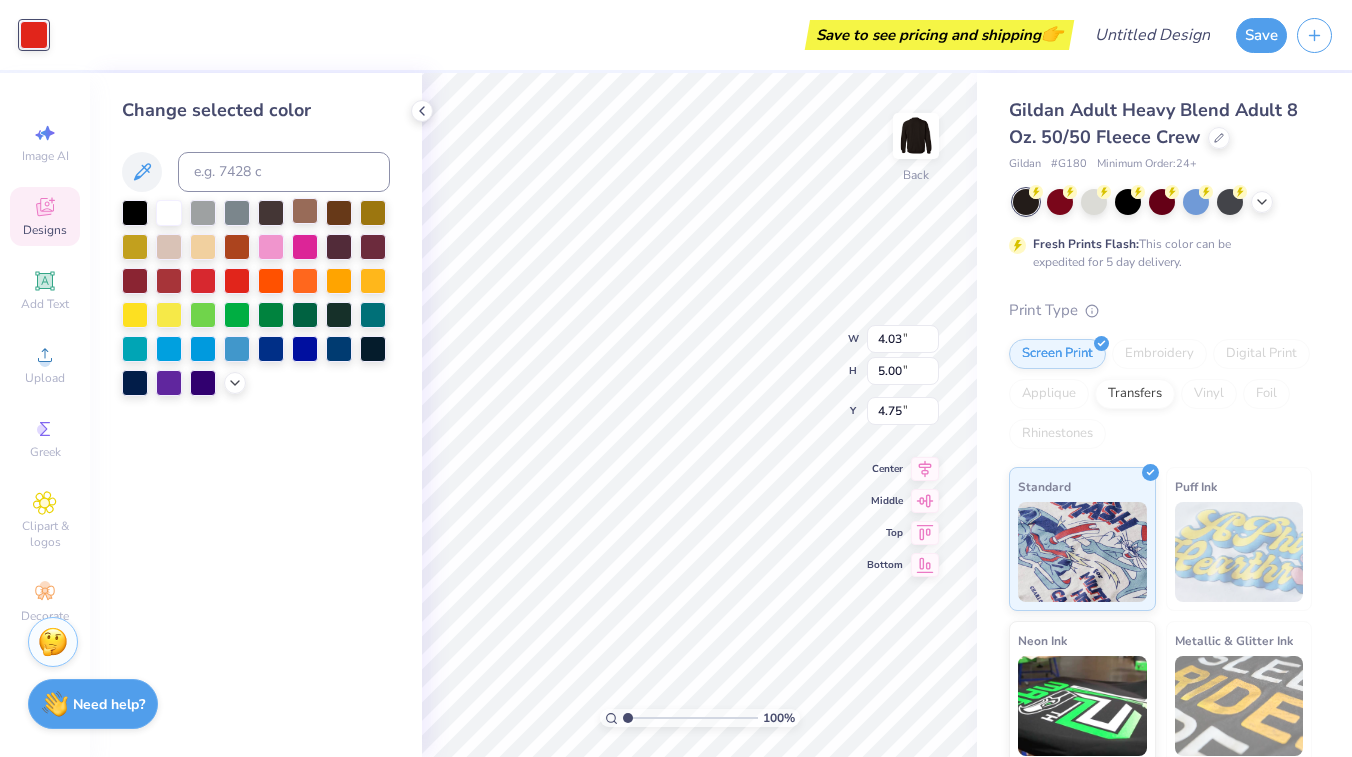 click at bounding box center (305, 211) 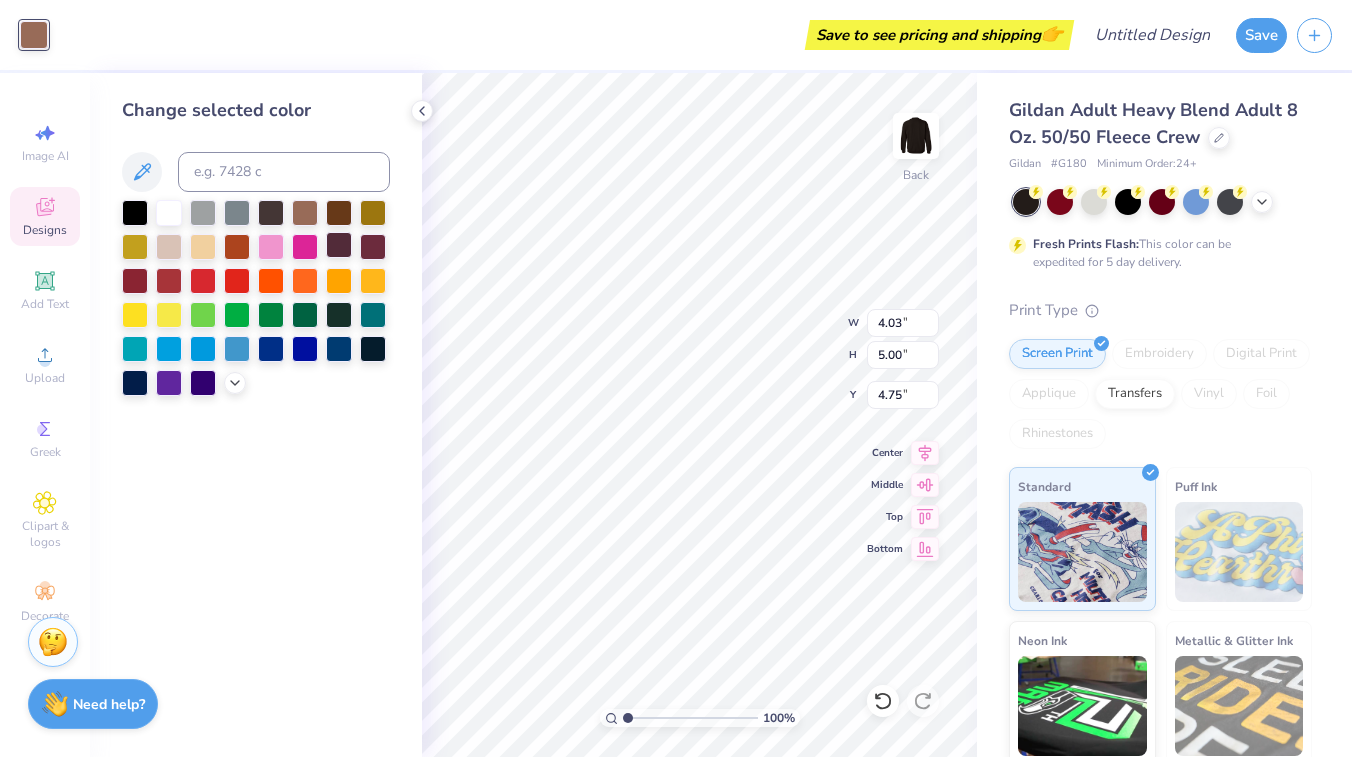 type on "7.93" 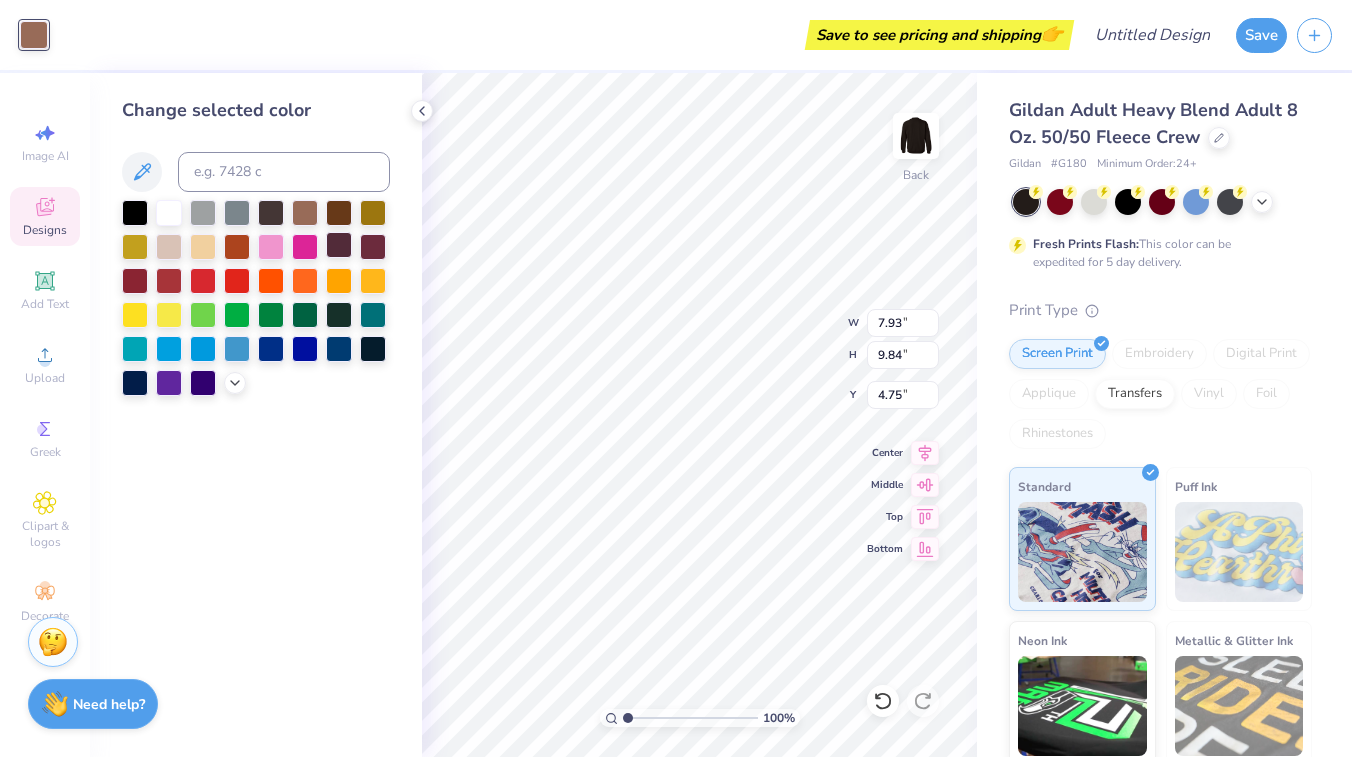 type on "3.00" 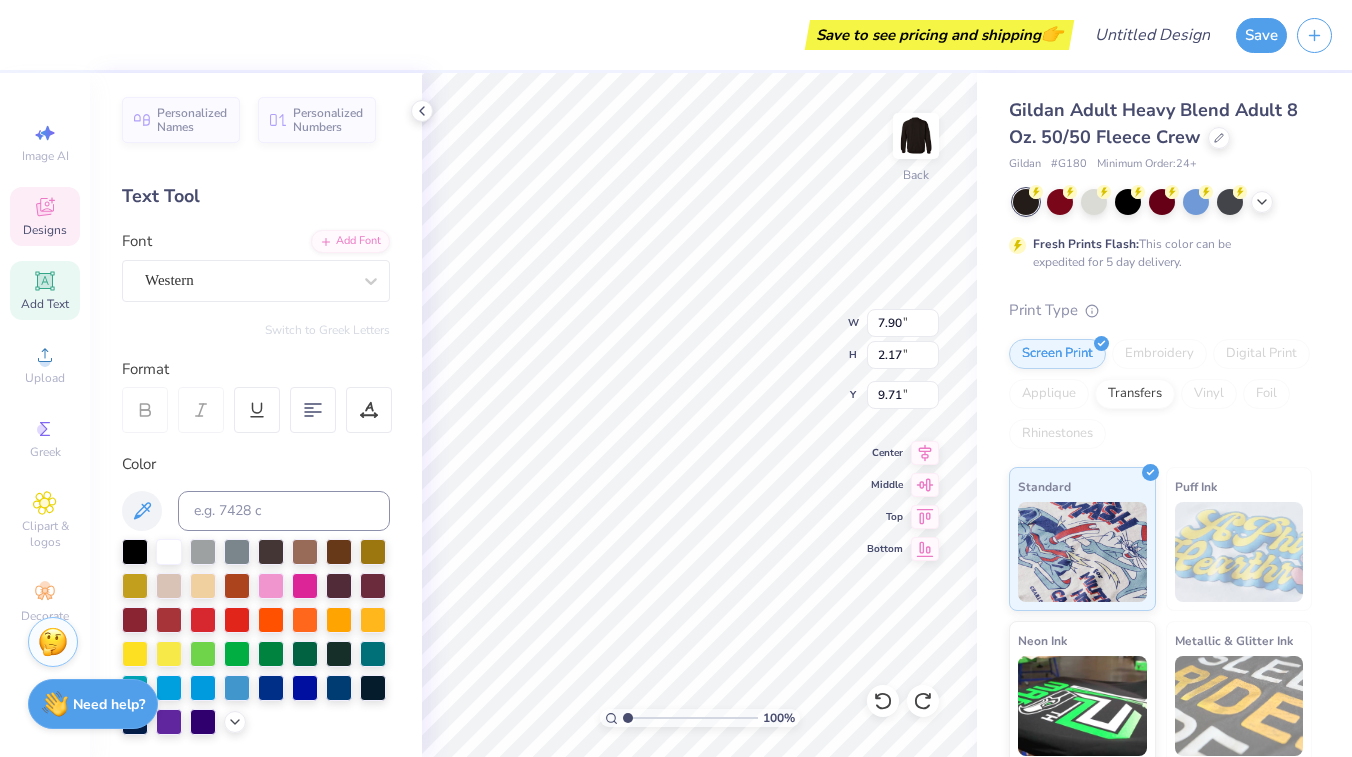 type on "TCOM" 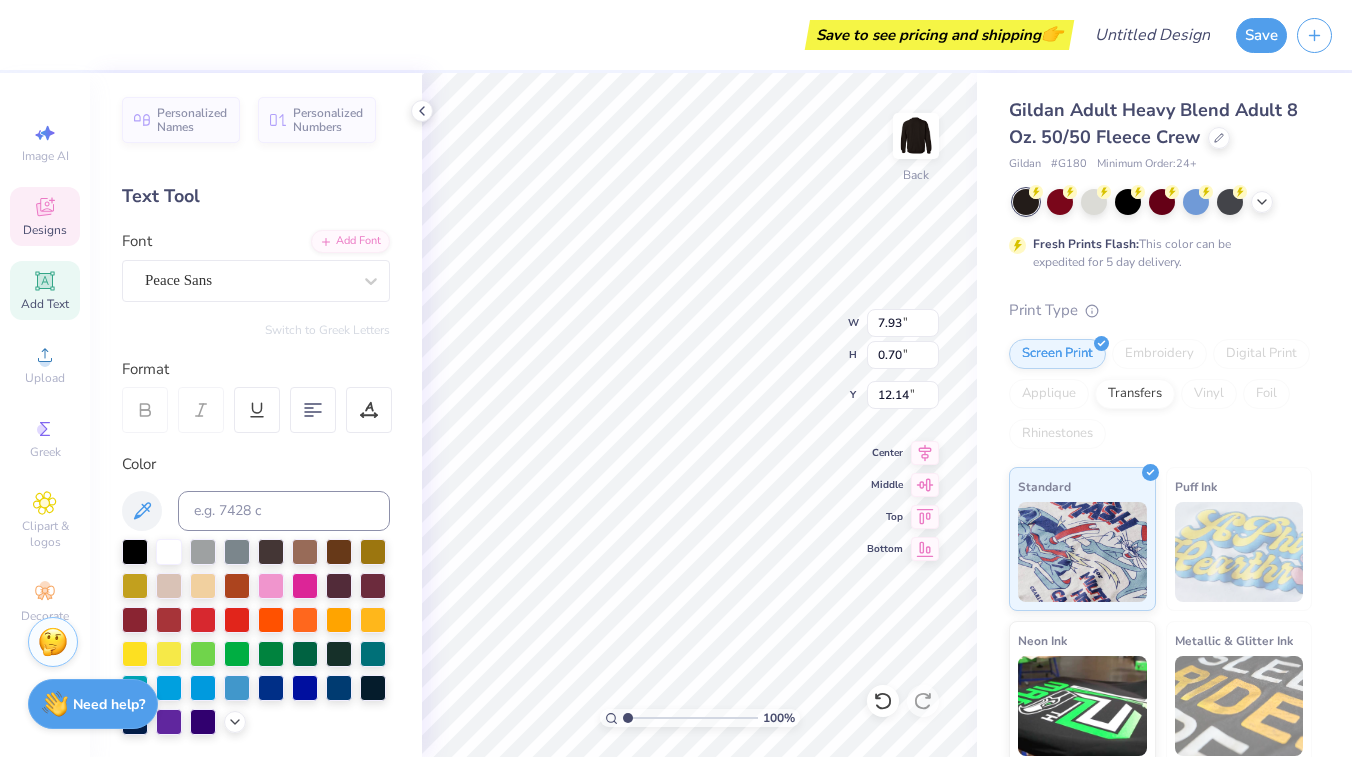 scroll, scrollTop: 0, scrollLeft: 5, axis: horizontal 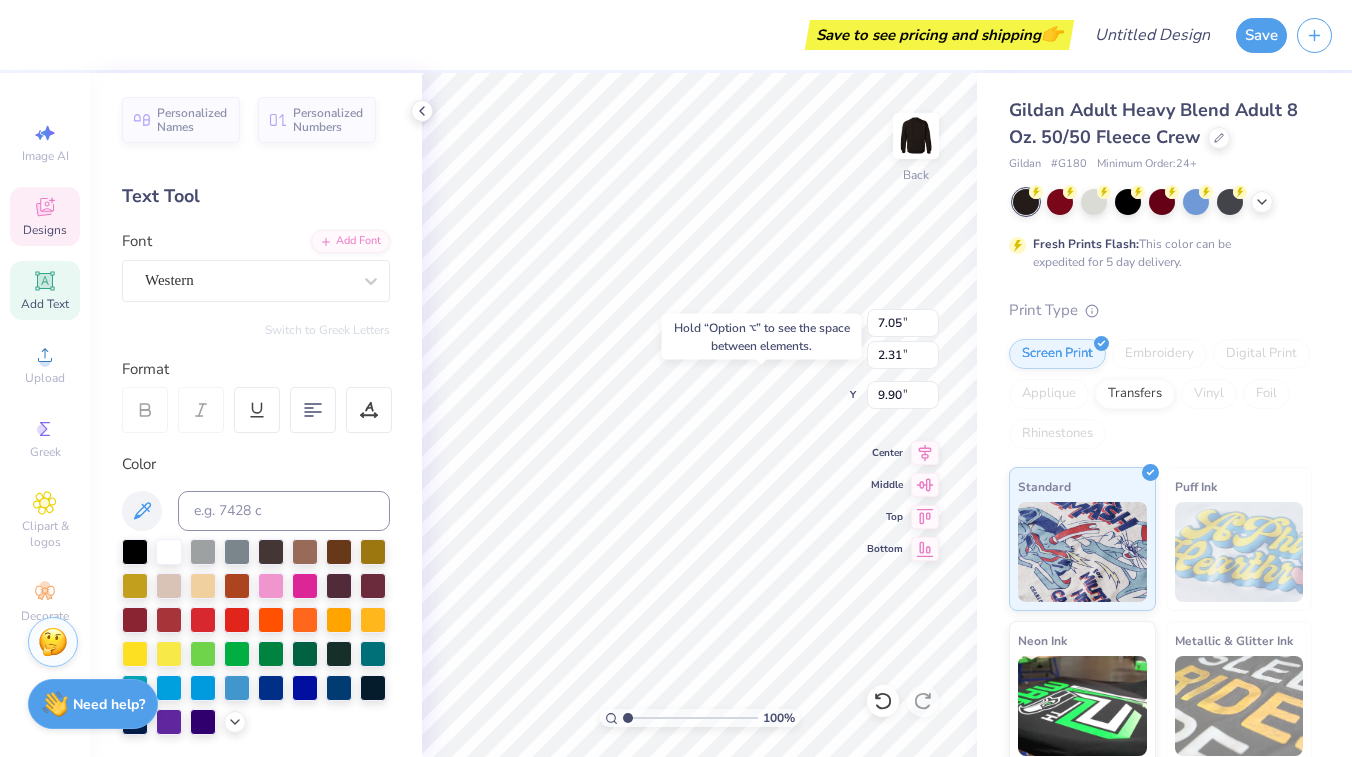 type on "9.64" 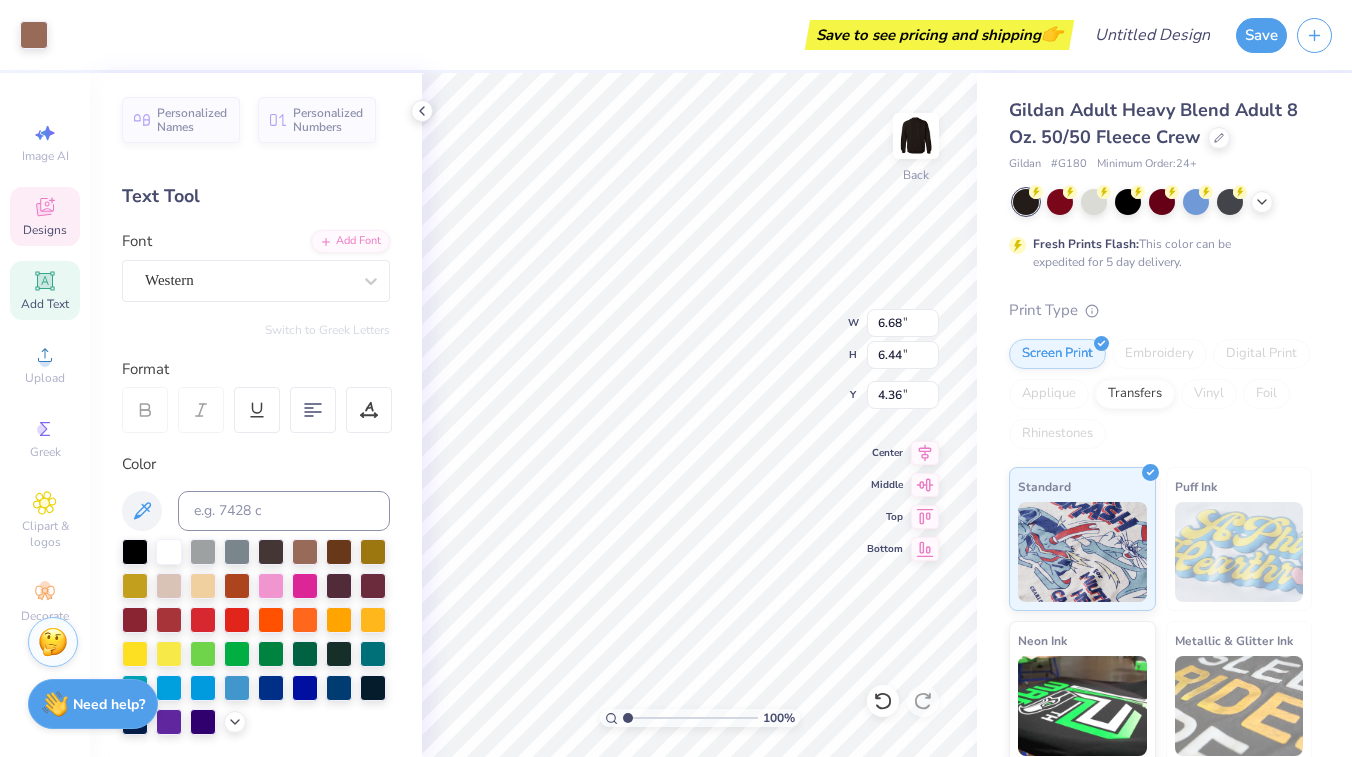 type on "4.36" 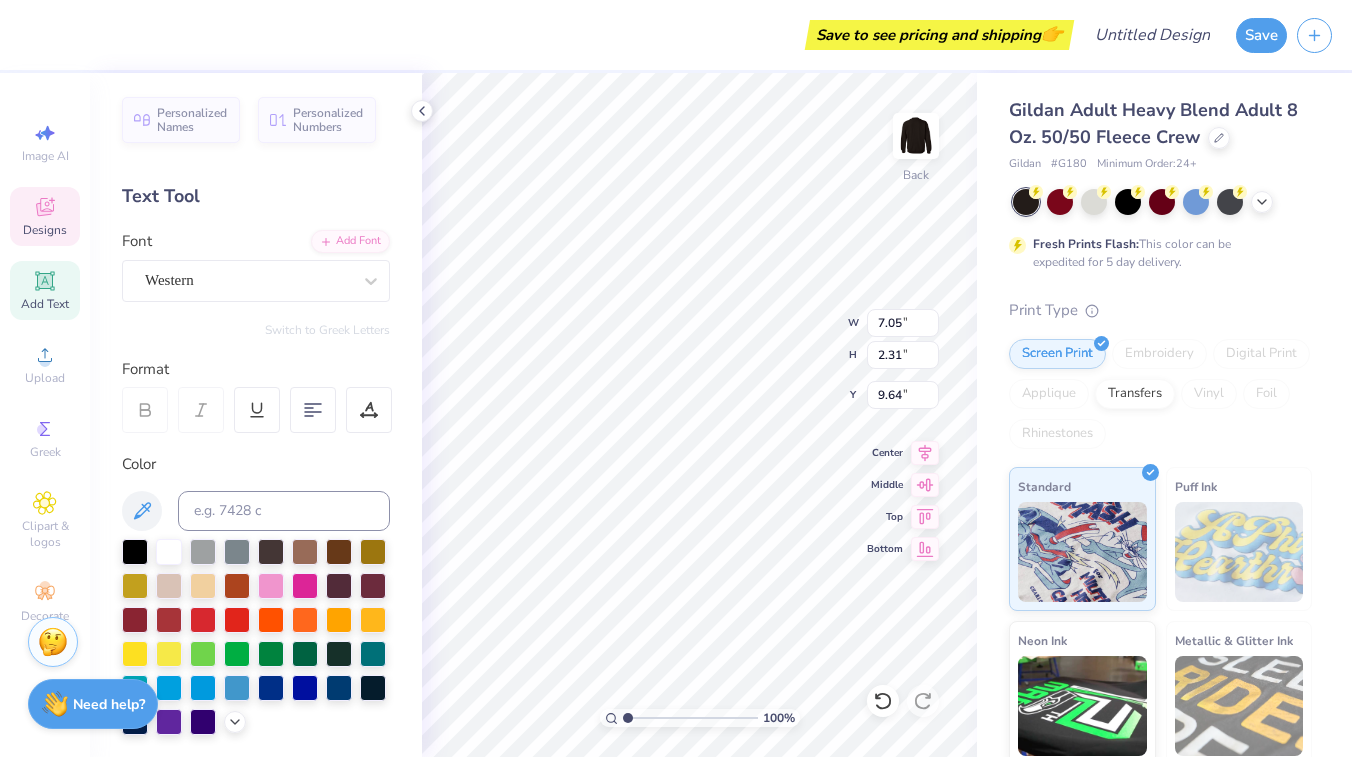 type on "11.06" 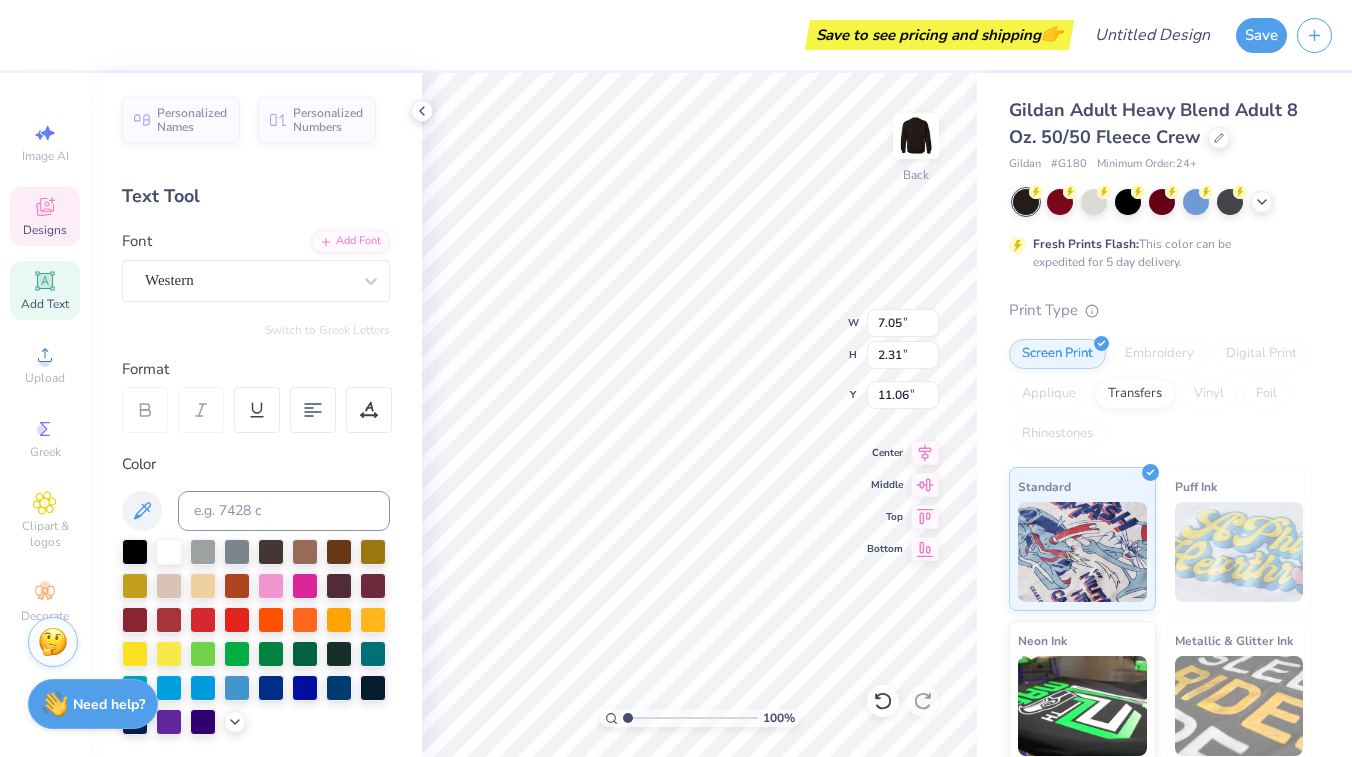 type on "15.96" 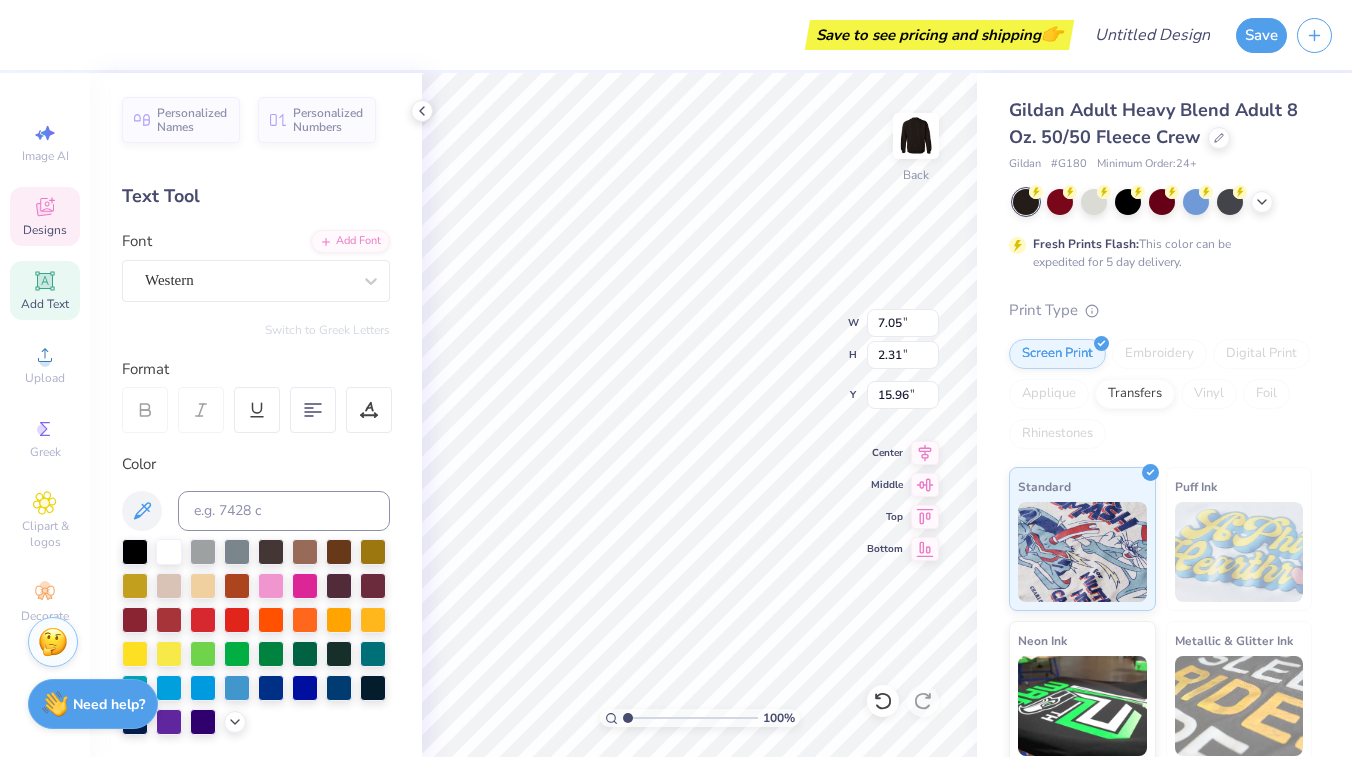type on "2.25" 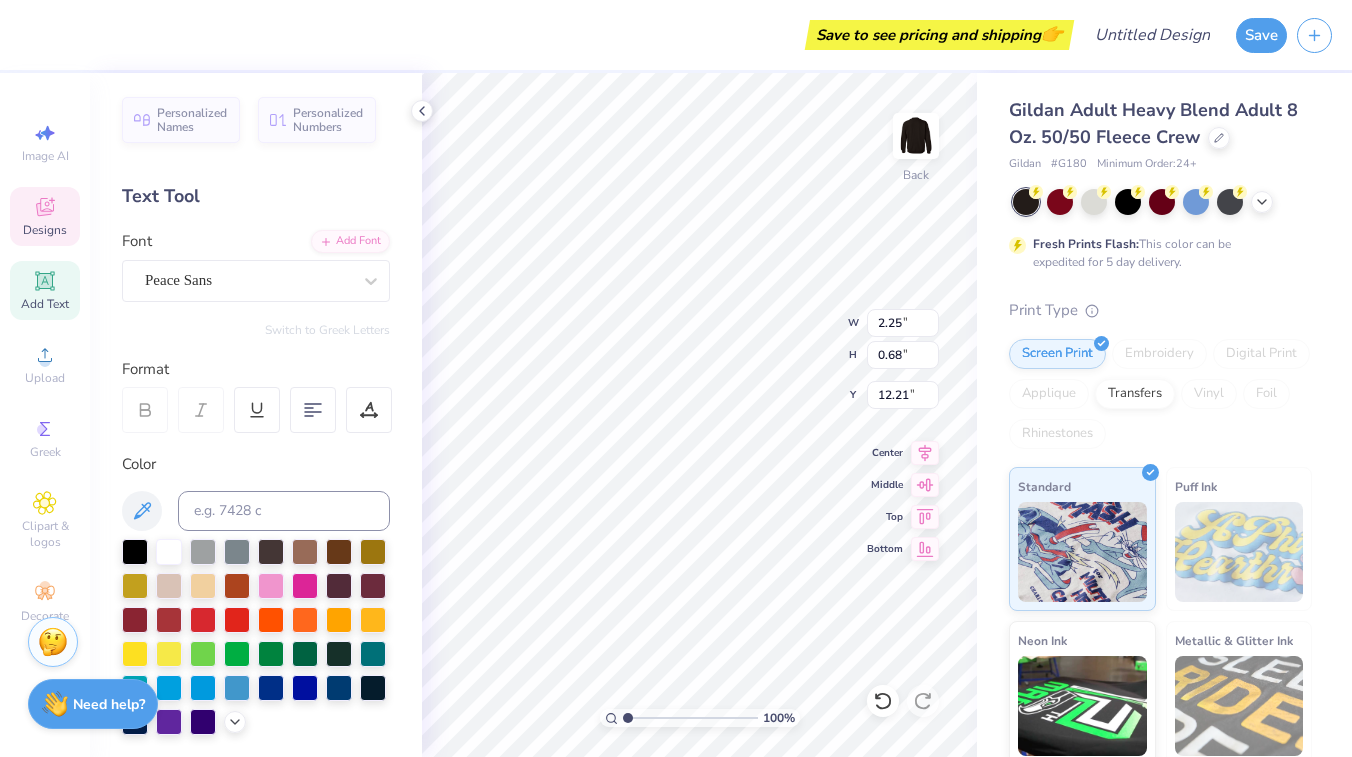 type on "20.76" 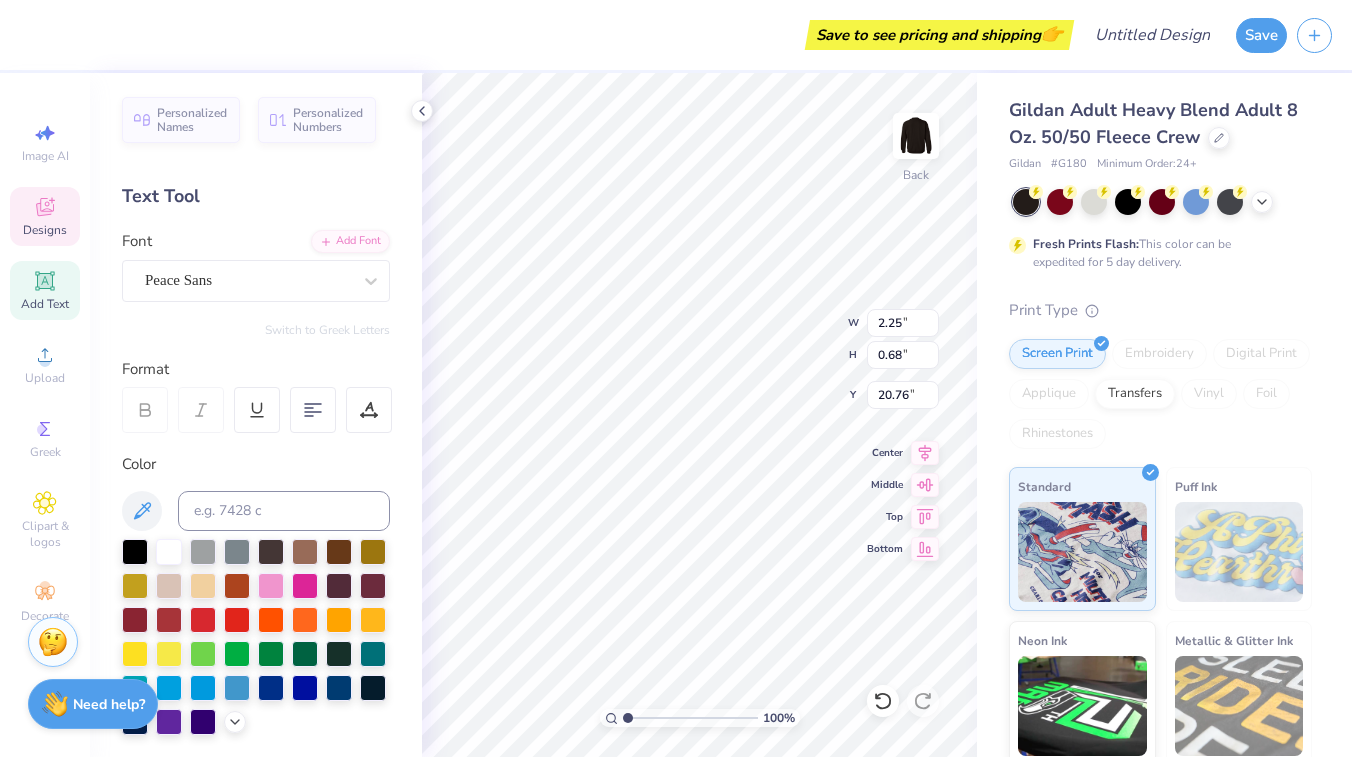 type on "7.05" 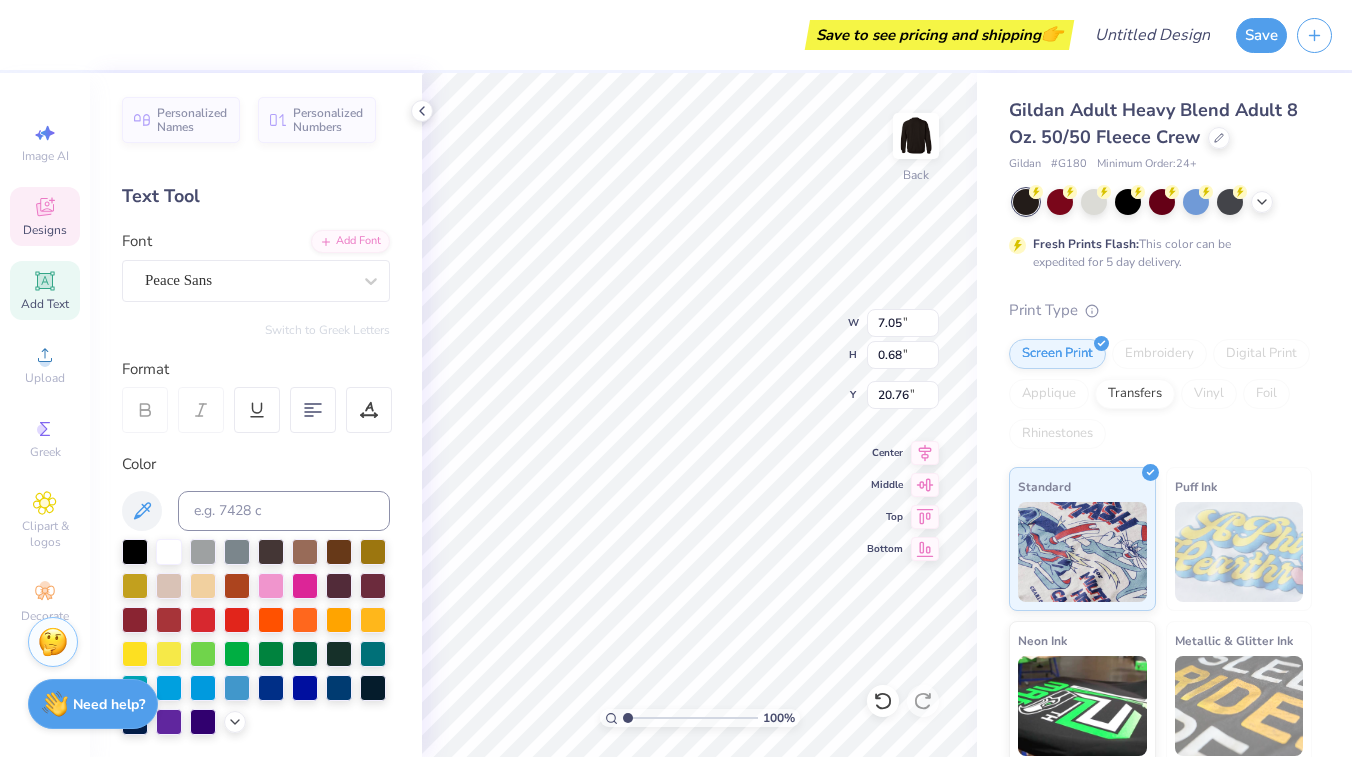 type on "2.31" 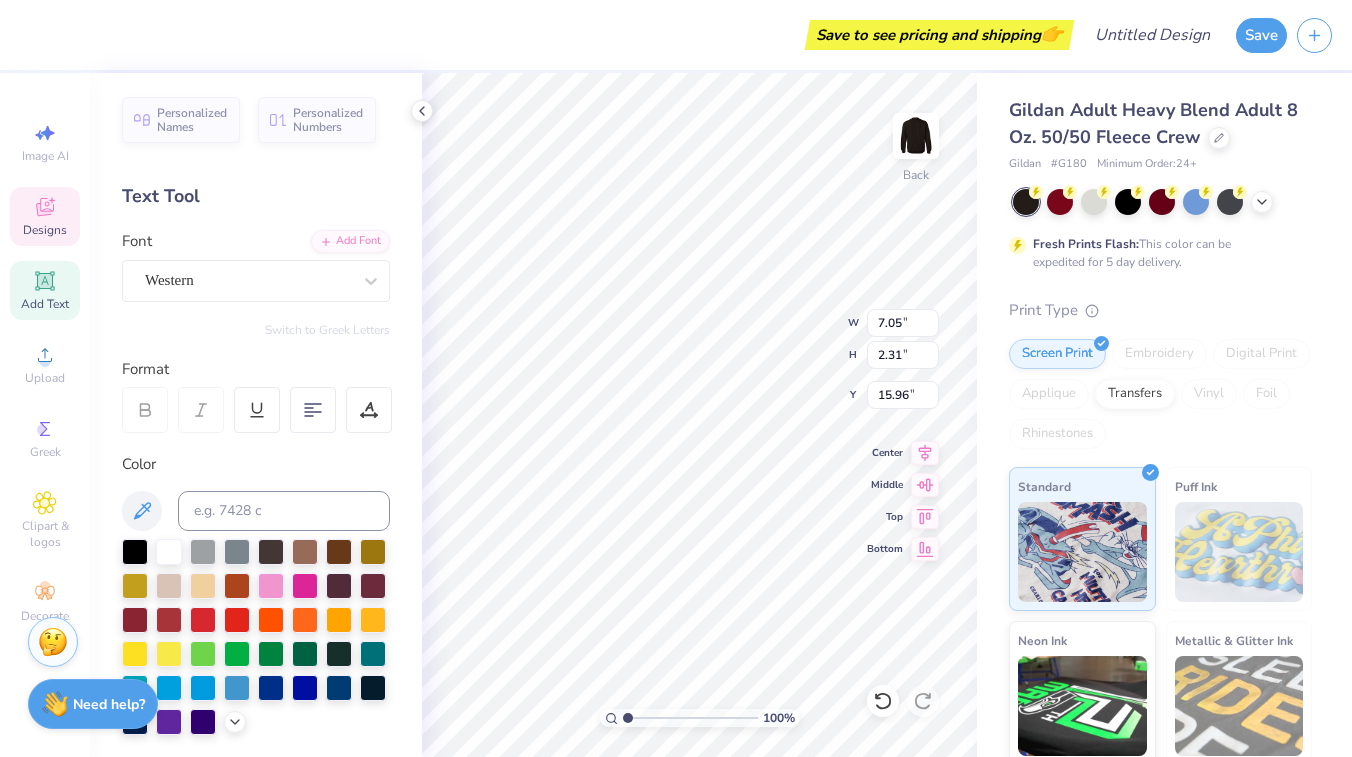type on "11.88" 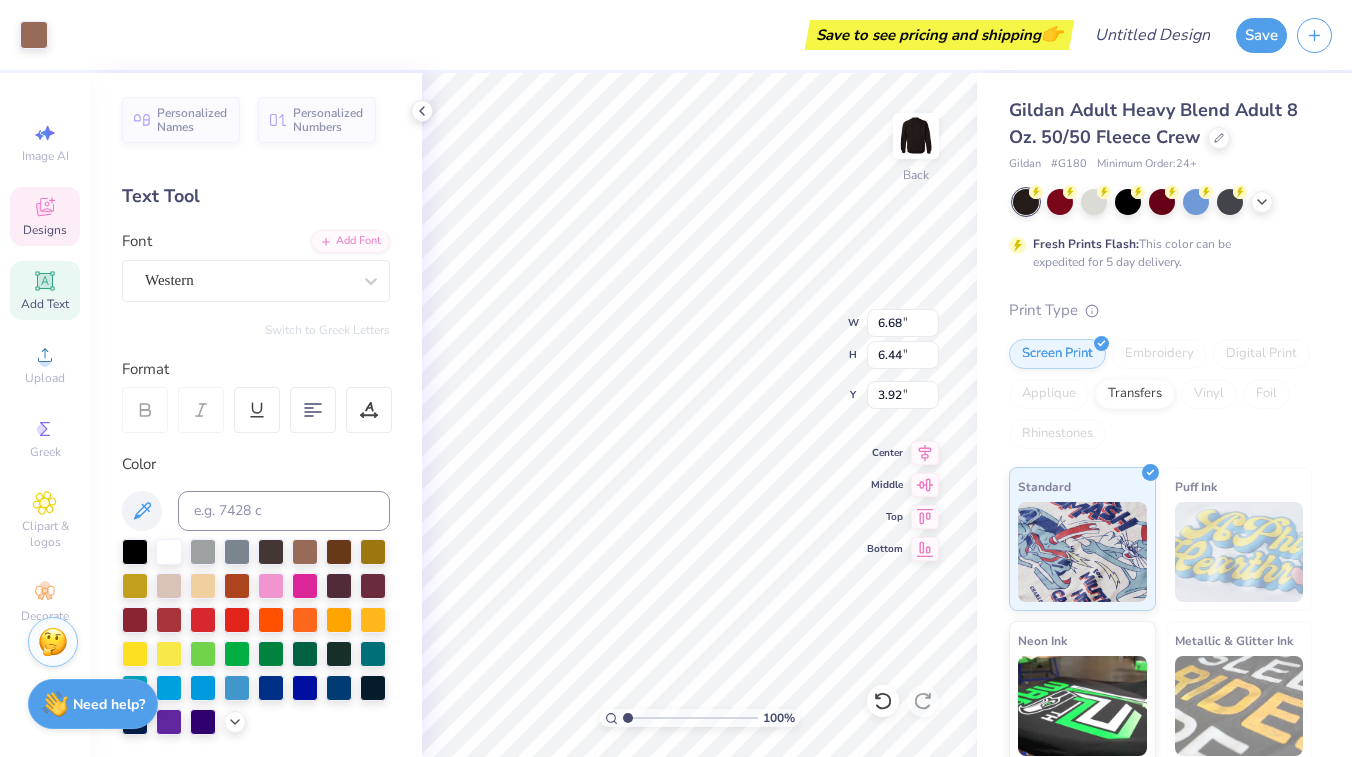 type on "3.92" 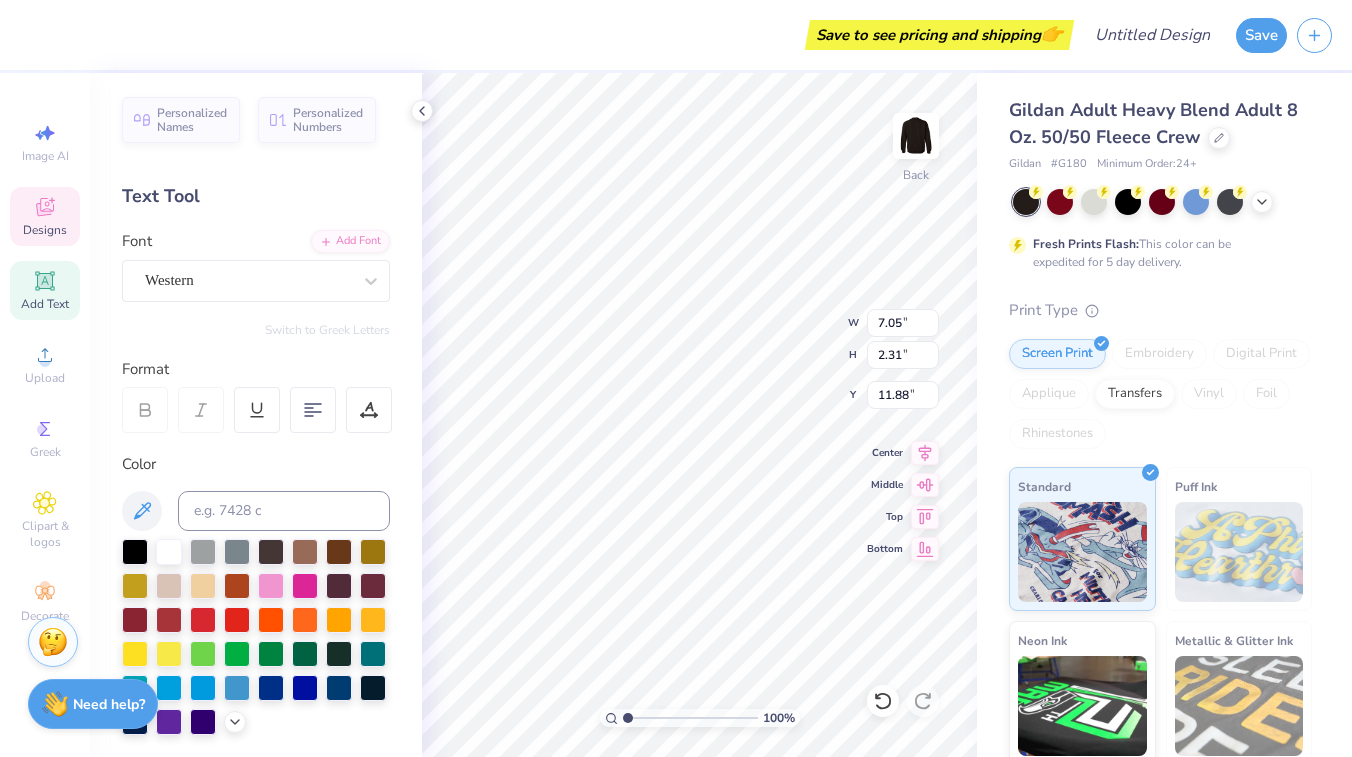 type on "11.03" 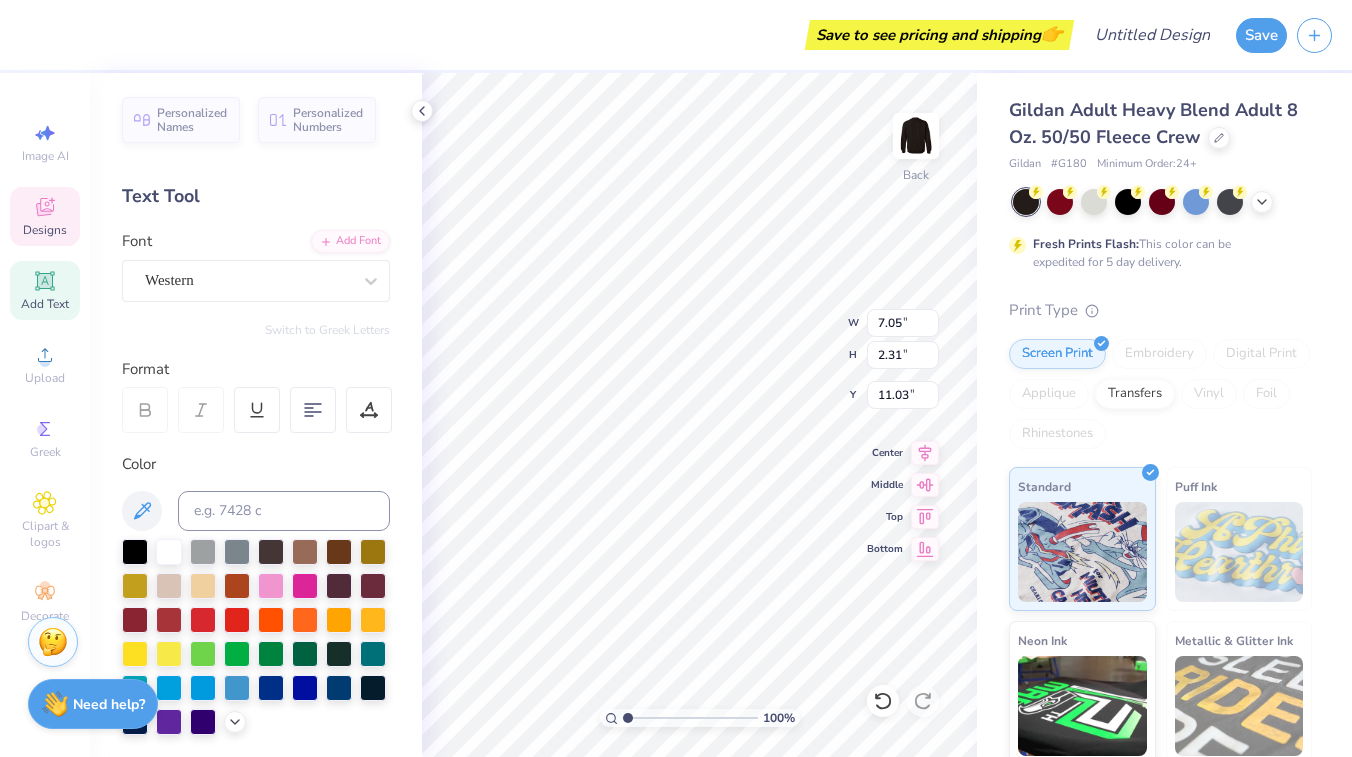 type on "2.25" 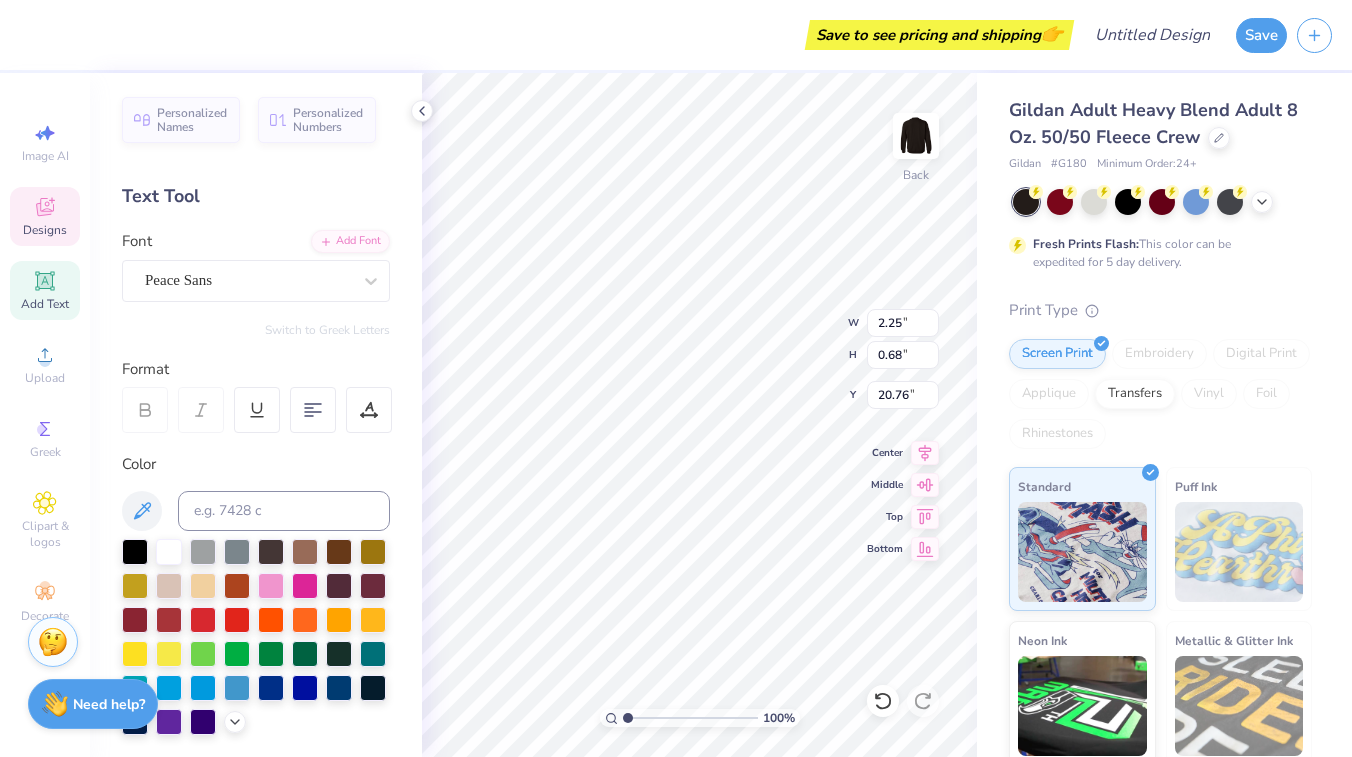 type on "13.95" 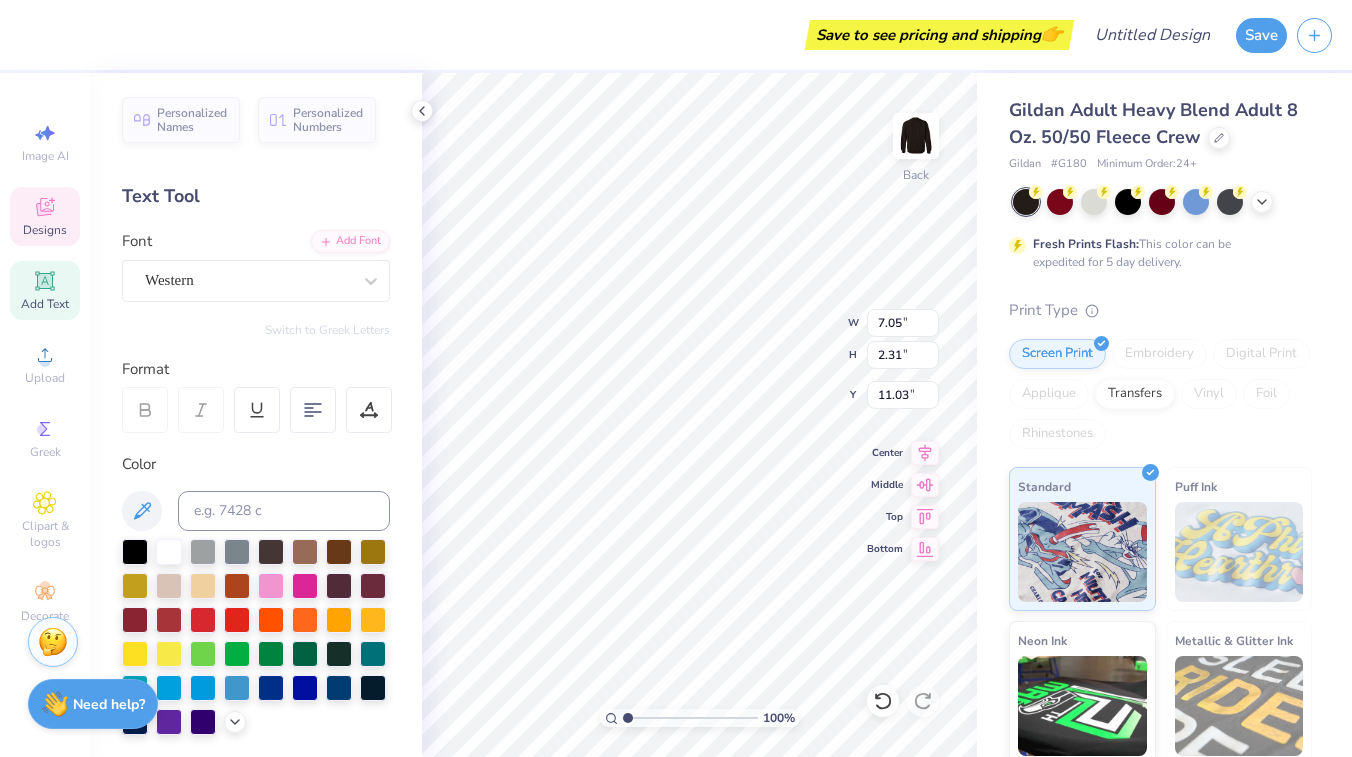type on "10.35" 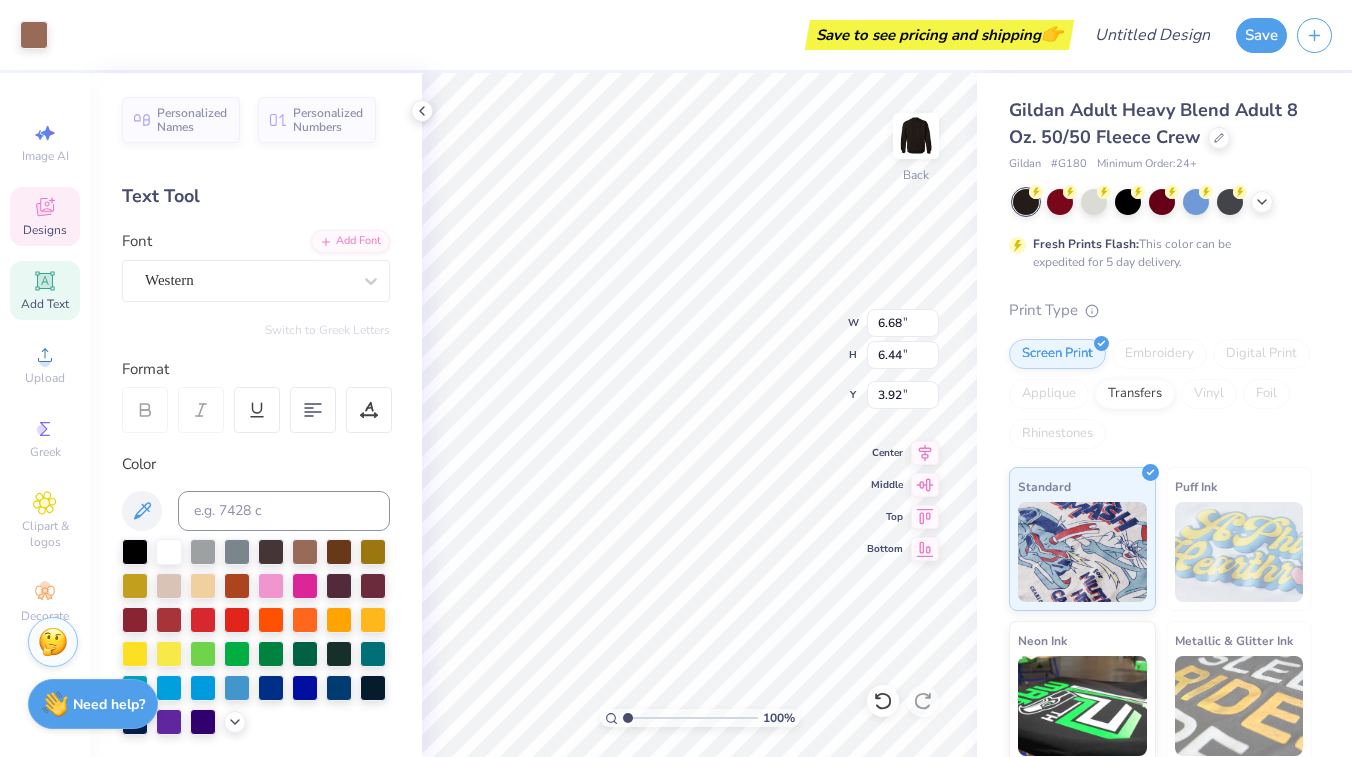 type on "3.36" 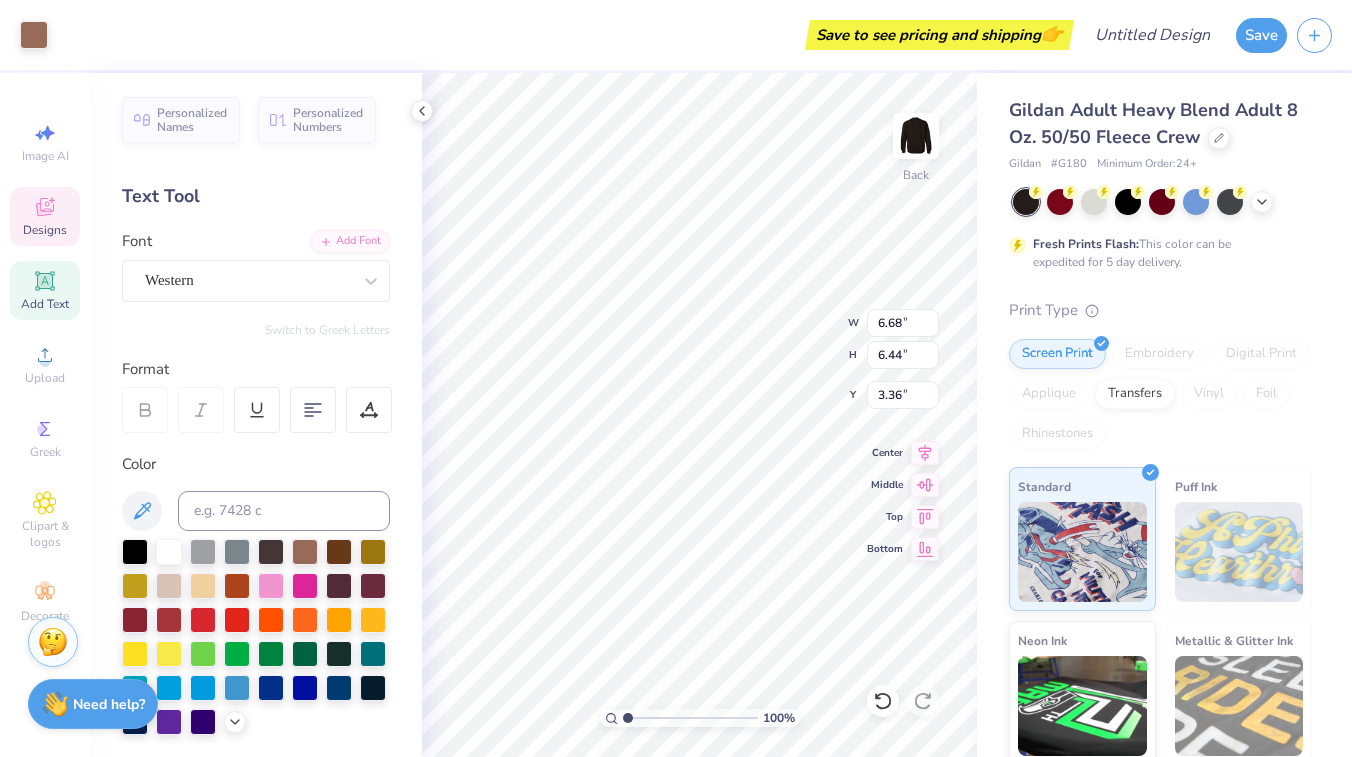 type on "2.25" 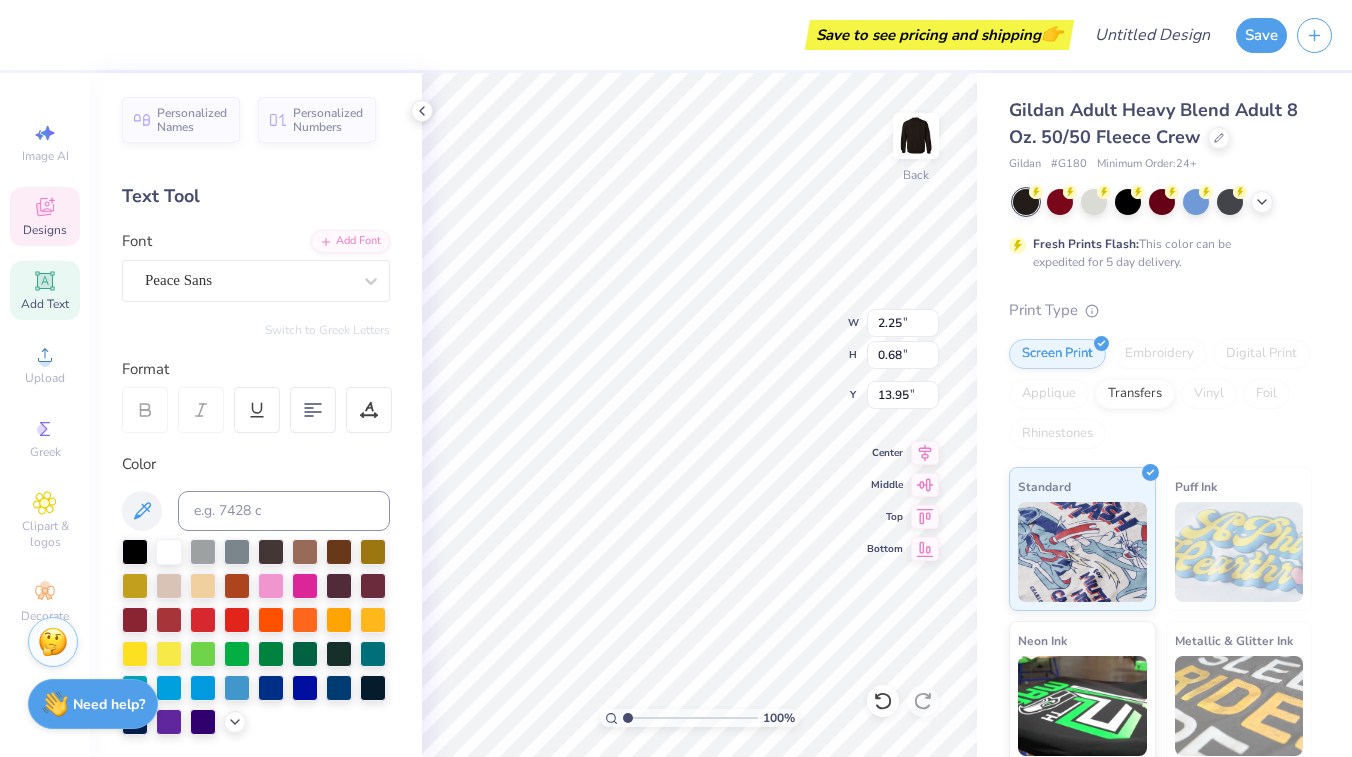 type on "13.15" 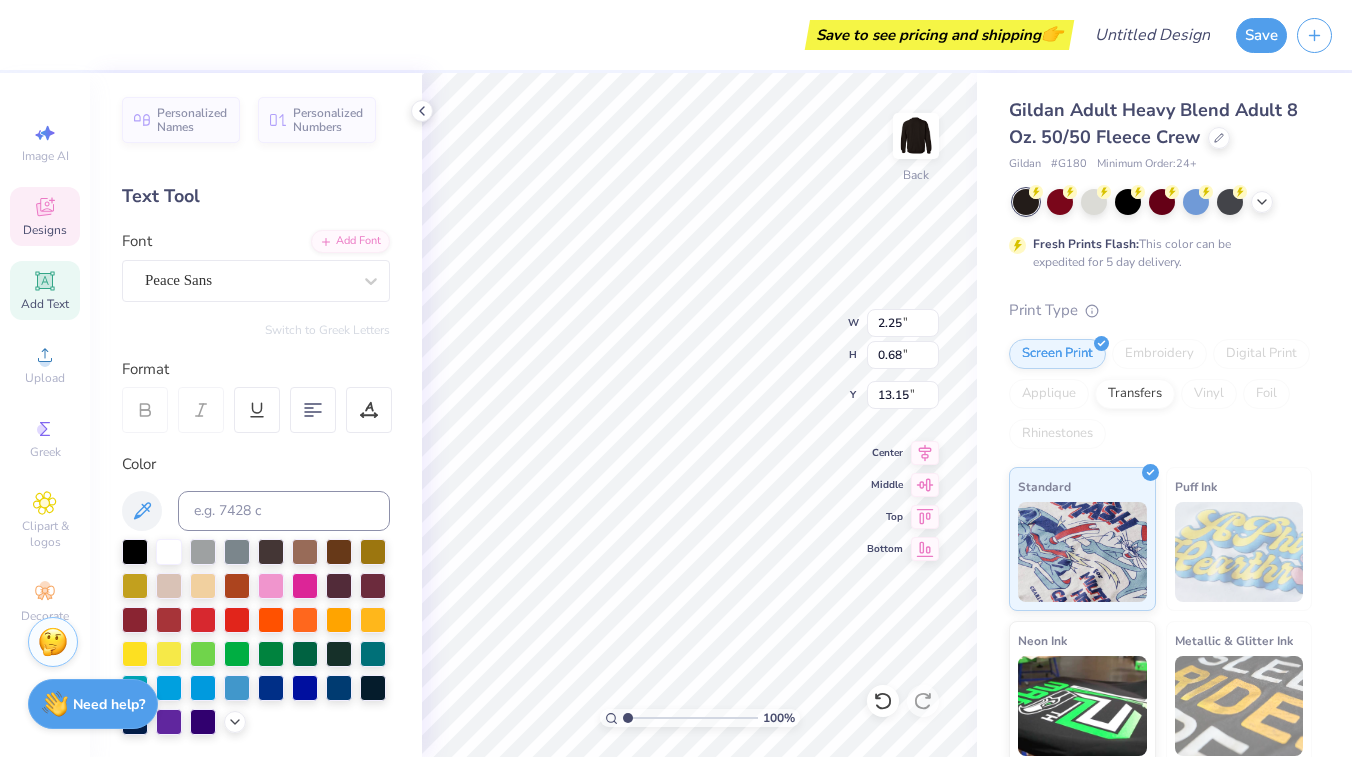 type on "1.59" 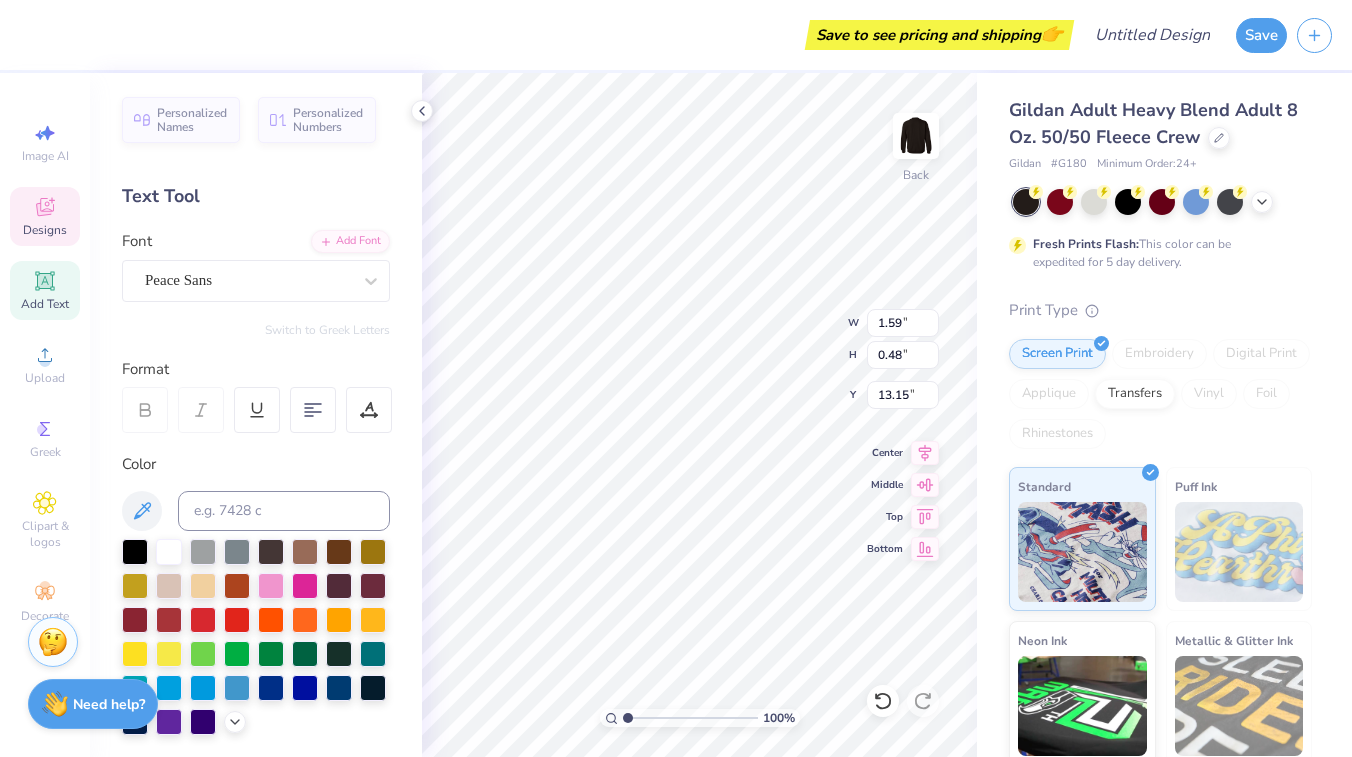 type on "13.10" 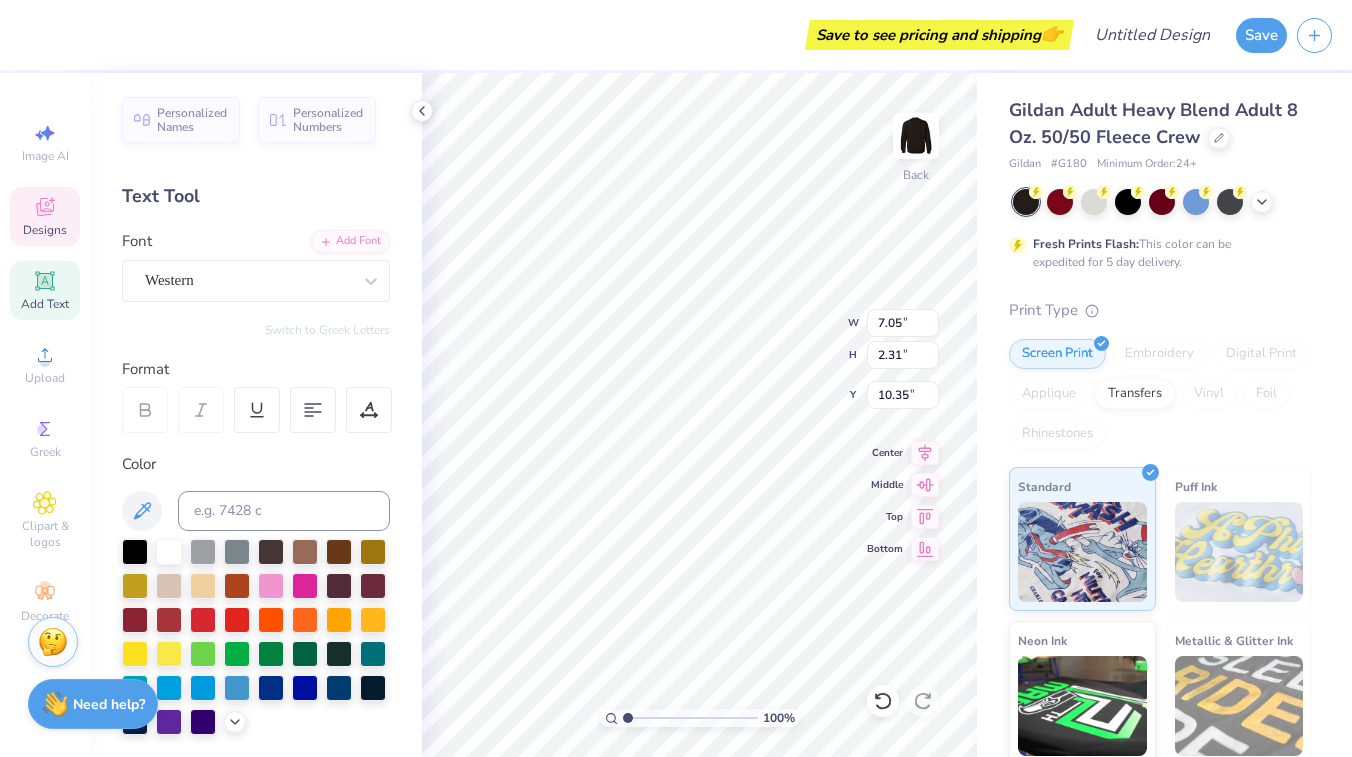 scroll, scrollTop: 0, scrollLeft: 11, axis: horizontal 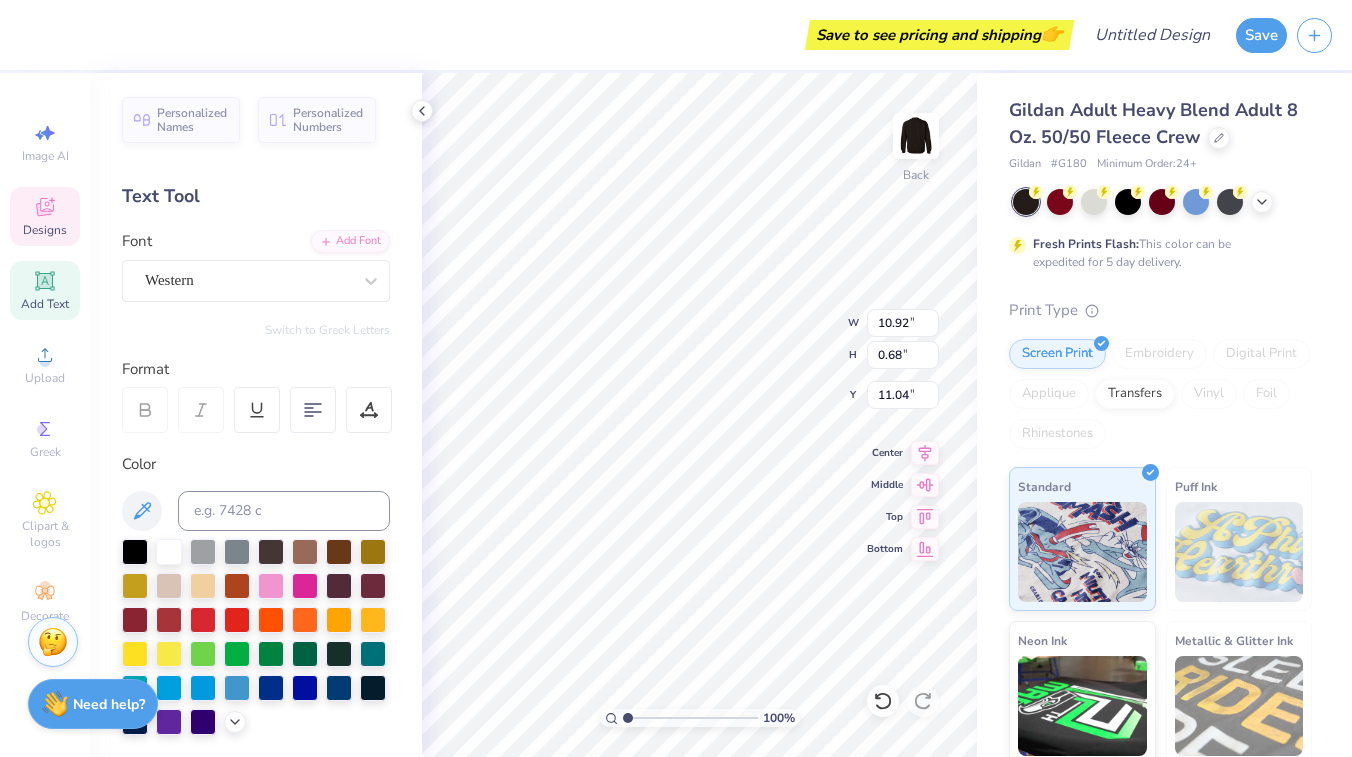 type on "10.92" 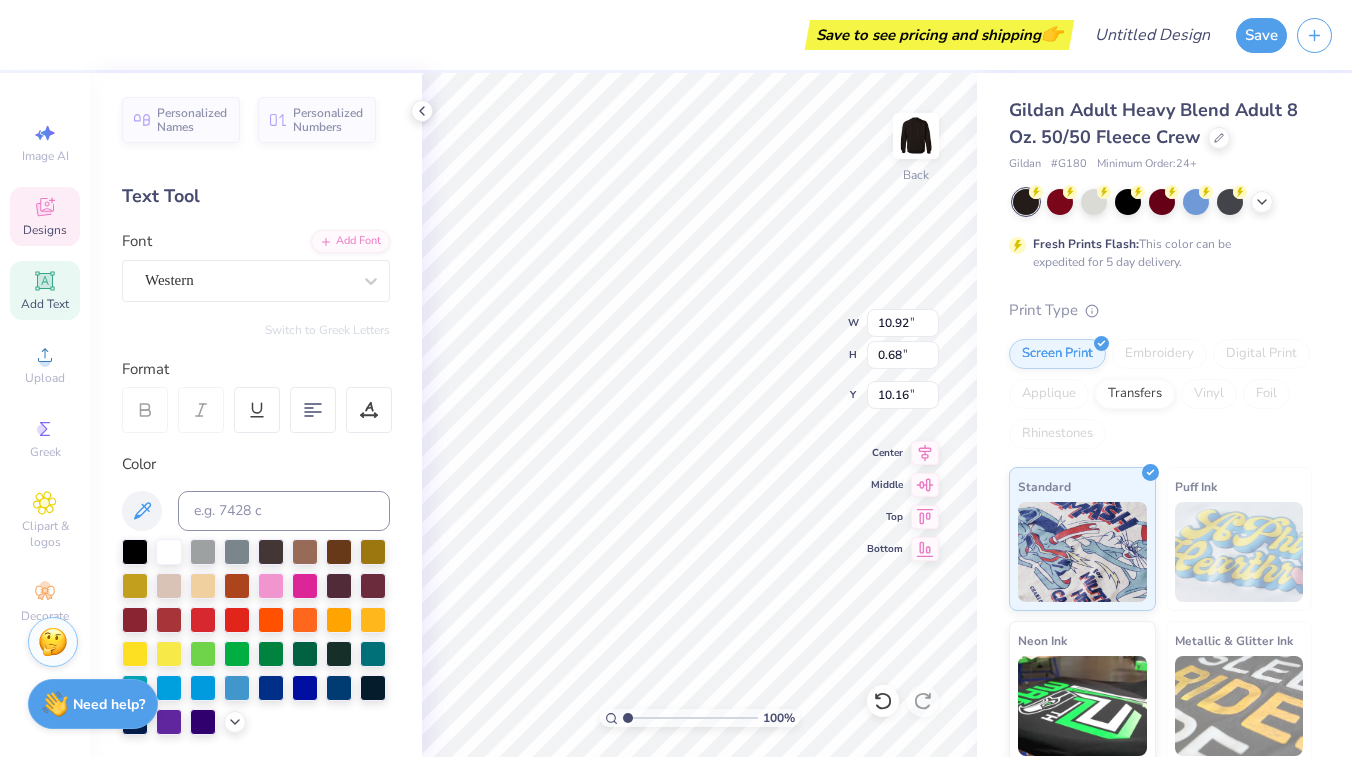 type on "10.16" 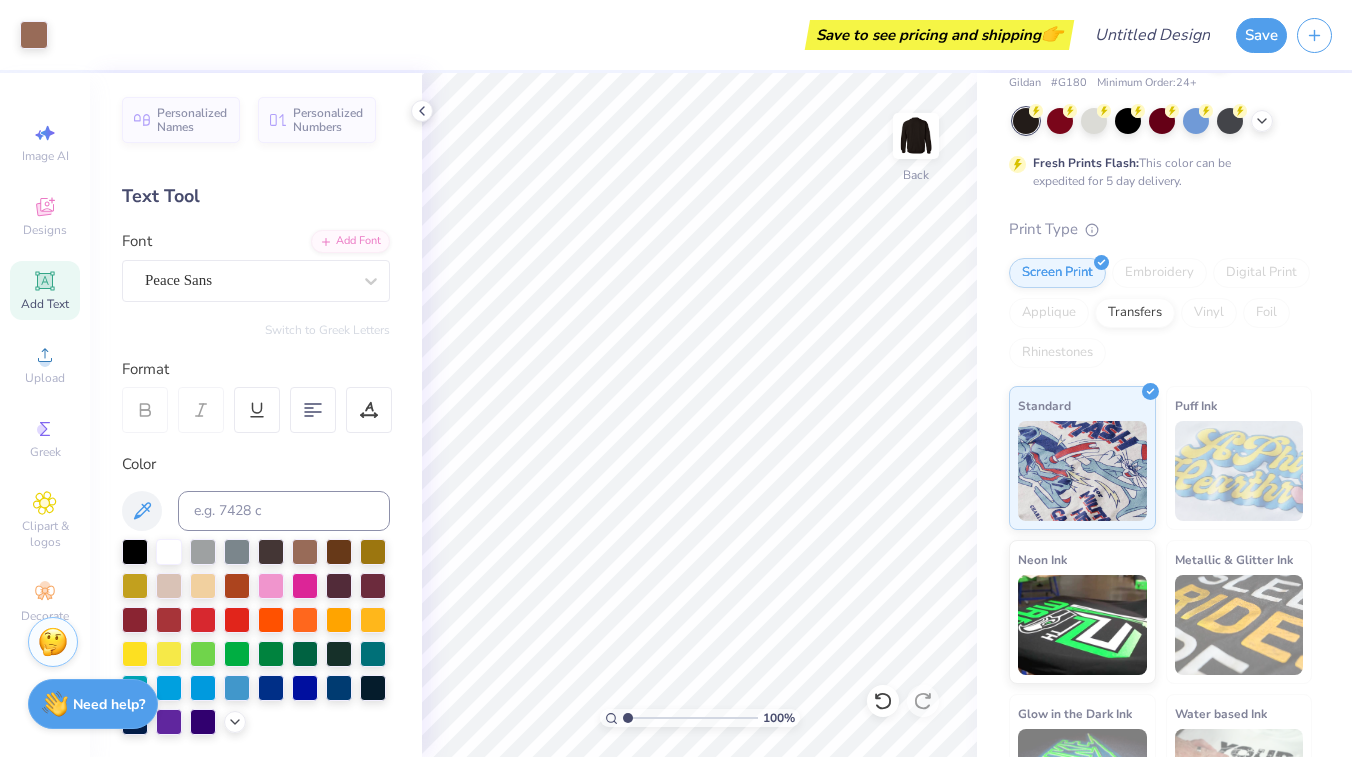 scroll, scrollTop: 80, scrollLeft: 0, axis: vertical 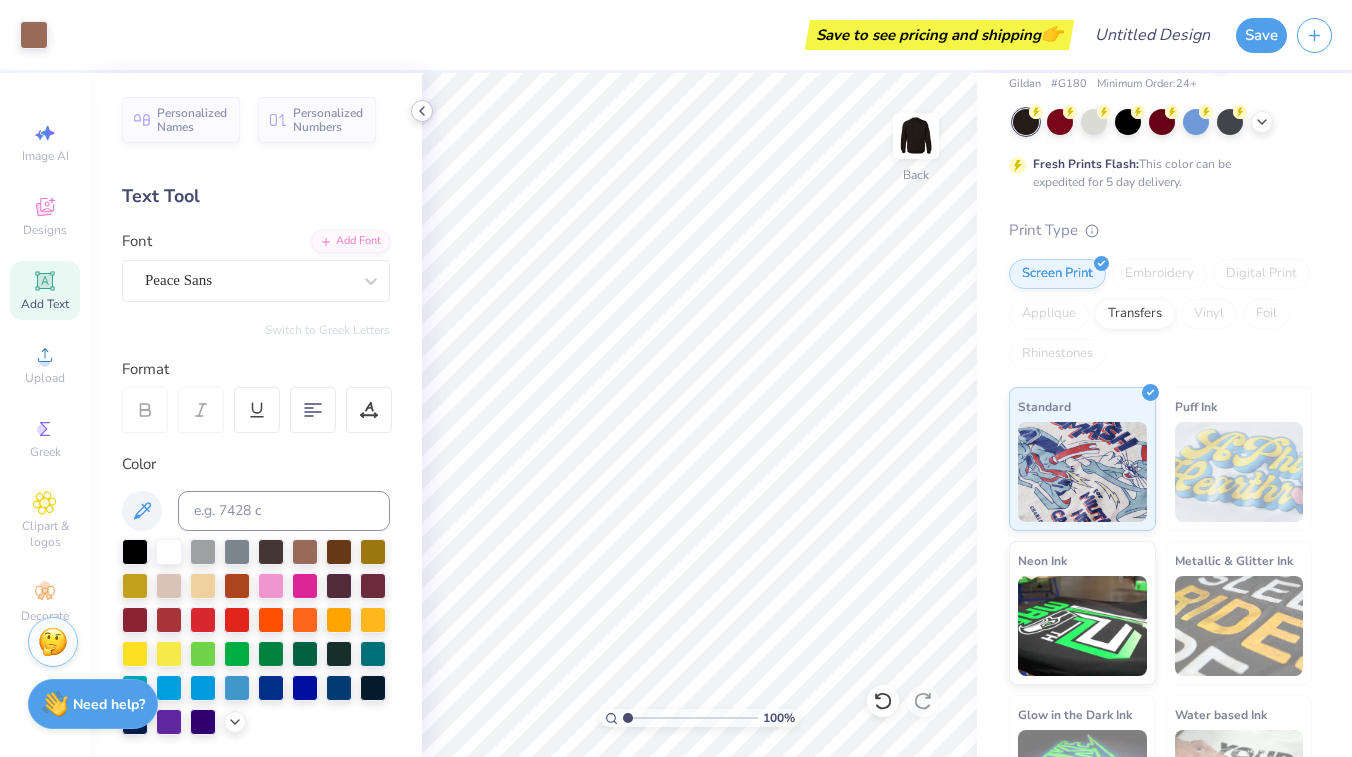 click at bounding box center [422, 111] 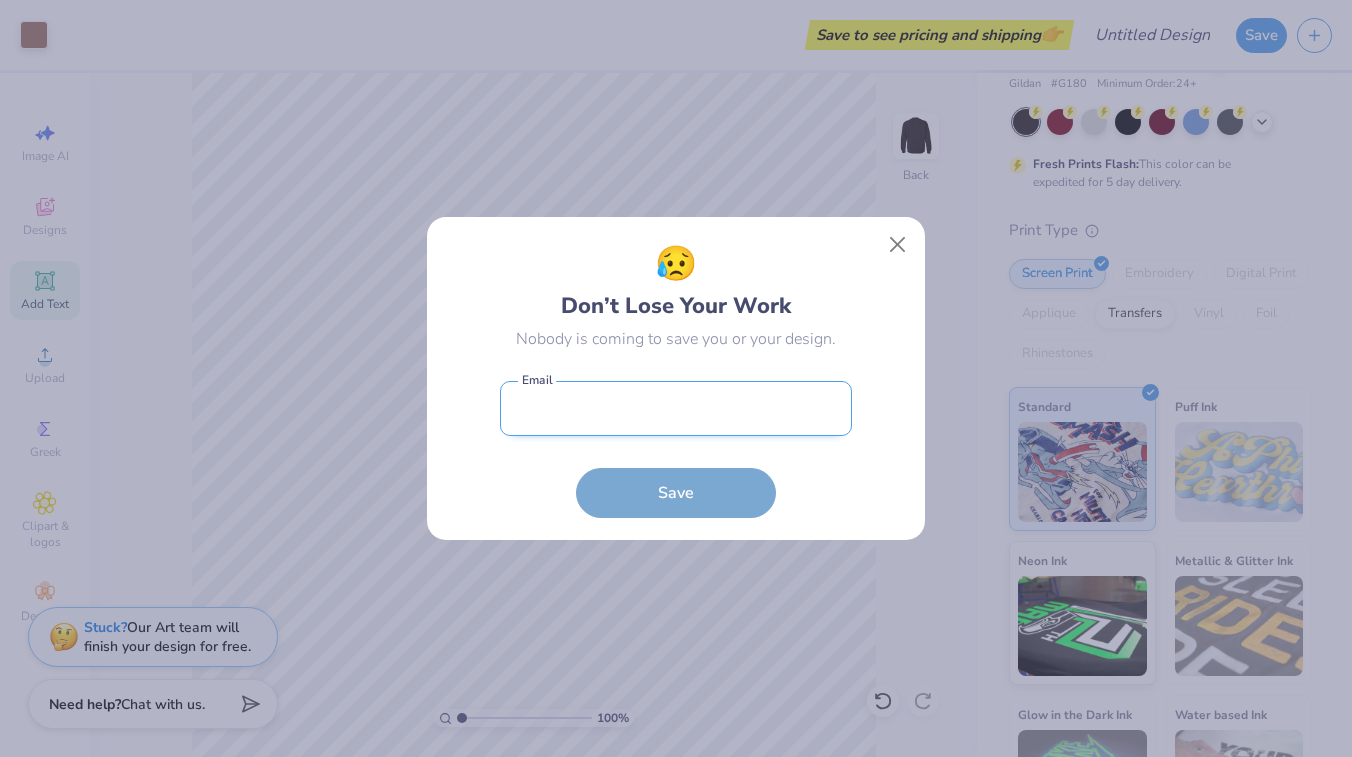 click at bounding box center (676, 408) 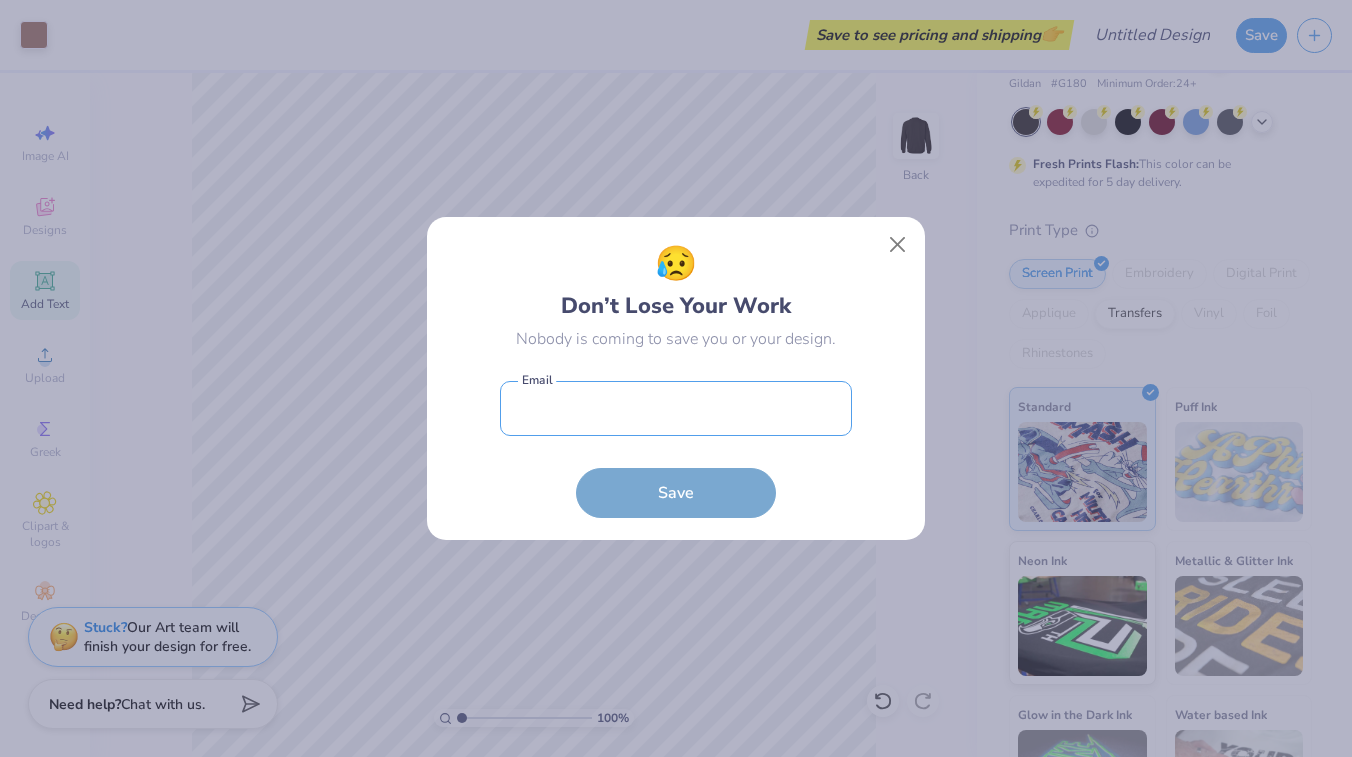 type on "[PERSON_NAME][EMAIL_ADDRESS][DOMAIN_NAME]" 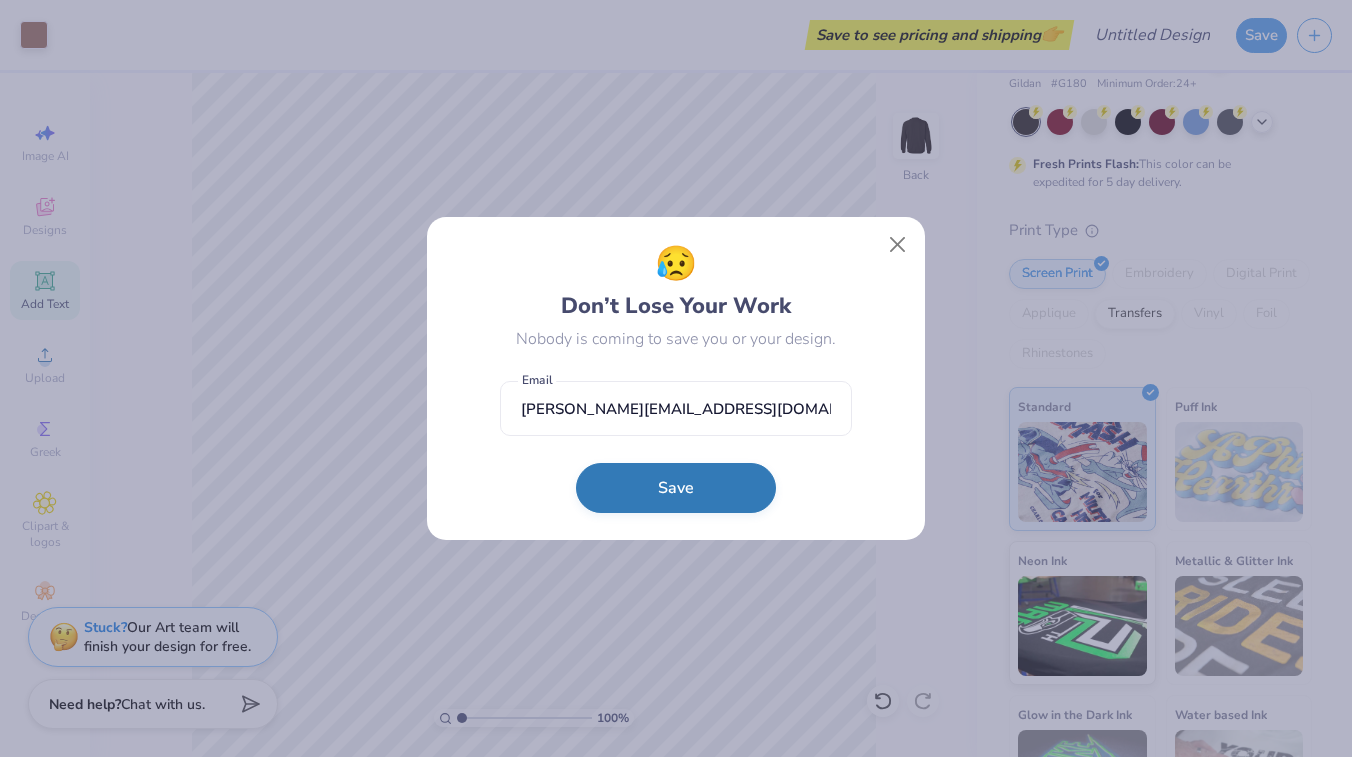 click on "Save" at bounding box center [676, 488] 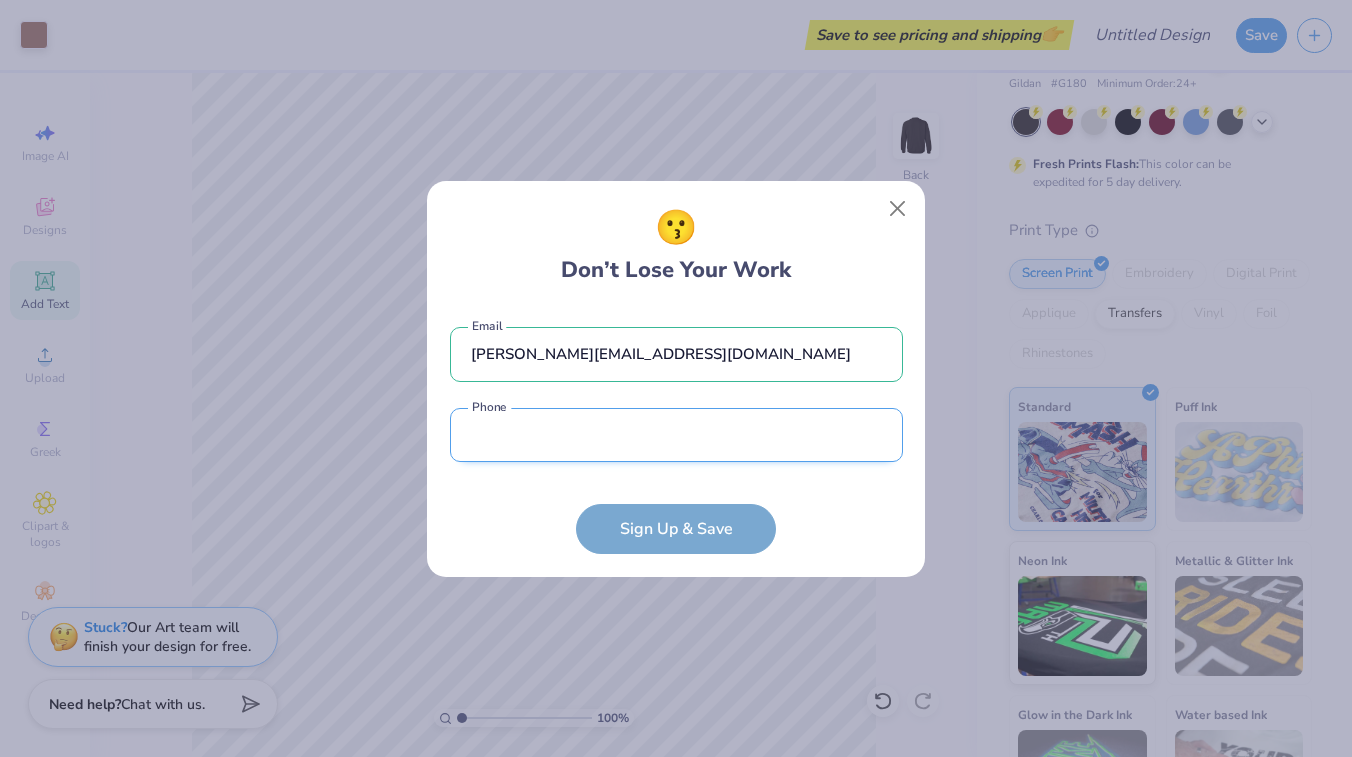 click at bounding box center [676, 435] 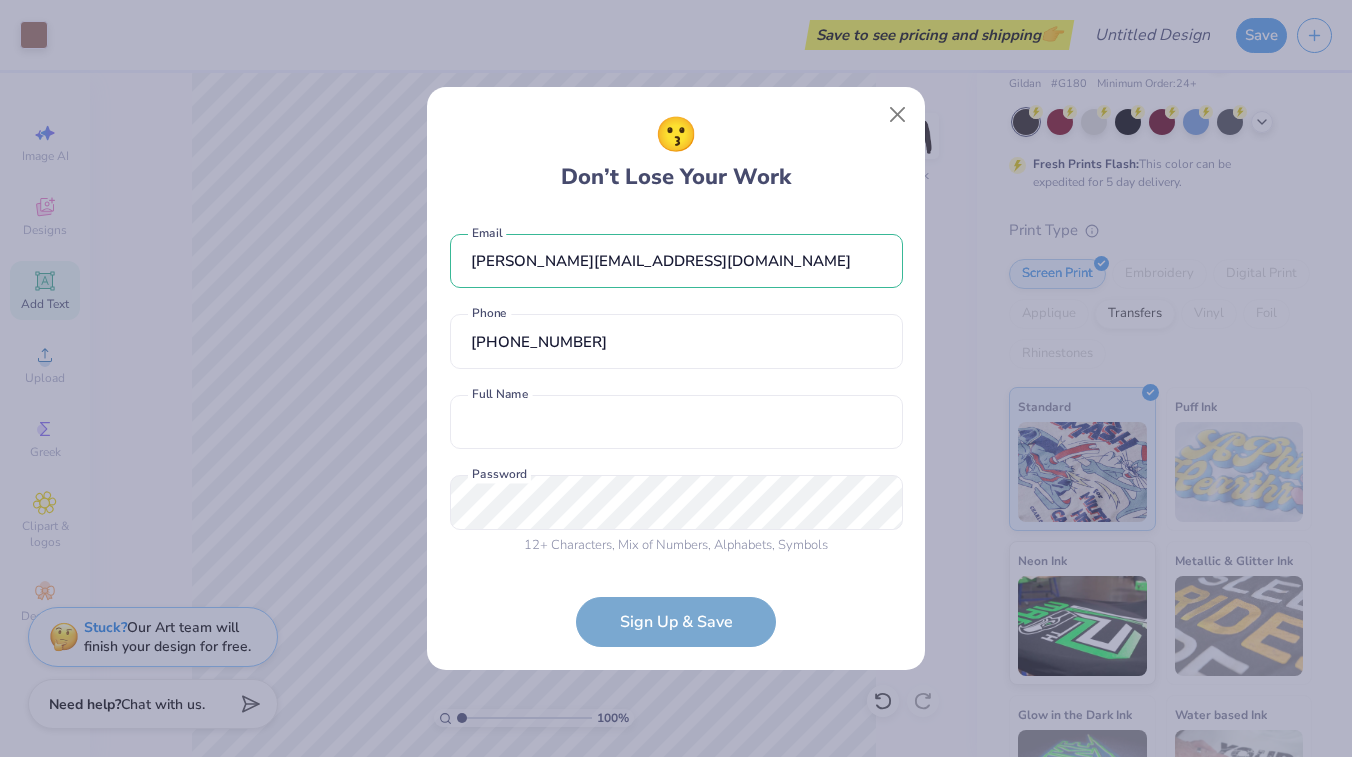 click on "Numbers" at bounding box center [682, 545] 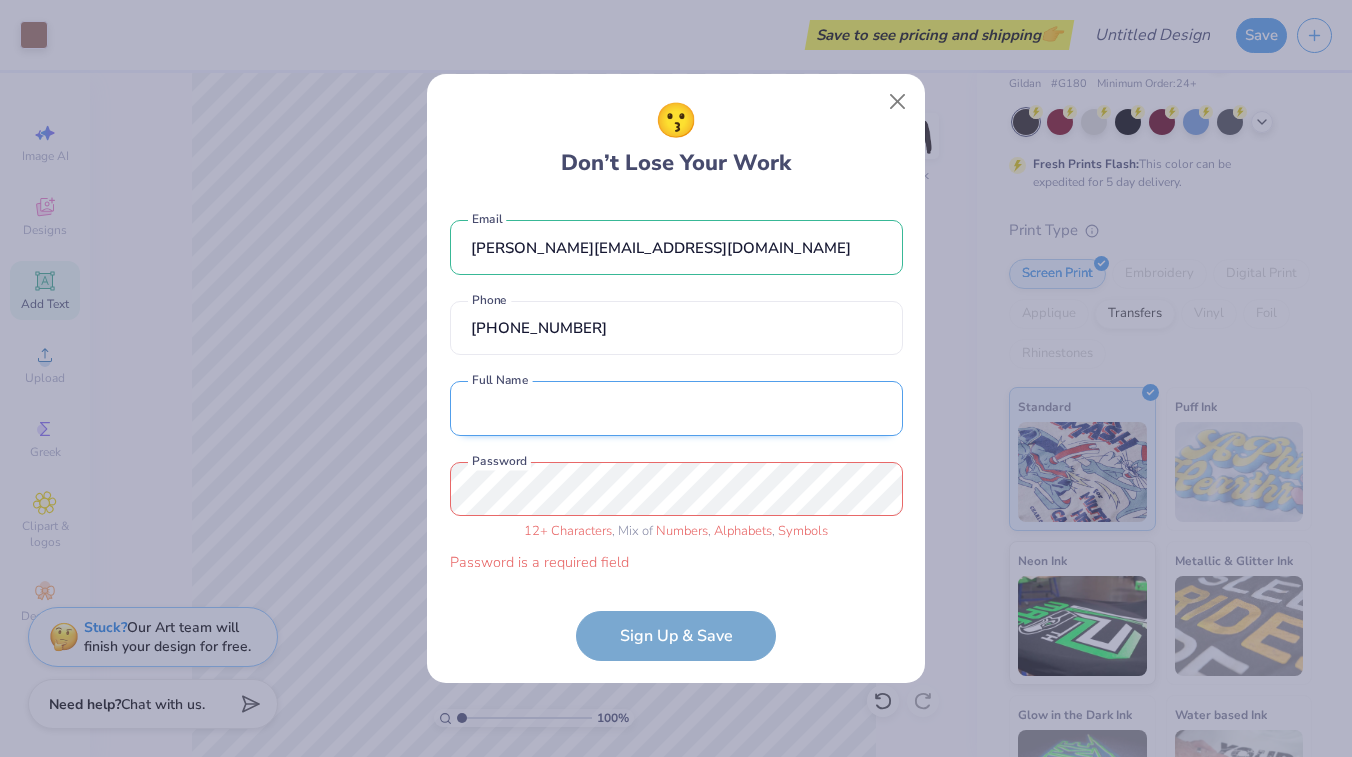 click at bounding box center [676, 408] 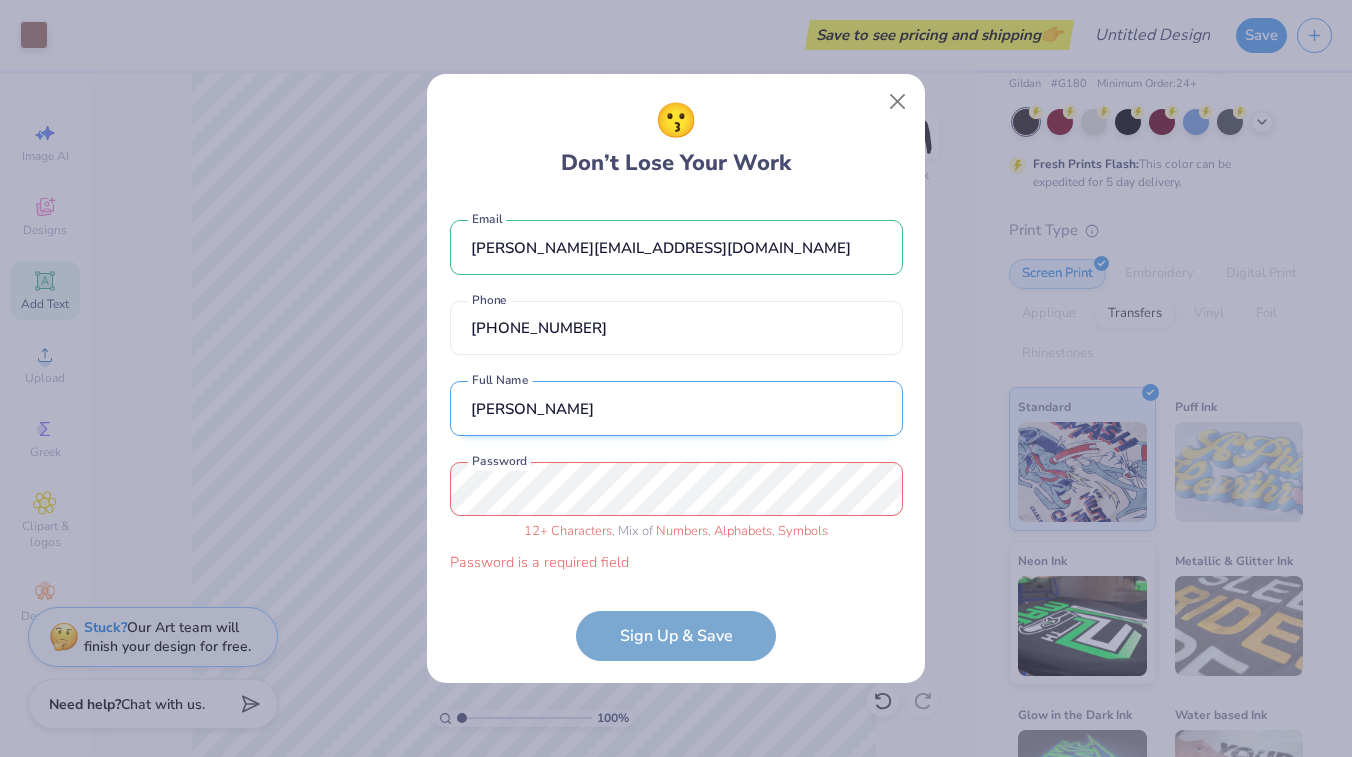 type on "[PERSON_NAME]" 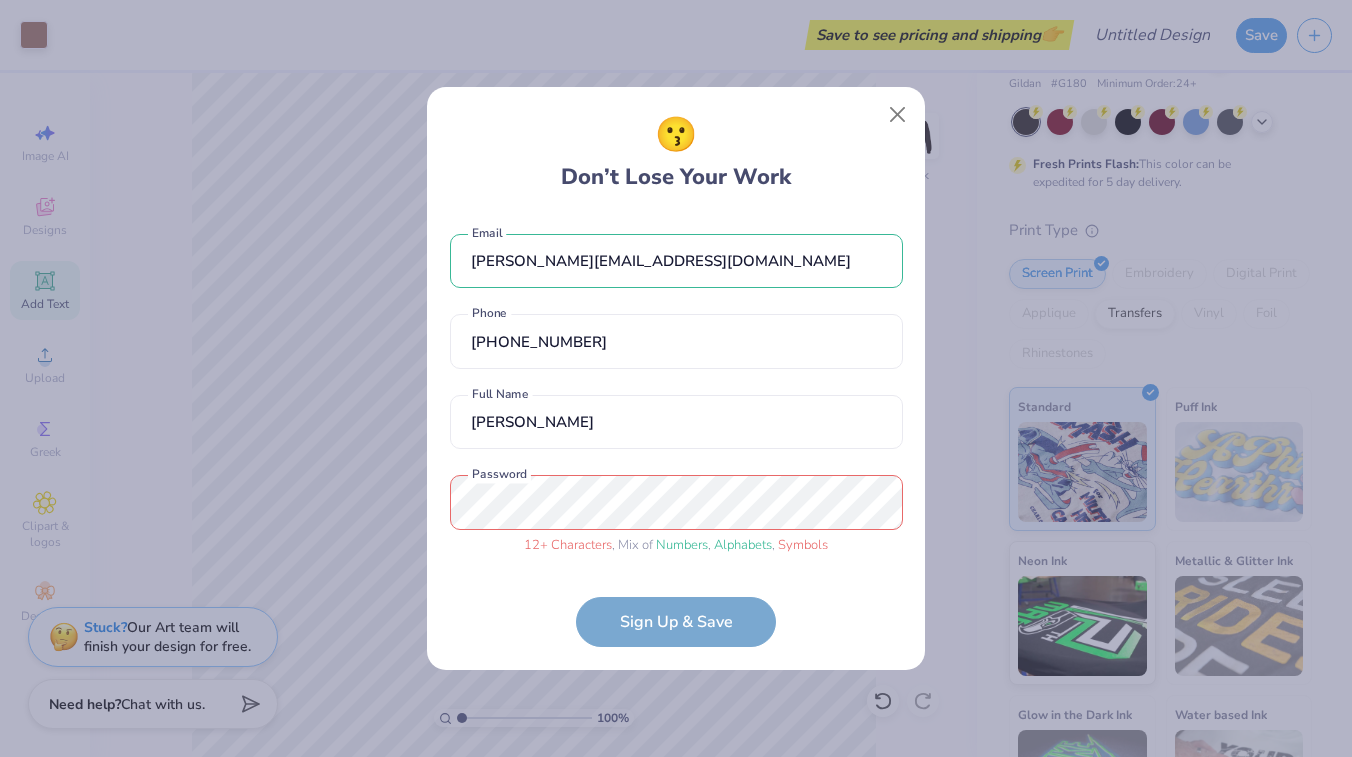 click on "😗 Don’t Lose Your Work [PERSON_NAME][EMAIL_ADDRESS][DOMAIN_NAME] Email [PHONE_NUMBER] Phone [PERSON_NAME] Full Name 12 + Characters , Mix of   Numbers ,   Alphabets ,   Symbols Password Sign Up & Save" at bounding box center [676, 378] 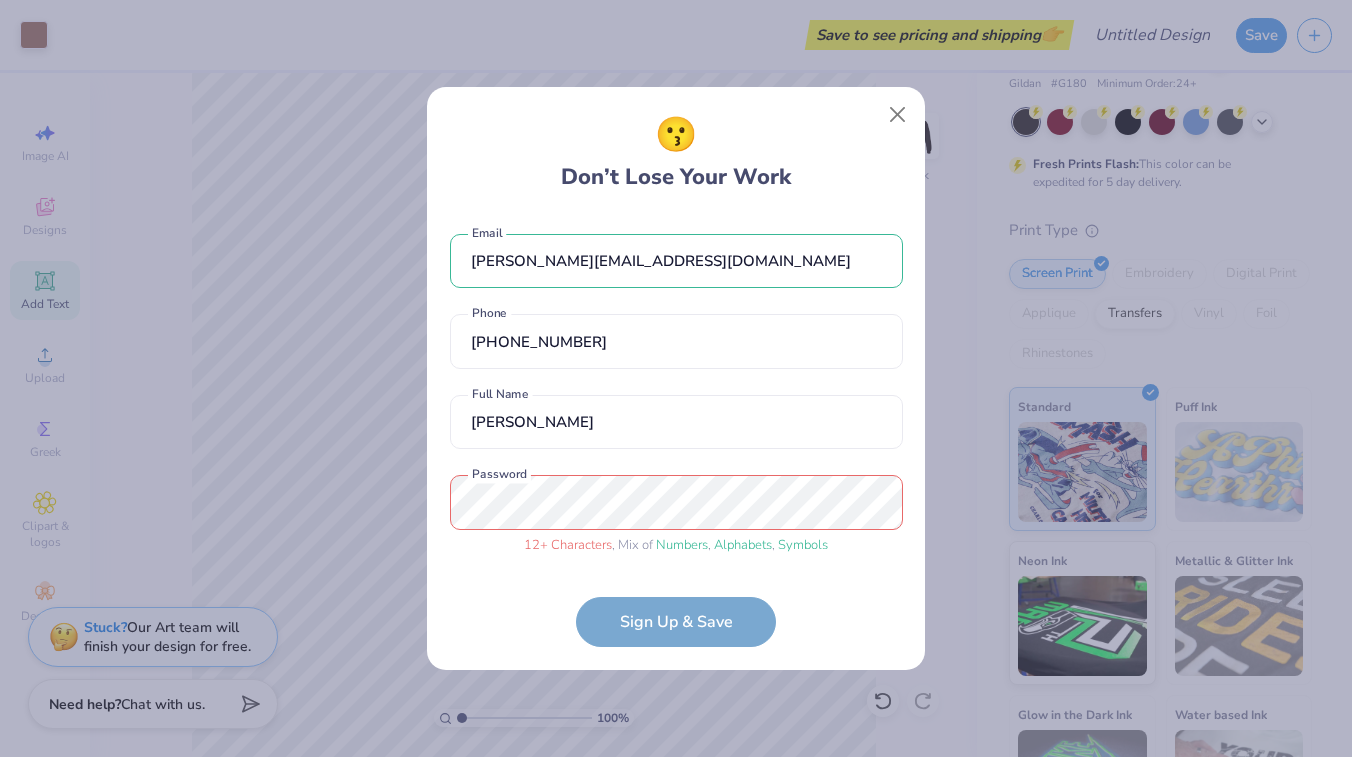 click on "[PERSON_NAME][EMAIL_ADDRESS][DOMAIN_NAME] Email [PHONE_NUMBER] Phone [PERSON_NAME] Full Name 12 + Characters , Mix of   Numbers ,   Alphabets ,   Symbols Password Sign Up & Save" at bounding box center [676, 431] 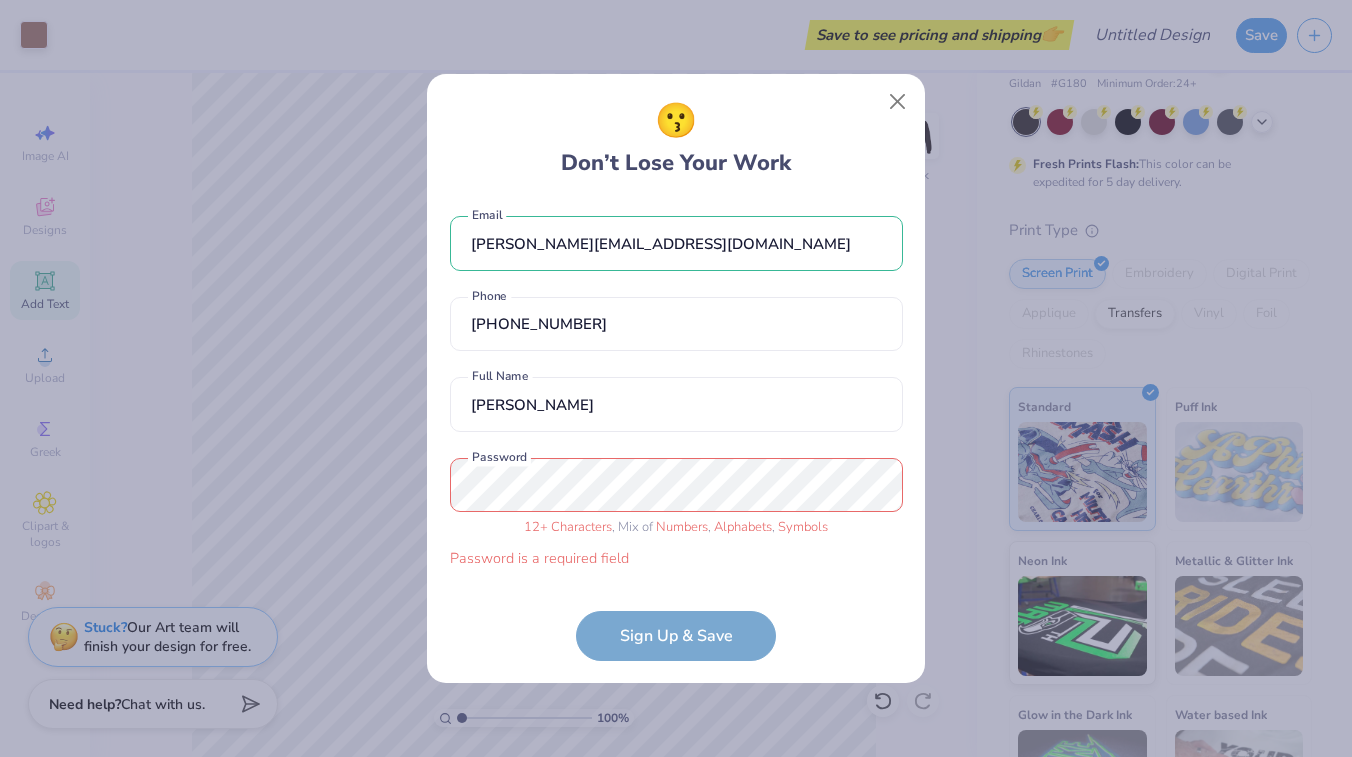 scroll, scrollTop: 0, scrollLeft: 0, axis: both 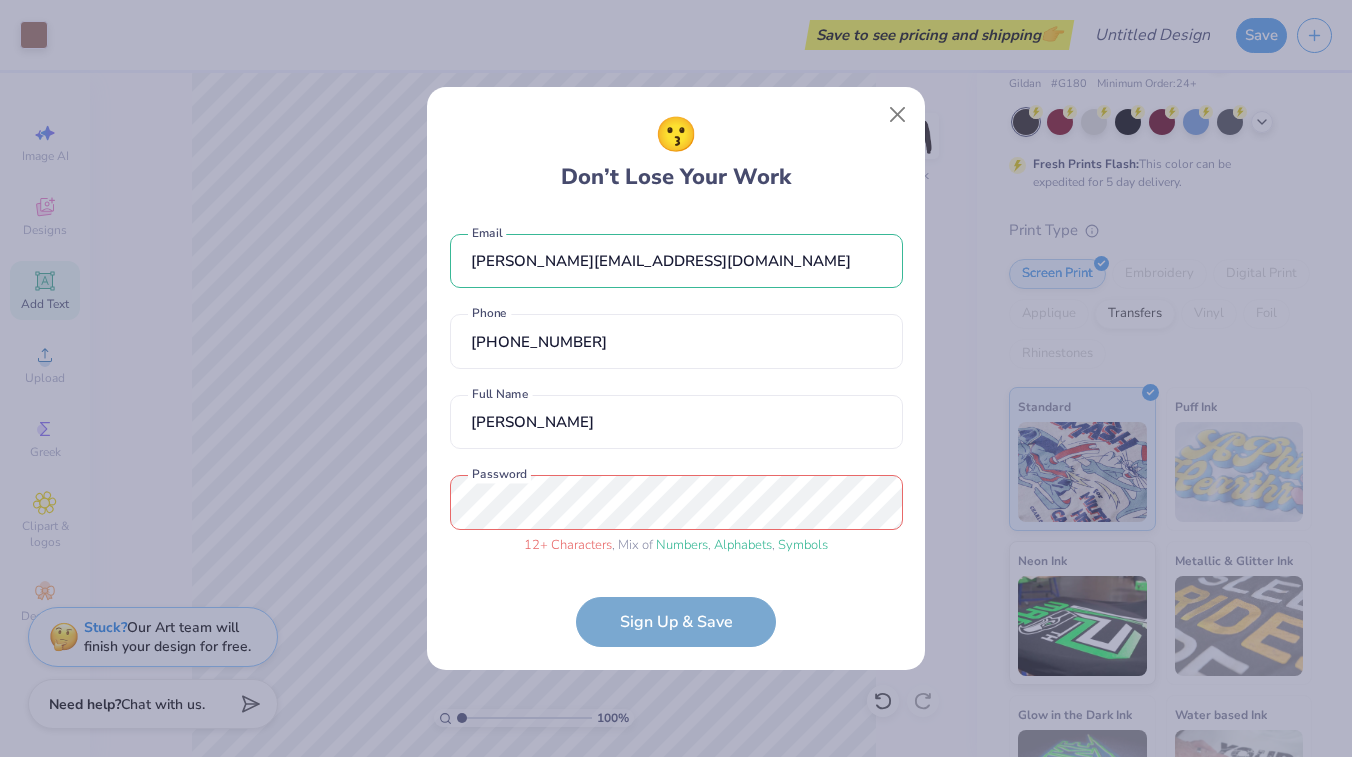 click on "[PERSON_NAME][EMAIL_ADDRESS][DOMAIN_NAME] Email [PHONE_NUMBER] Phone [PERSON_NAME] Full Name 12 + Characters , Mix of   Numbers ,   Alphabets ,   Symbols Password Sign Up & Save" at bounding box center (676, 431) 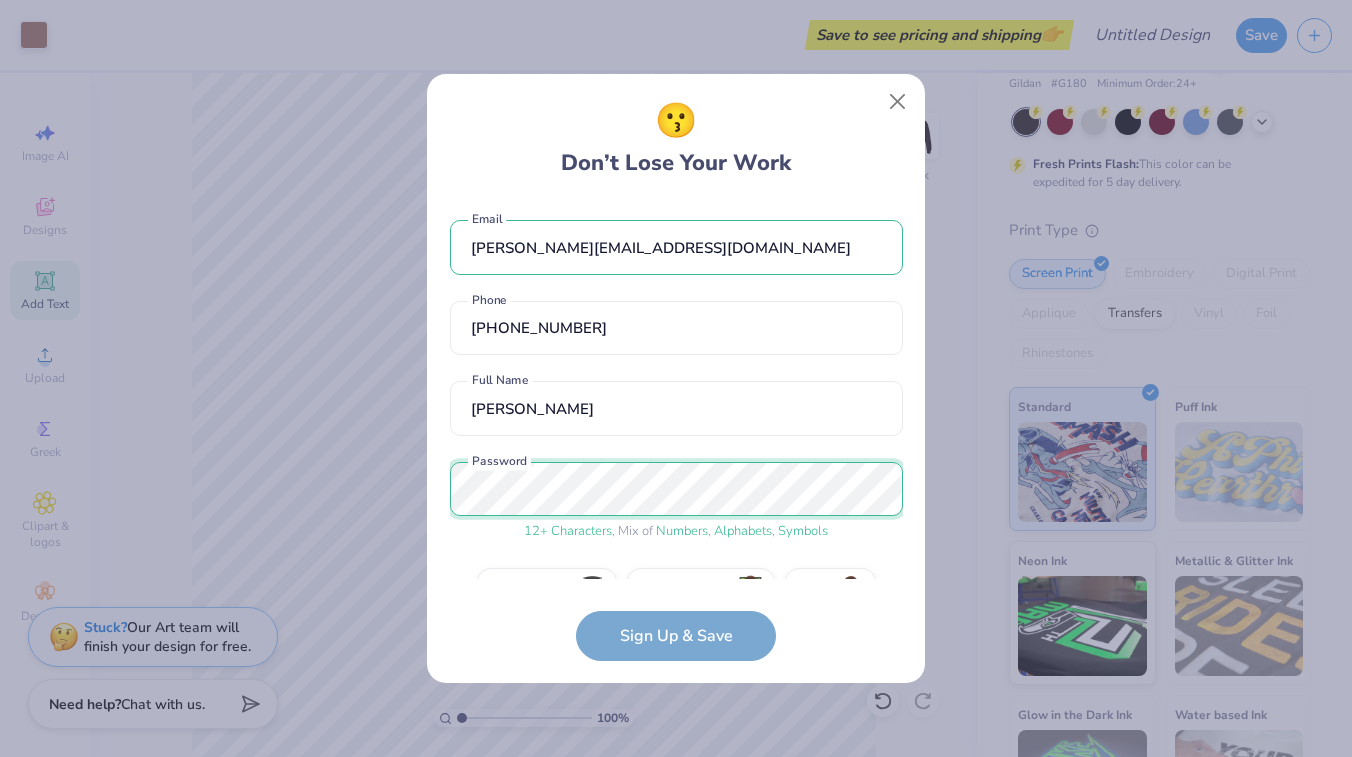 scroll, scrollTop: 49, scrollLeft: 0, axis: vertical 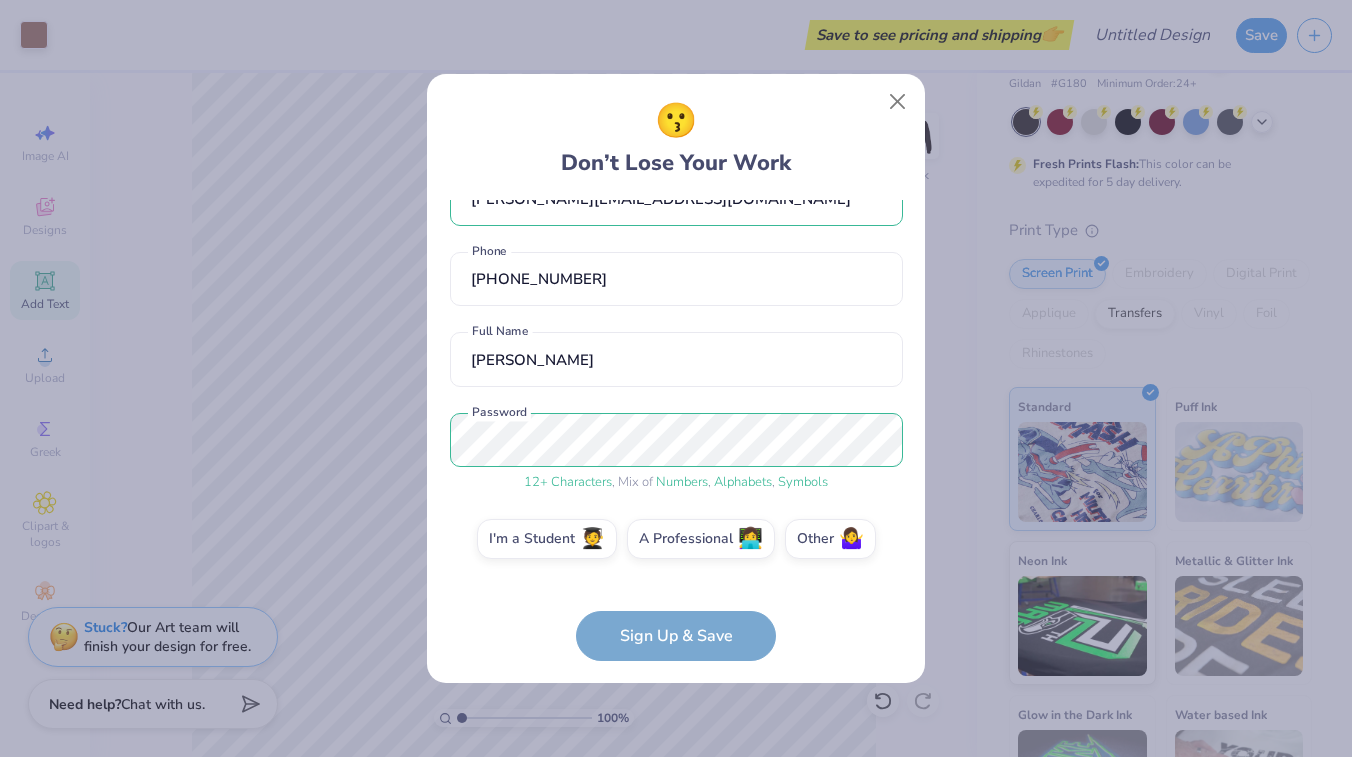 click on "[PERSON_NAME][EMAIL_ADDRESS][DOMAIN_NAME] Email [PHONE_NUMBER] Phone [PERSON_NAME] Full Name 12 + Characters , Mix of   Numbers ,   Alphabets ,   Symbols Password I'm a Student 🧑‍🎓 A Professional 👩‍💻 Other 🤷‍♀️ Sign Up & Save" at bounding box center (676, 430) 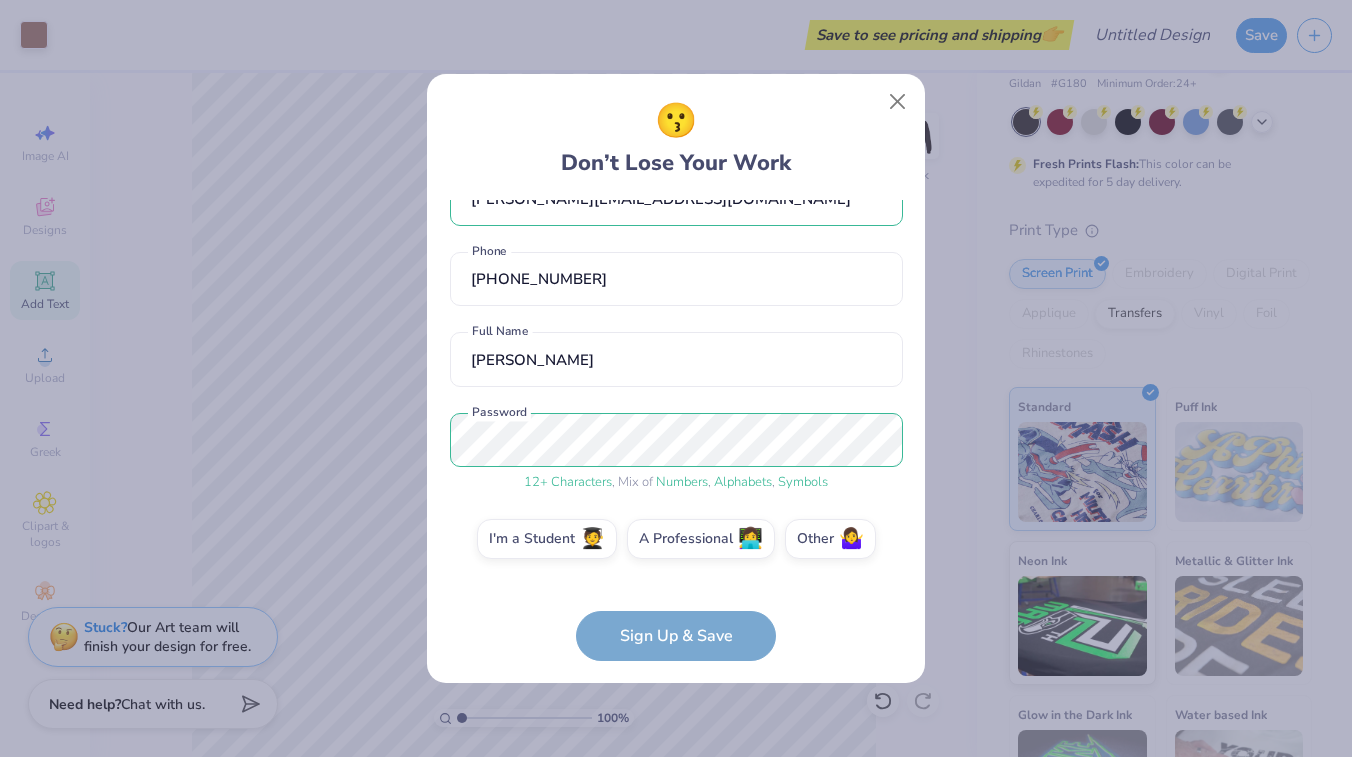 click on "[PERSON_NAME][EMAIL_ADDRESS][DOMAIN_NAME] Email [PHONE_NUMBER] Phone [PERSON_NAME] Full Name 12 + Characters , Mix of   Numbers ,   Alphabets ,   Symbols Password I'm a Student 🧑‍🎓 A Professional 👩‍💻 Other 🤷‍♀️ Sign Up & Save" at bounding box center [676, 430] 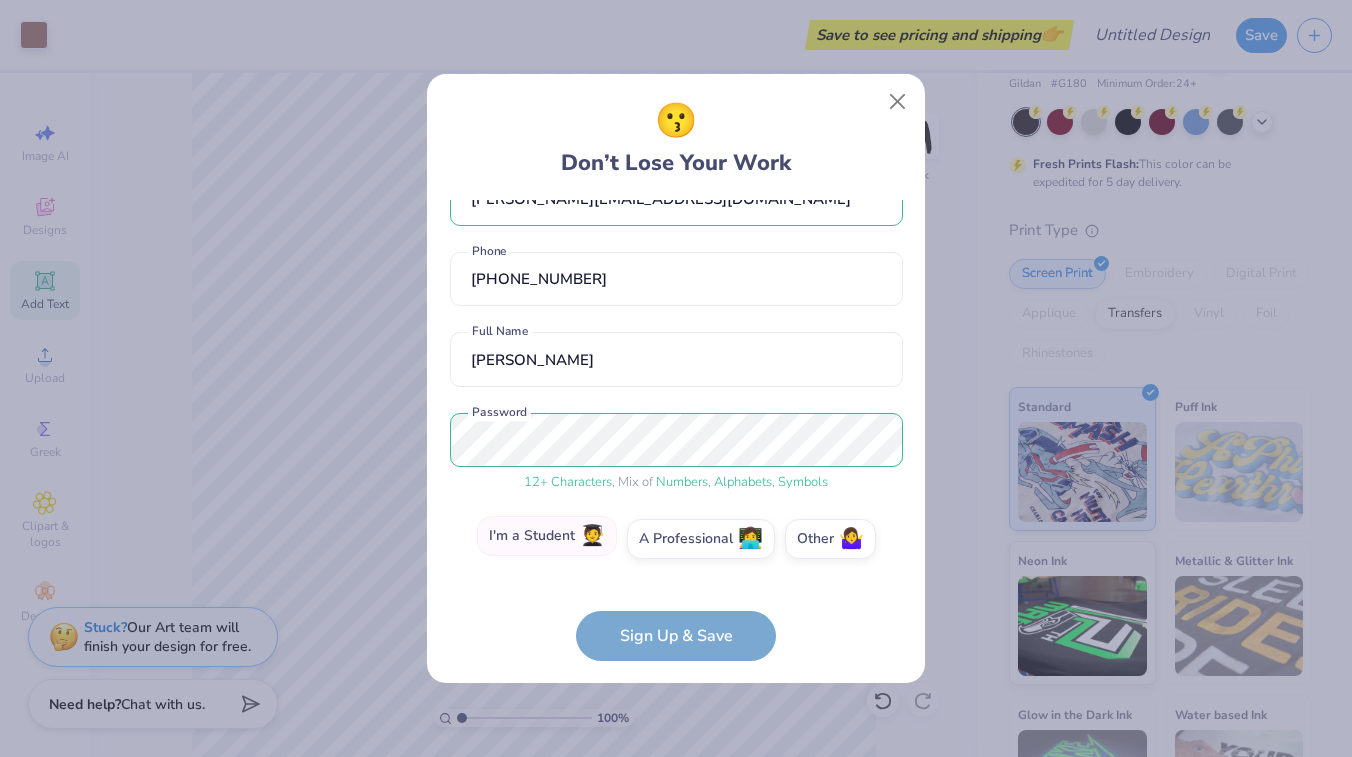 click on "I'm a Student 🧑‍🎓" at bounding box center [547, 536] 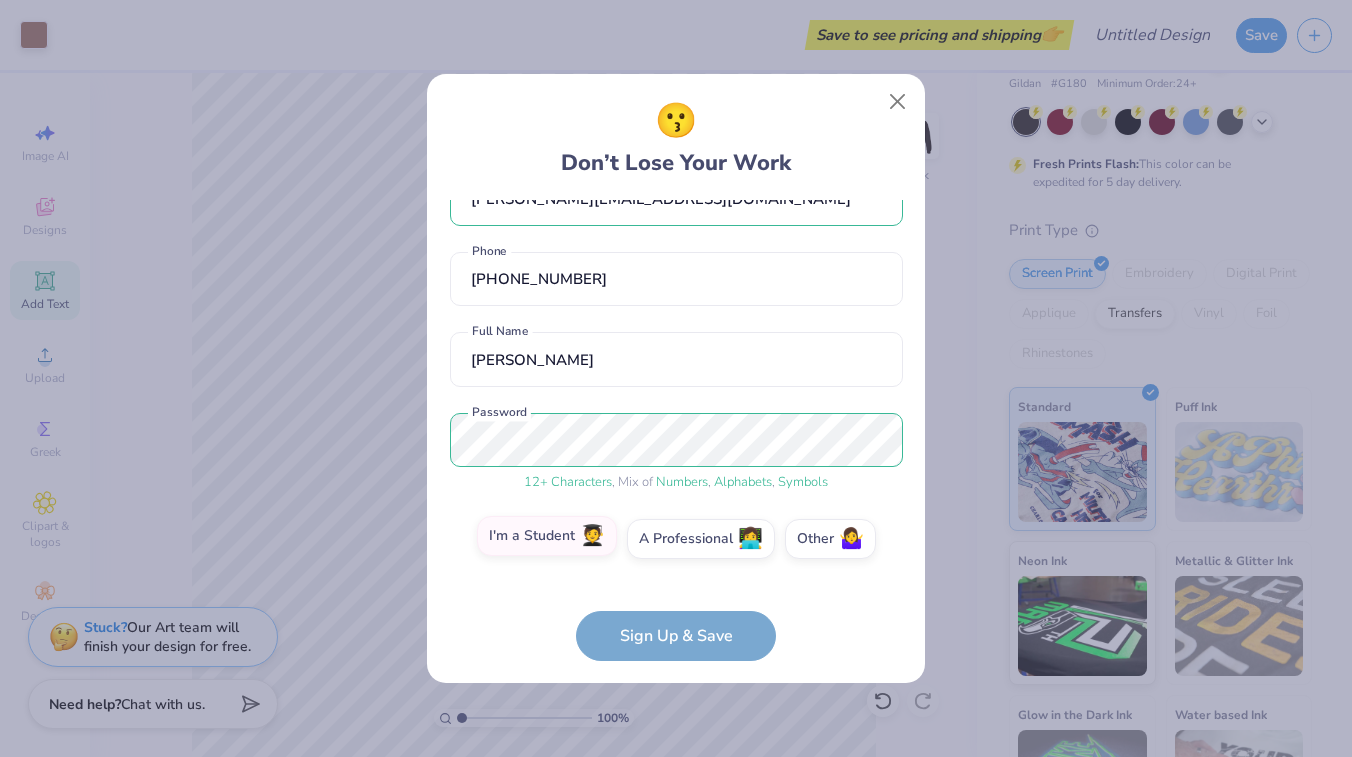 click on "I'm a Student 🧑‍🎓" at bounding box center [676, 592] 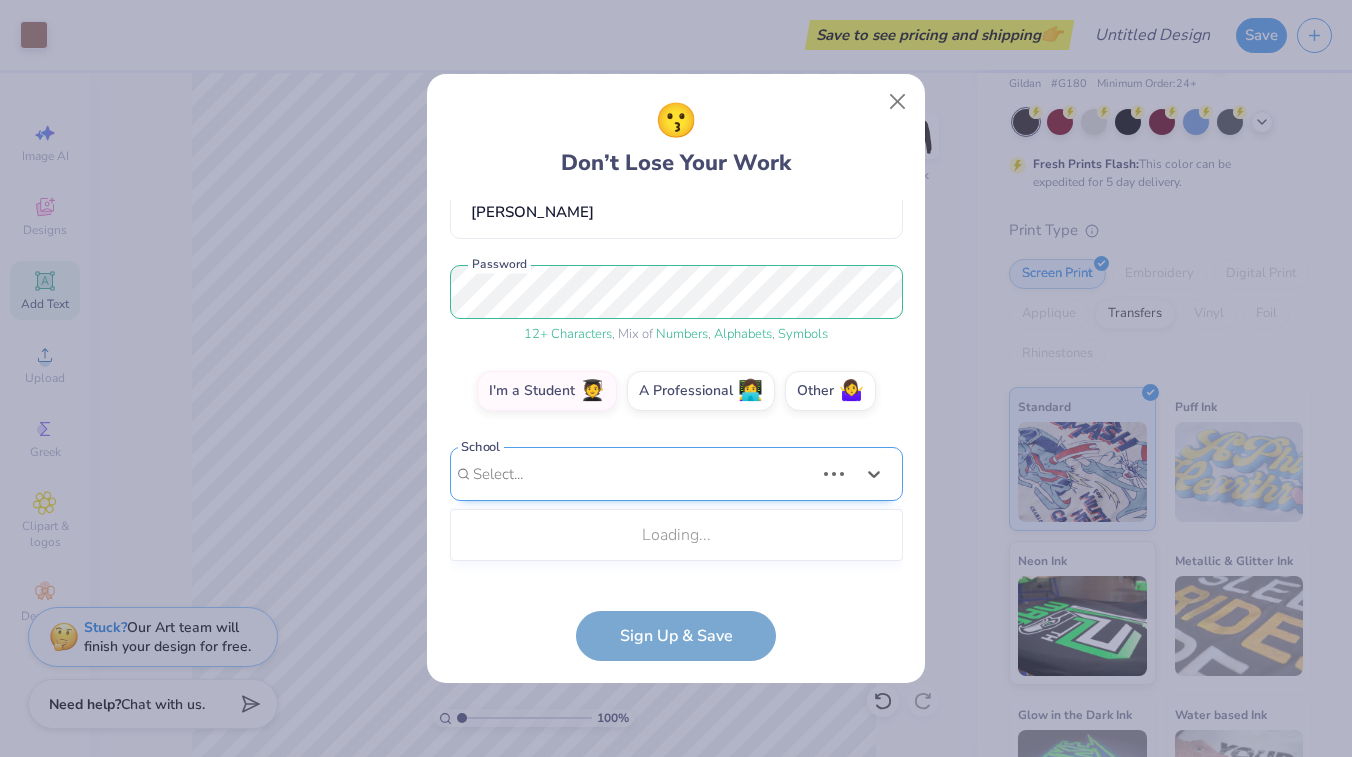 click on "Use Up and Down to choose options, press Enter to select the currently focused option, press Escape to exit the menu, press Tab to select the option and exit the menu. Select... Loading..." at bounding box center (676, 504) 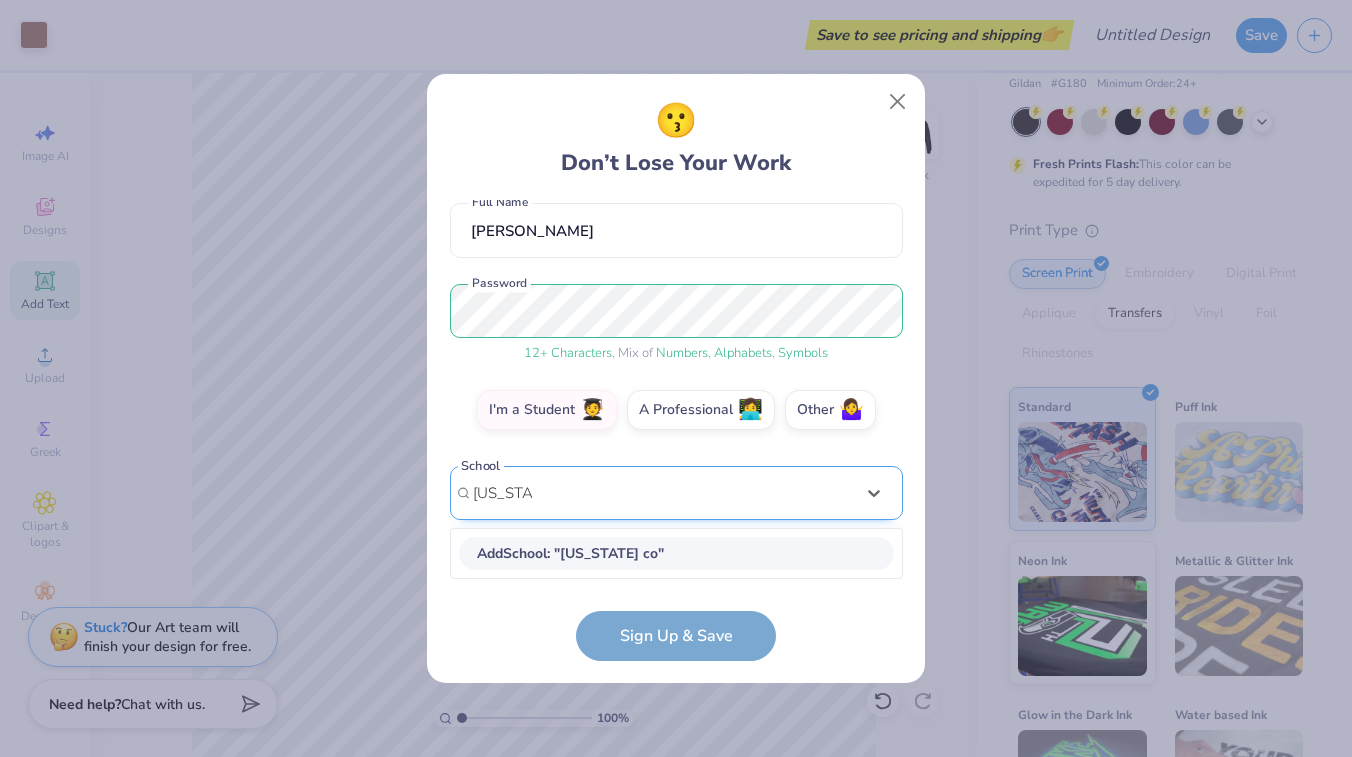 scroll, scrollTop: 178, scrollLeft: 0, axis: vertical 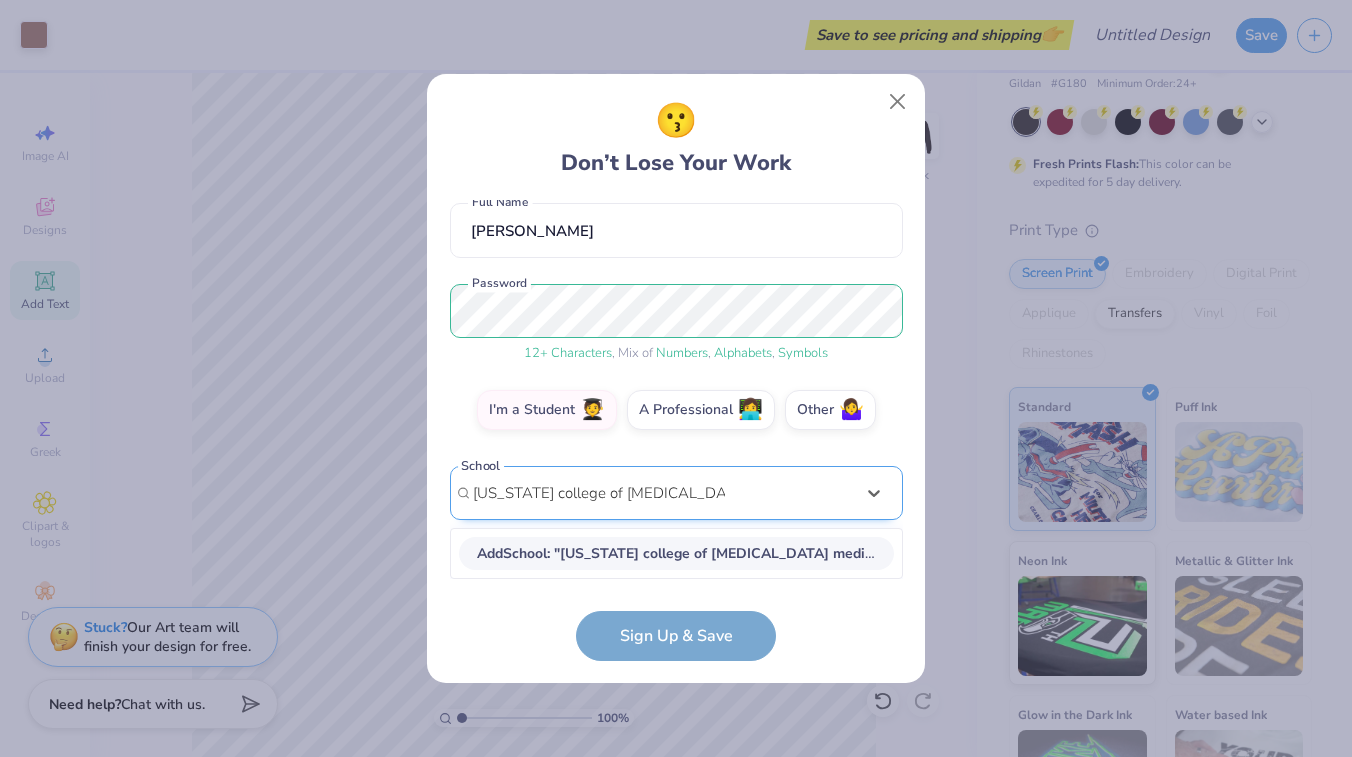 type on "[US_STATE] college of [MEDICAL_DATA] medicine" 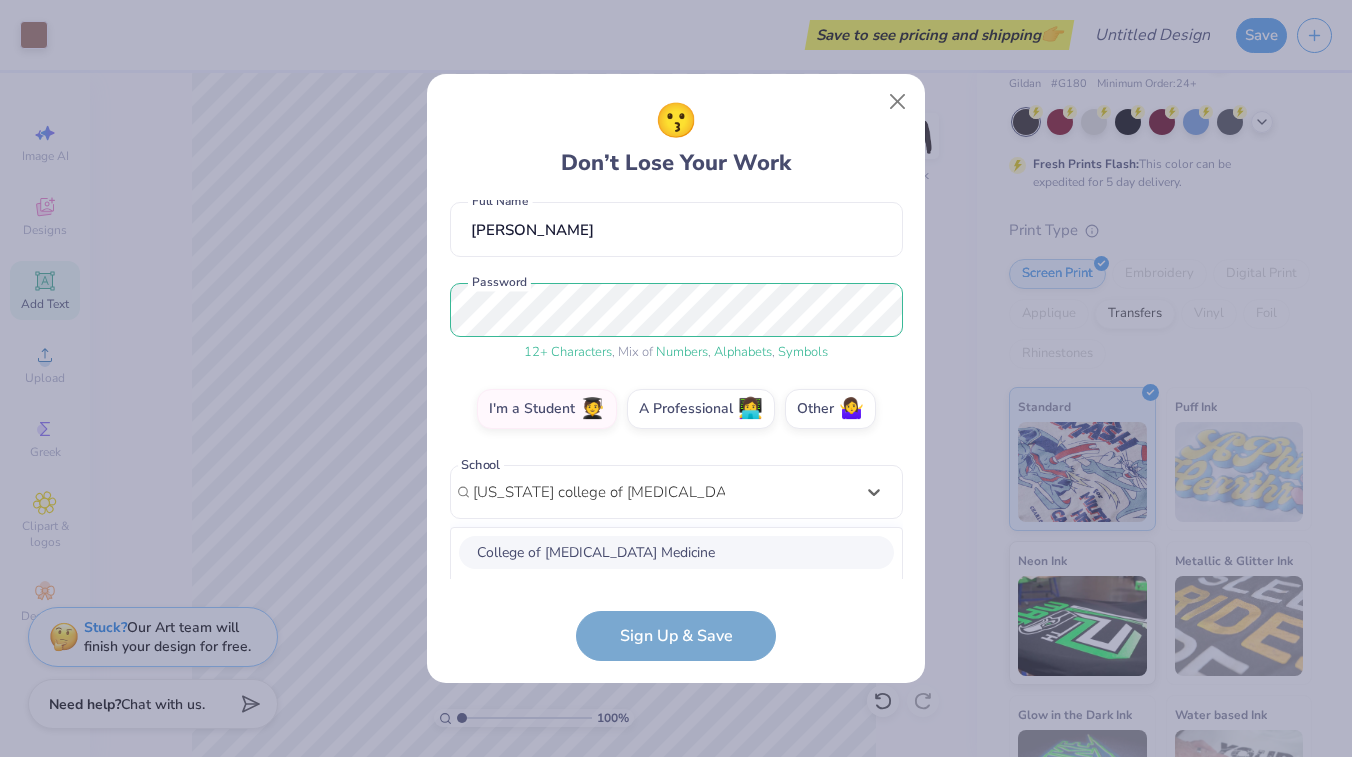 scroll, scrollTop: 429, scrollLeft: 0, axis: vertical 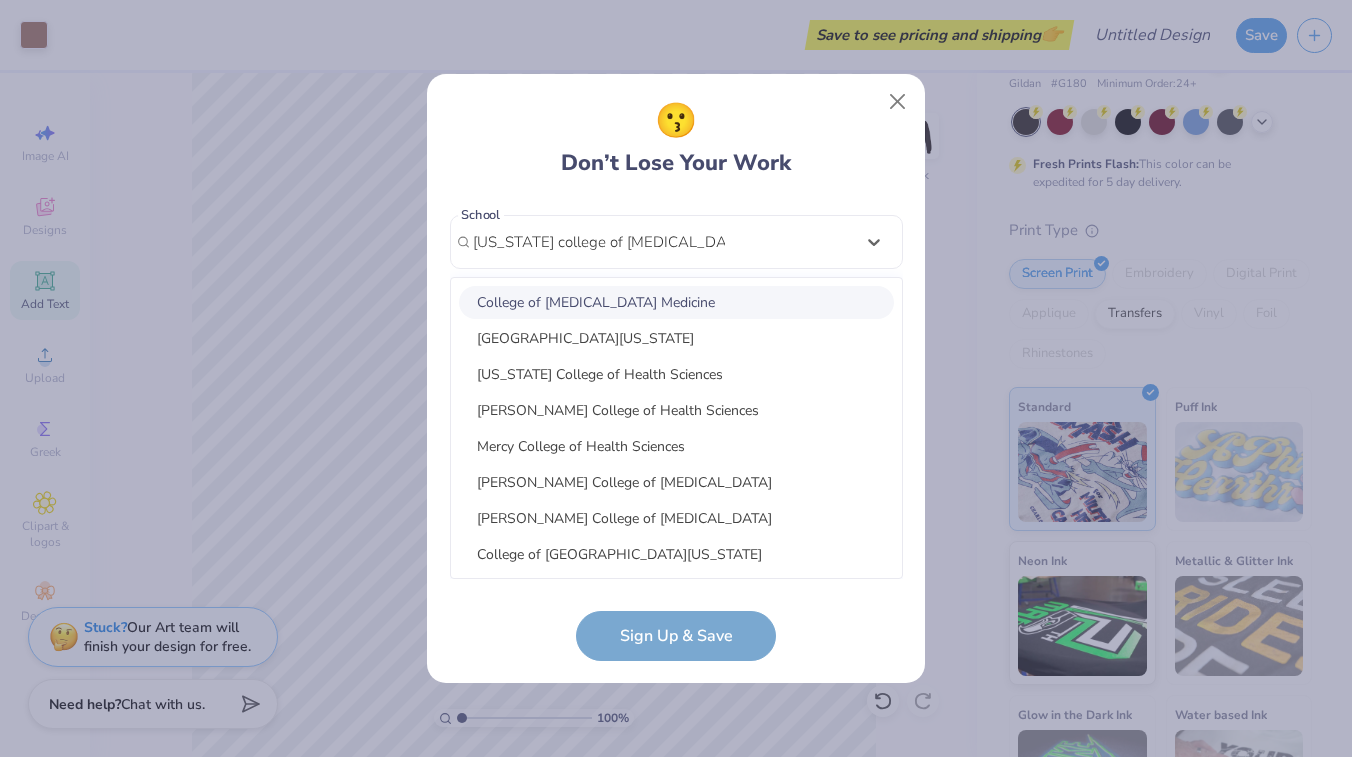 click on "College of [MEDICAL_DATA] Medicine" at bounding box center [676, 302] 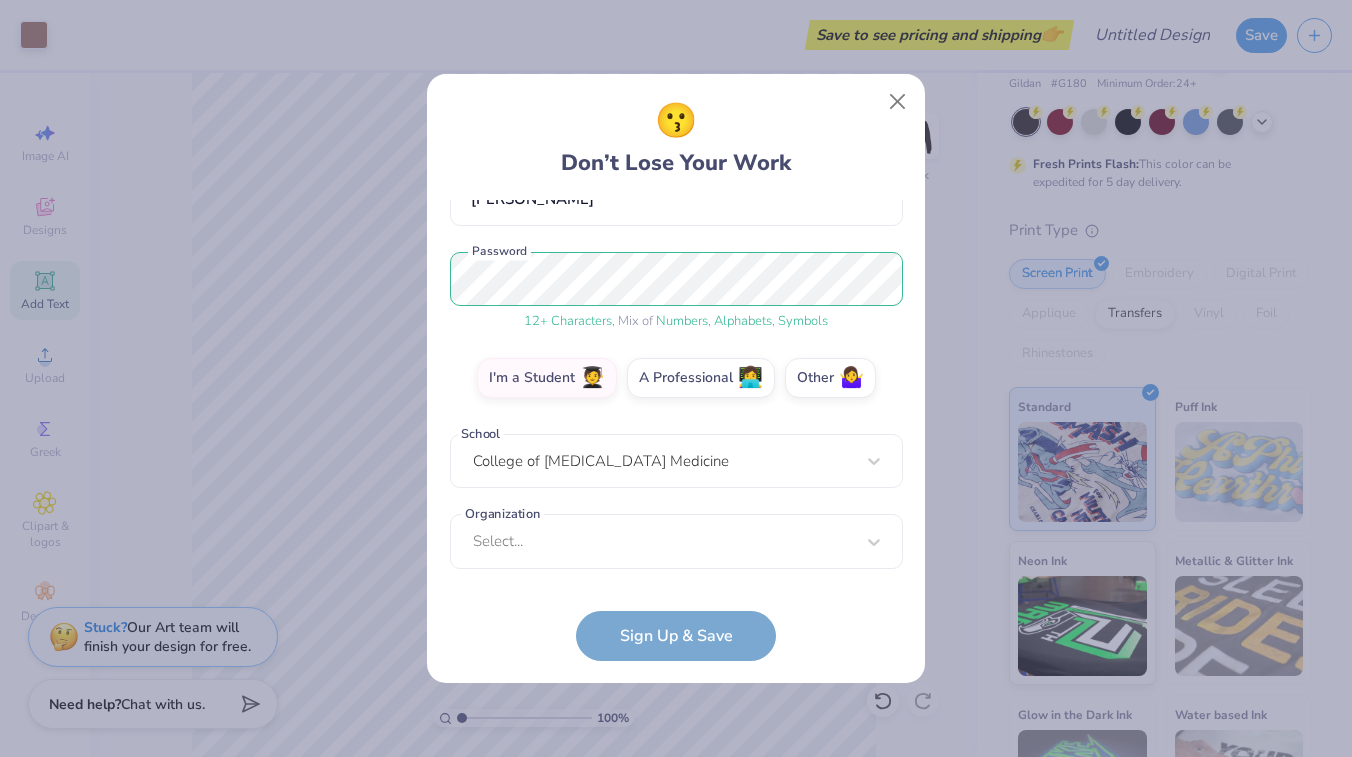 scroll, scrollTop: 210, scrollLeft: 0, axis: vertical 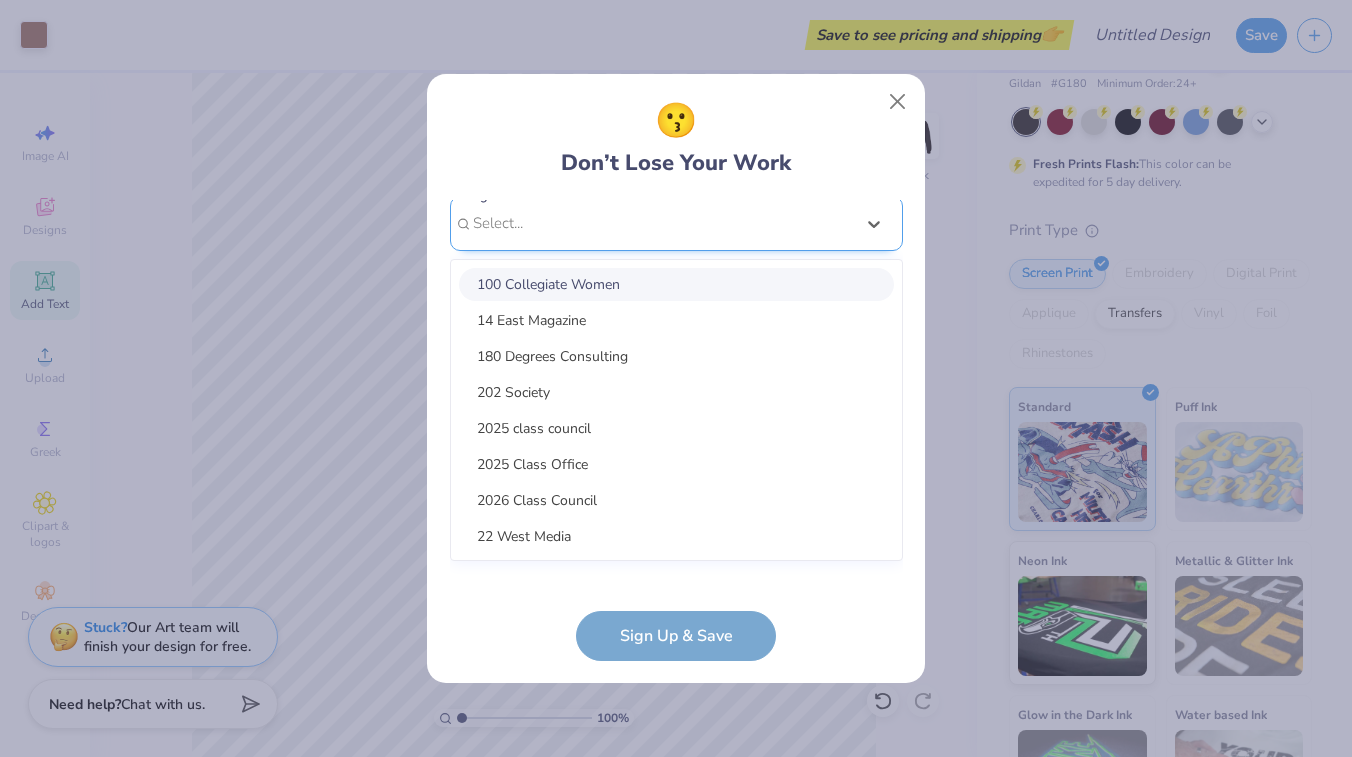 click on "option  focused, 1 of 15. 15 results available. Use Up and Down to choose options, press Enter to select the currently focused option, press Escape to exit the menu, press Tab to select the option and exit the menu. Select... 100 Collegiate Women 14 East Magazine 180 Degrees Consulting 202 Society 2025 class council 2025 Class Office 2026 Class Council 22 West Media 27 Heartbeats 314 Action 3D4E 4 Paws for Ability 4-H 45 Kings 49er Racing Club" at bounding box center [676, 378] 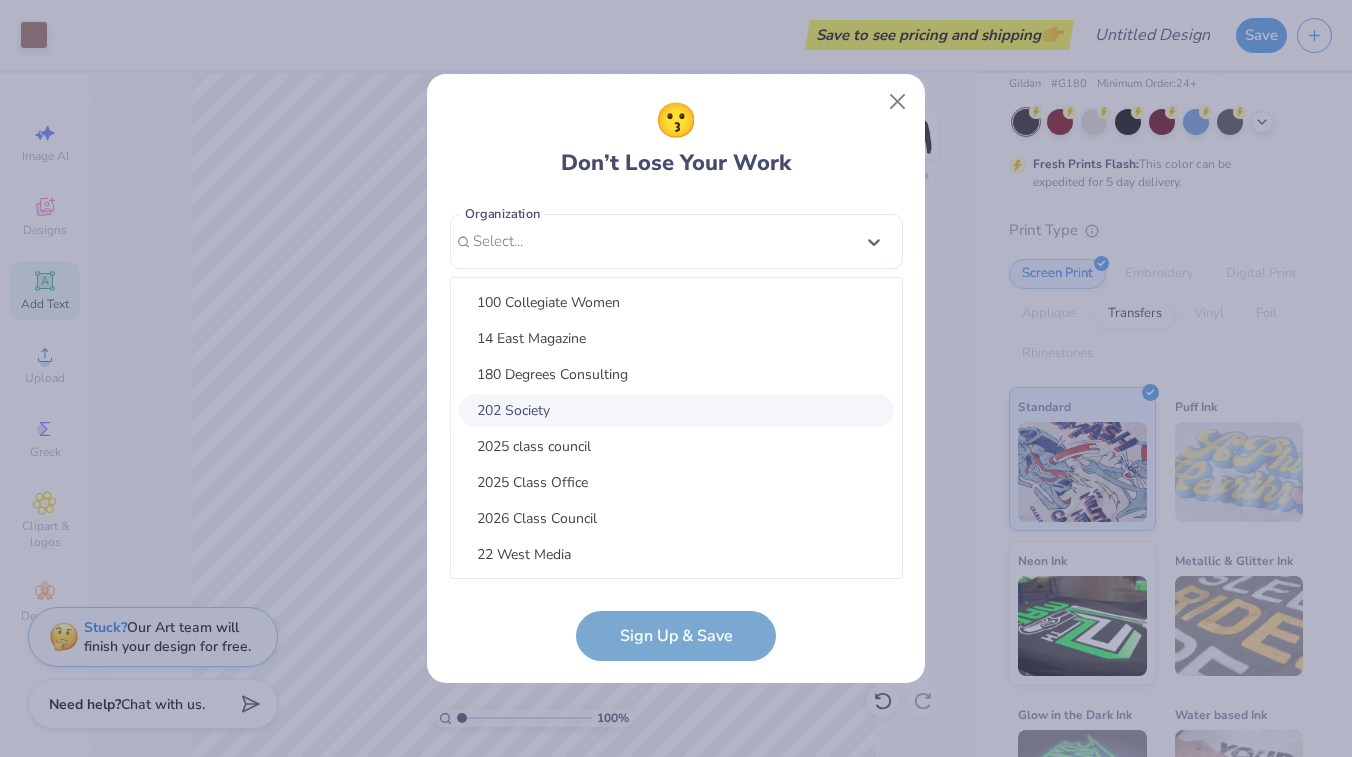 scroll, scrollTop: 253, scrollLeft: 0, axis: vertical 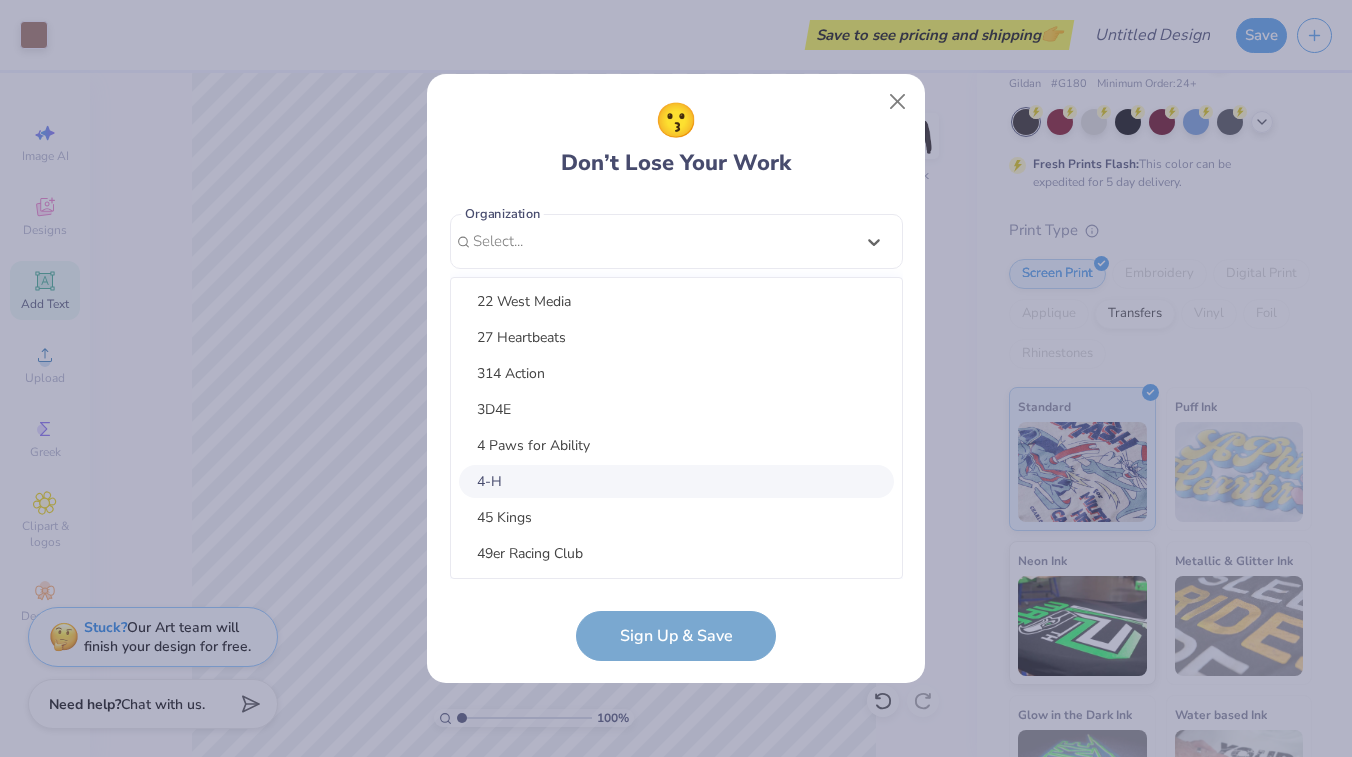 click on "[PERSON_NAME][EMAIL_ADDRESS][DOMAIN_NAME] Email [PHONE_NUMBER] Phone [PERSON_NAME] Full Name 12 + Characters , Mix of   Numbers ,   Alphabets ,   Symbols Password I'm a Student 🧑‍🎓 A Professional 👩‍💻 Other 🤷‍♀️ School College of [MEDICAL_DATA] Medicine Organization option  focused, 13 of 30. 30 results available. Use Up and Down to choose options, press Enter to select the currently focused option, press Escape to exit the menu, press Tab to select the option and exit the menu. Select... 100 Collegiate Women 14 East Magazine 180 Degrees Consulting 202 Society 2025 class council 2025 Class Office 2026 Class Council 22 West Media 27 Heartbeats 314 Action 3D4E 4 Paws for Ability 4-H 45 Kings 49er Racing Club 49er Social & Ballroom Dance Club 4N01 Dance Team 4x4 Magazine 64 Squares 8 To The Bar 840 West A Better Chance Tutoring A Cappella A Completely Different Note A Moment of Magic A Place to Talk A.R.T Dance Team A2 Exploration Cult AAAE AAAS Organization cannot be null Sign Up & Save" at bounding box center (676, 430) 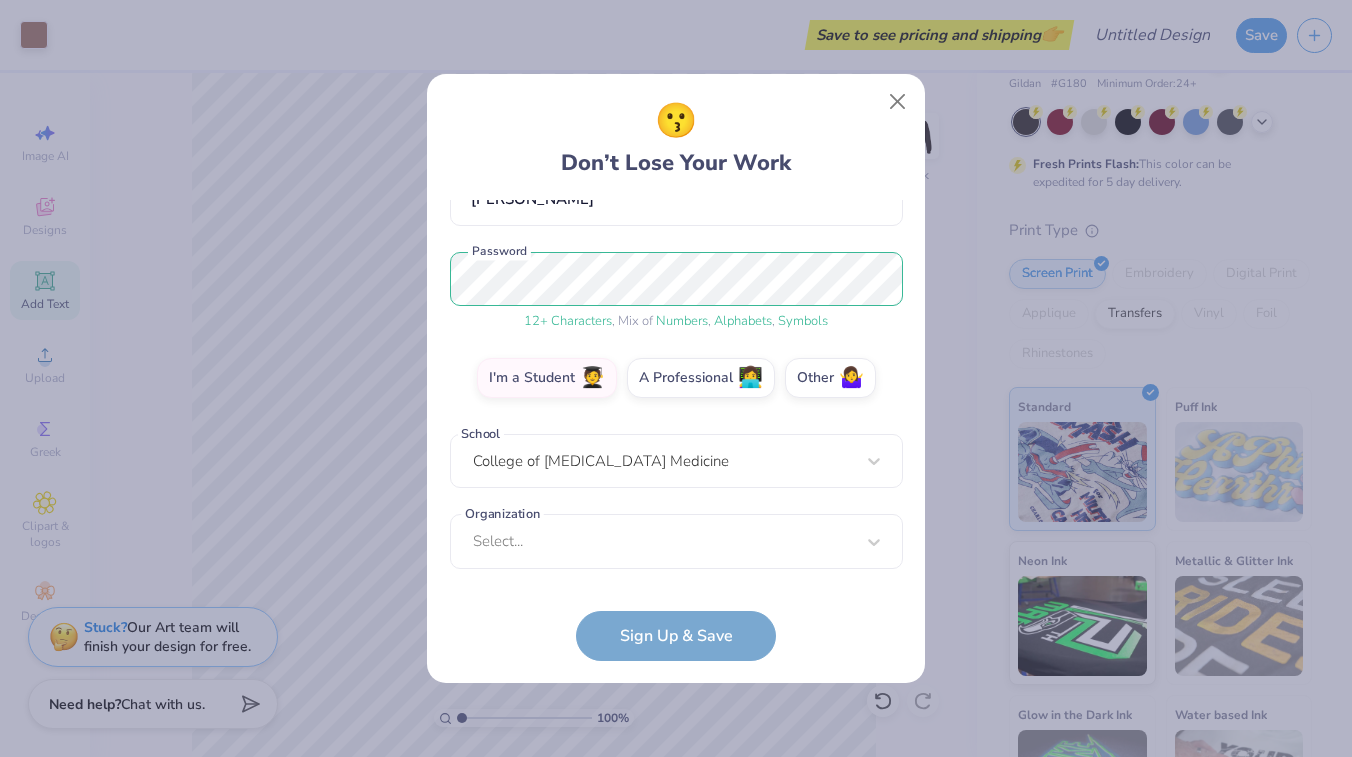 click on "[PERSON_NAME][EMAIL_ADDRESS][DOMAIN_NAME] Email [PHONE_NUMBER] Phone [PERSON_NAME] Full Name 12 + Characters , Mix of   Numbers ,   Alphabets ,   Symbols Password I'm a Student 🧑‍🎓 A Professional 👩‍💻 Other 🤷‍♀️ School College of [MEDICAL_DATA] Medicine Organization Select... Organization cannot be null Sign Up & Save" at bounding box center [676, 430] 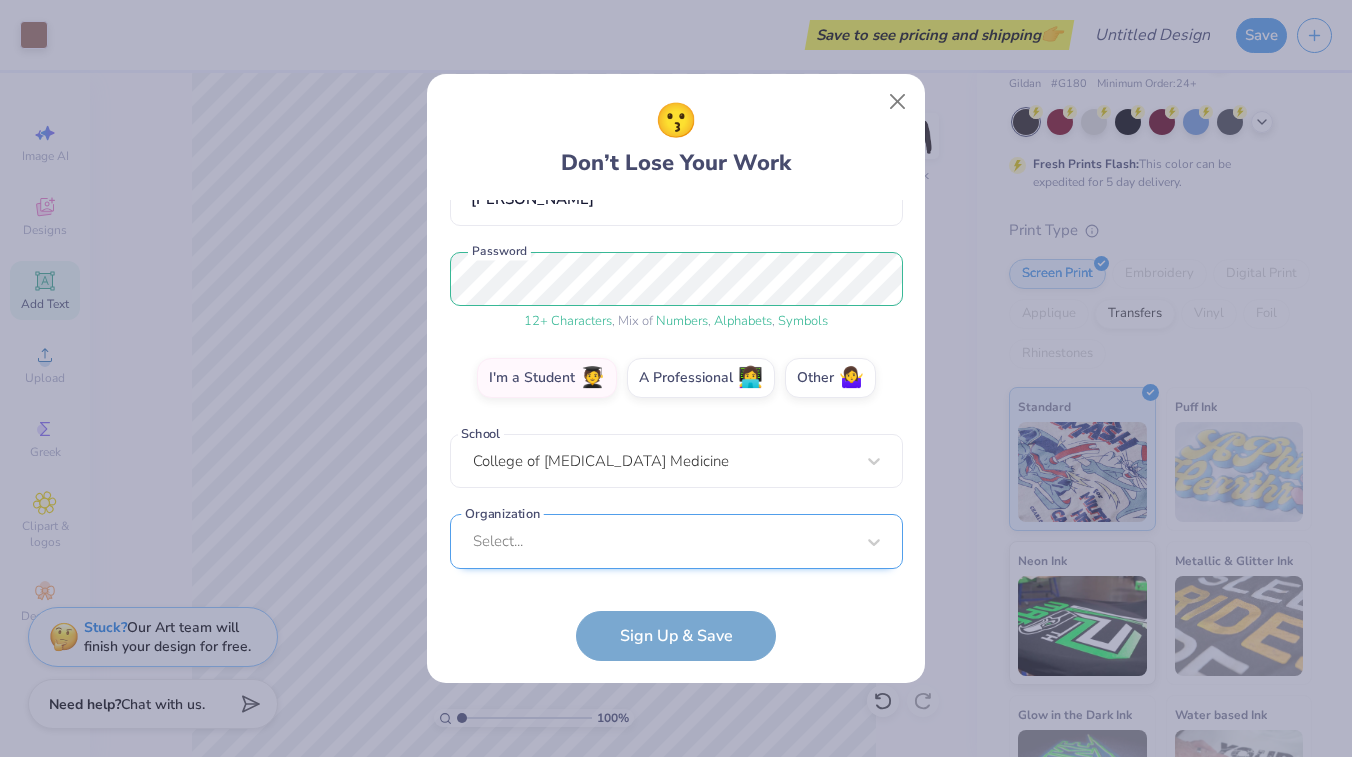 click on "Select..." at bounding box center [676, 541] 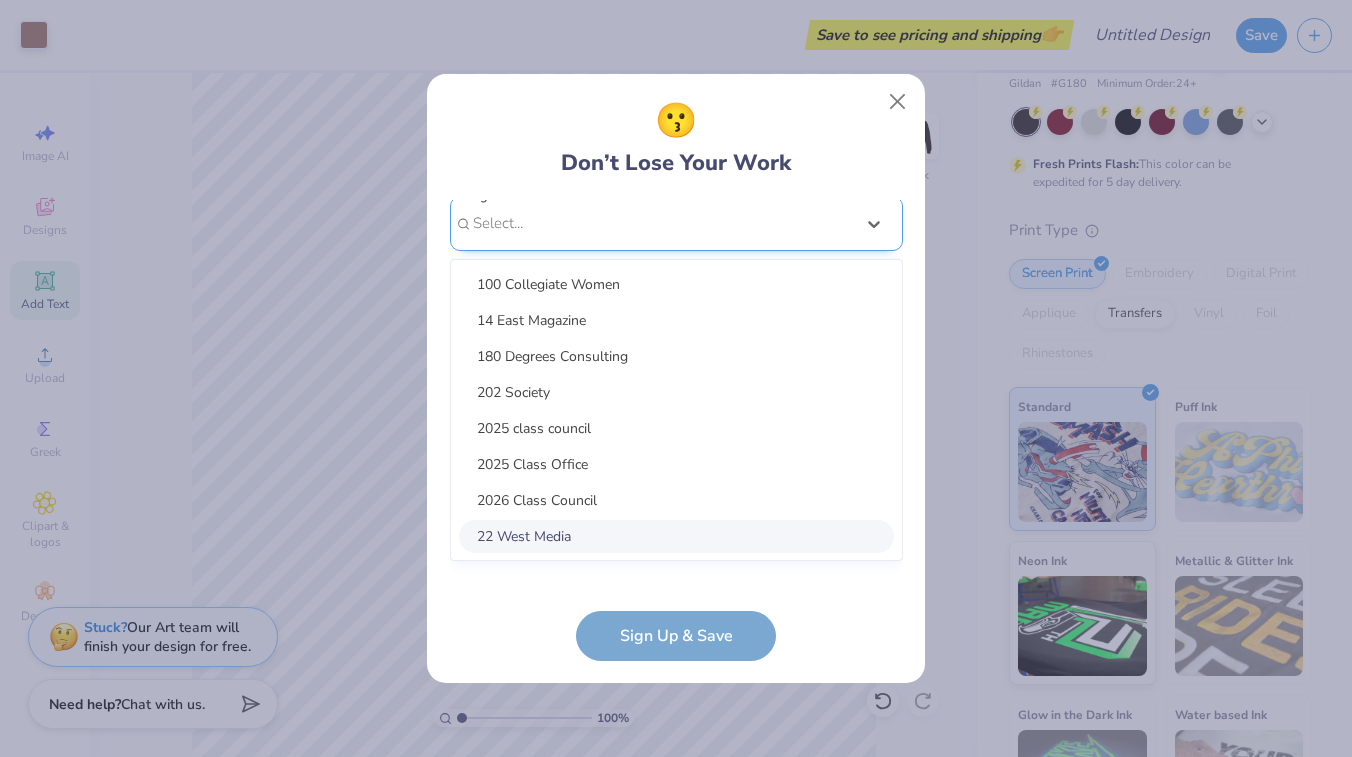 scroll, scrollTop: 510, scrollLeft: 0, axis: vertical 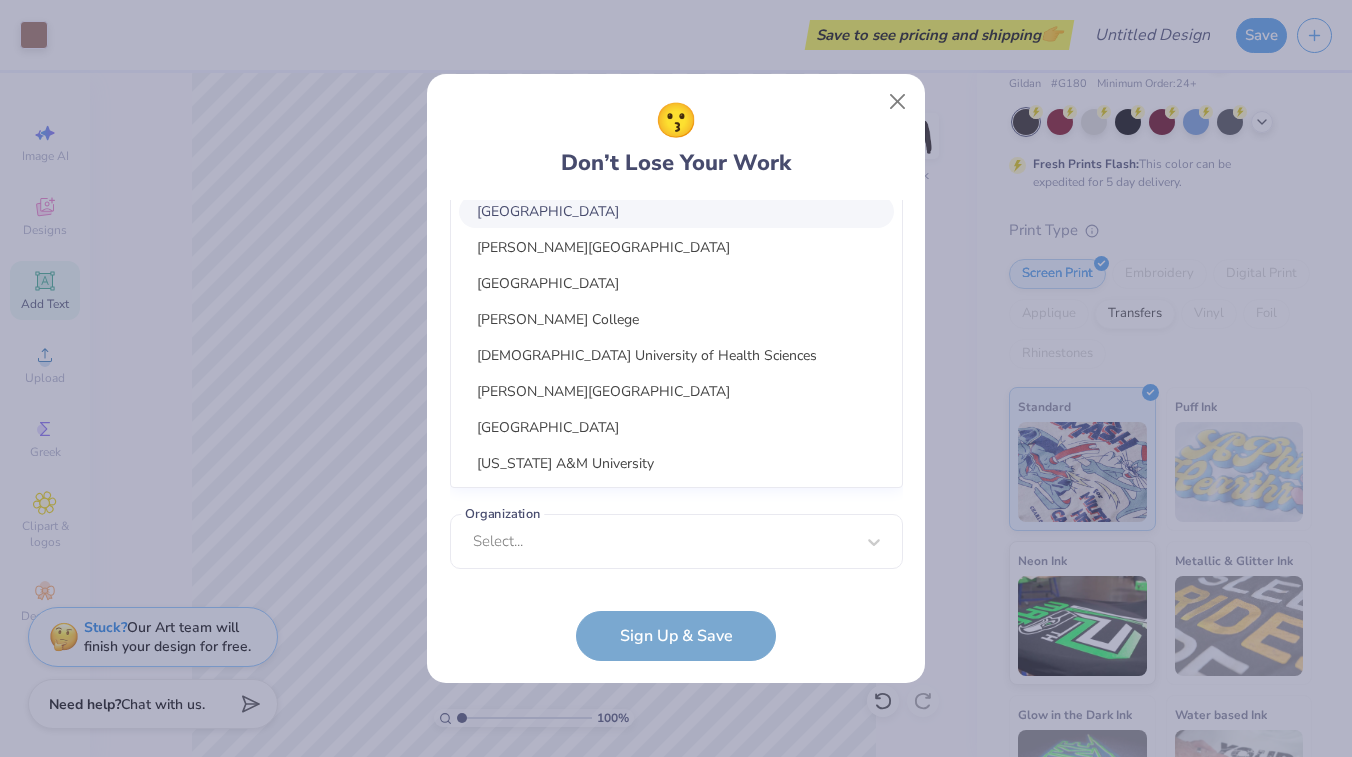 click on "[PERSON_NAME][EMAIL_ADDRESS][DOMAIN_NAME] Email [PHONE_NUMBER] Phone [PERSON_NAME] Full Name 12 + Characters , Mix of   Numbers ,   Alphabets ,   Symbols Password I'm a Student 🧑‍🎓 A Professional 👩‍💻 Other 🤷‍♀️ School option  focused, 1 of 30. 30 results available. Use Up and Down to choose options, press Enter to select the currently focused option, press Escape to exit the menu, press Tab to select the option and exit the menu. College of [MEDICAL_DATA] Medicine [GEOGRAPHIC_DATA] [PERSON_NAME][GEOGRAPHIC_DATA] [GEOGRAPHIC_DATA] [PERSON_NAME][GEOGRAPHIC_DATA] Adventist [GEOGRAPHIC_DATA] [PERSON_NAME][GEOGRAPHIC_DATA] [GEOGRAPHIC_DATA] [US_STATE][GEOGRAPHIC_DATA] [US_STATE][GEOGRAPHIC_DATA] [US_STATE][GEOGRAPHIC_DATA] [US_STATE][GEOGRAPHIC_DATA] [GEOGRAPHIC_DATA] [GEOGRAPHIC_DATA] [PERSON_NAME][GEOGRAPHIC_DATA] [GEOGRAPHIC_DATA] [PERSON_NAME][GEOGRAPHIC_DATA] [PERSON_NAME][GEOGRAPHIC_DATA] [PERSON_NAME][GEOGRAPHIC_DATA] [PERSON_NAME][GEOGRAPHIC_DATA] [PERSON_NAME][GEOGRAPHIC_DATA] [GEOGRAPHIC_DATA] [GEOGRAPHIC_DATA][PERSON_NAME]" at bounding box center (676, 389) 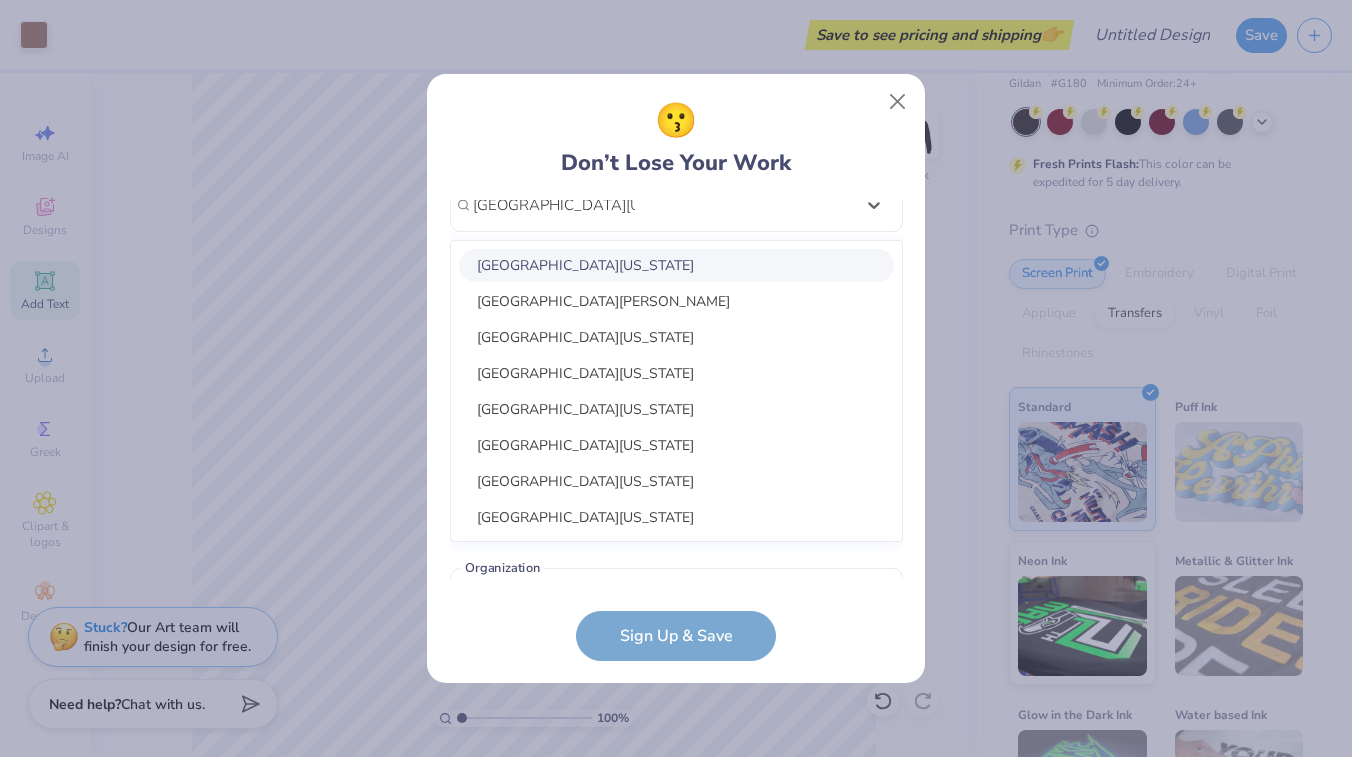 scroll, scrollTop: 497, scrollLeft: 0, axis: vertical 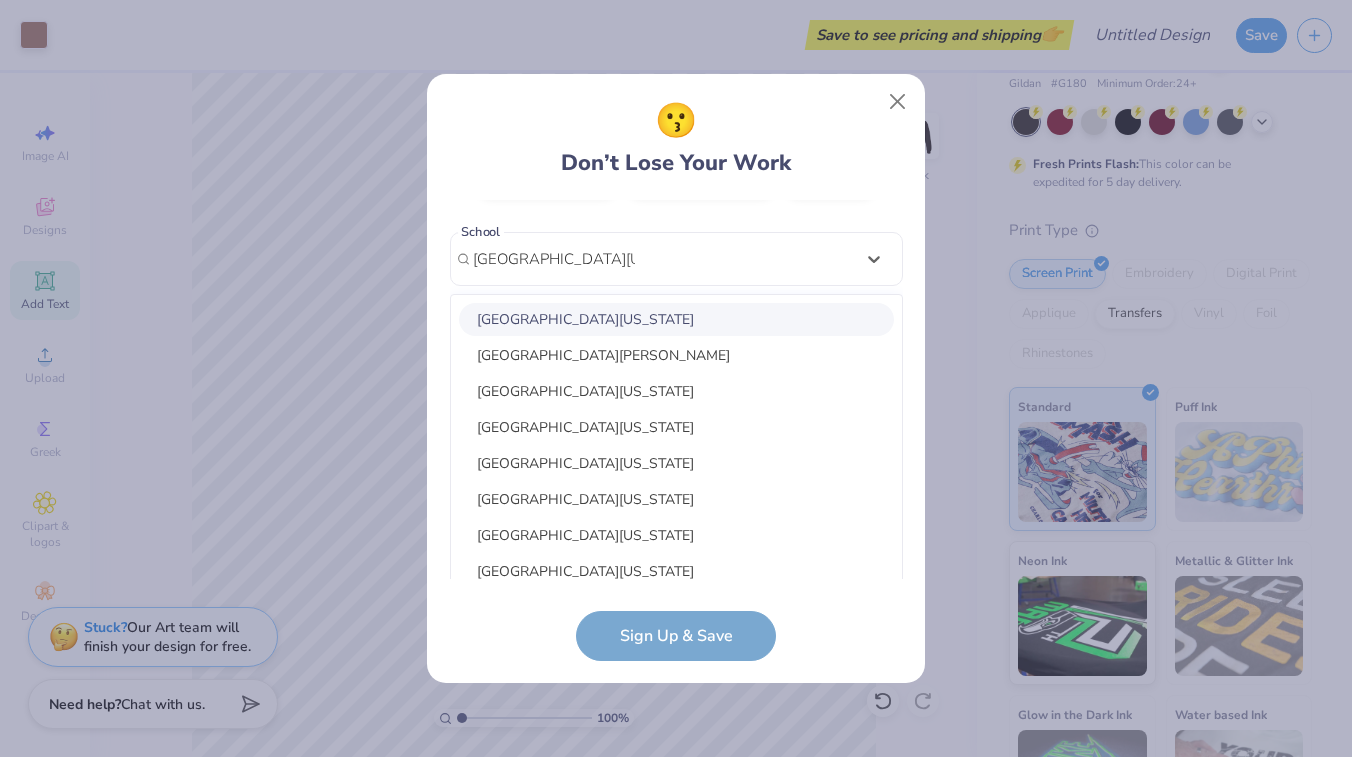click on "[GEOGRAPHIC_DATA][US_STATE]" at bounding box center [676, 319] 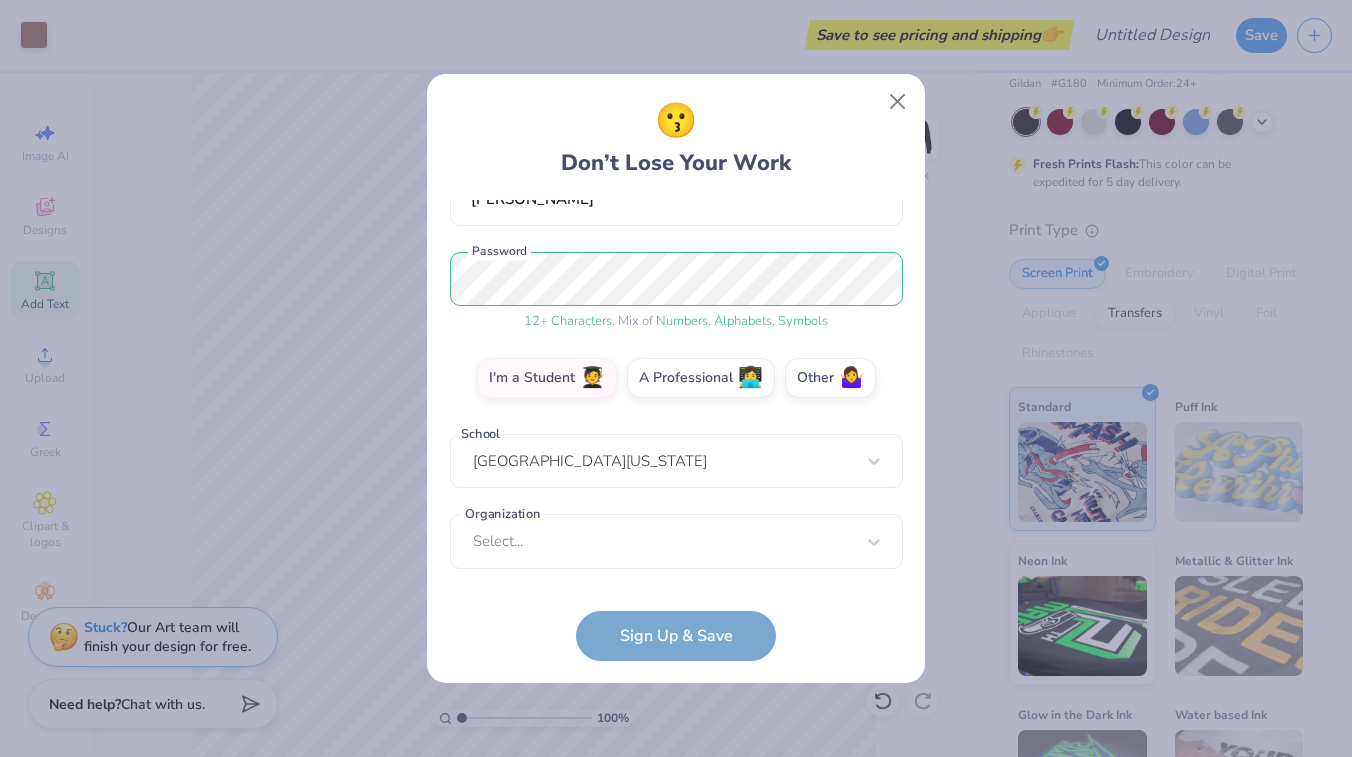 scroll, scrollTop: 210, scrollLeft: 0, axis: vertical 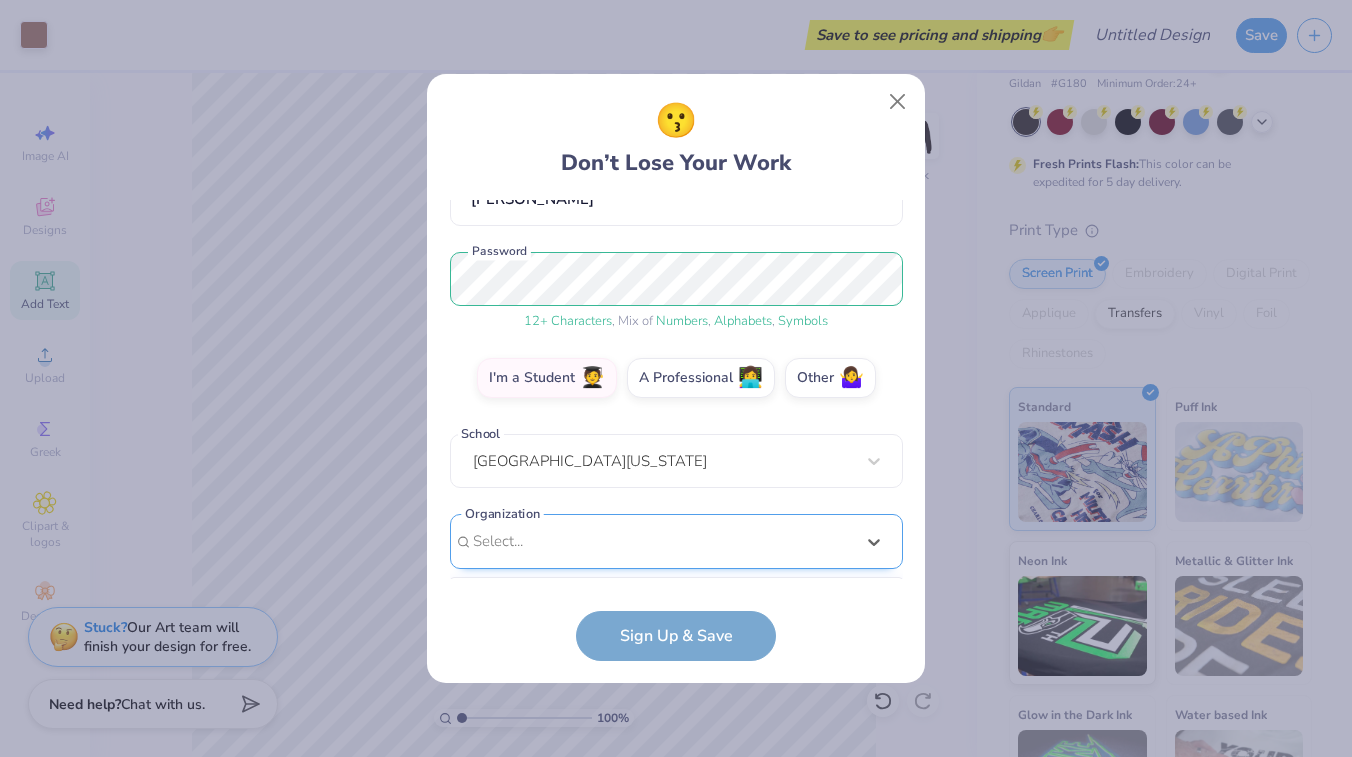 click on "option  focused, 1 of 45. 45 results available. Use Up and Down to choose options, press Enter to select the currently focused option, press Escape to exit the menu, press Tab to select the option and exit the menu. Select... 100 Collegiate Women 14 East Magazine 180 Degrees Consulting 202 Society 2025 class council 2025 Class Office 2026 Class Council 22 West Media 27 Heartbeats 314 Action 3D4E 4 Paws for Ability 4-H 45 Kings 49er Racing Club 49er Social & Ballroom Dance Club 4N01 Dance Team 4x4 Magazine 64 Squares 8 To The Bar 840 West A Better Chance Tutoring A Cappella A Completely Different Note A Moment of Magic A Place to Talk A.R.T Dance Team A2 Exploration Cult AAAE AAAS AAC Club AADE Aag Aahana Aaja Nachle AAMBAA AAPA AASU AAUW AAWD AB Samahan [PERSON_NAME] ABK Ablaze ABPSI" at bounding box center [676, 696] 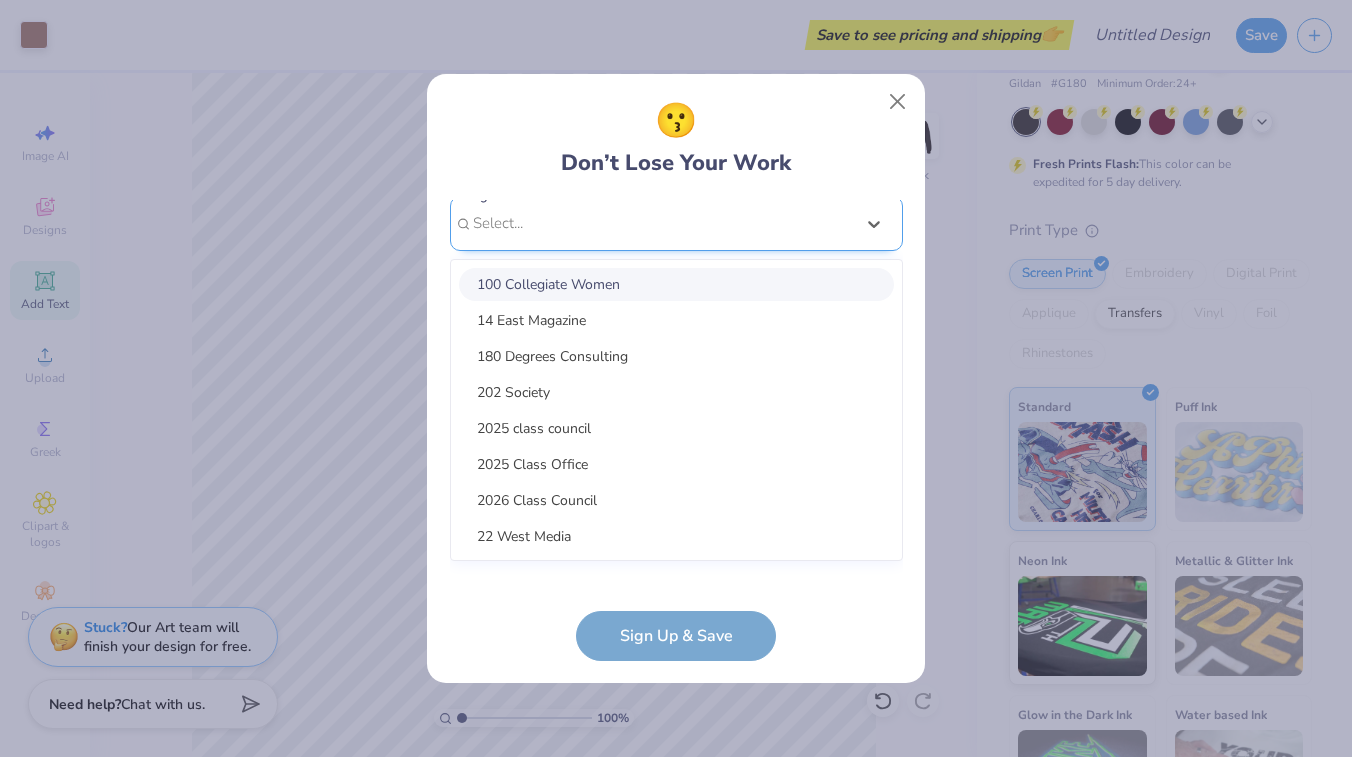 scroll, scrollTop: 510, scrollLeft: 0, axis: vertical 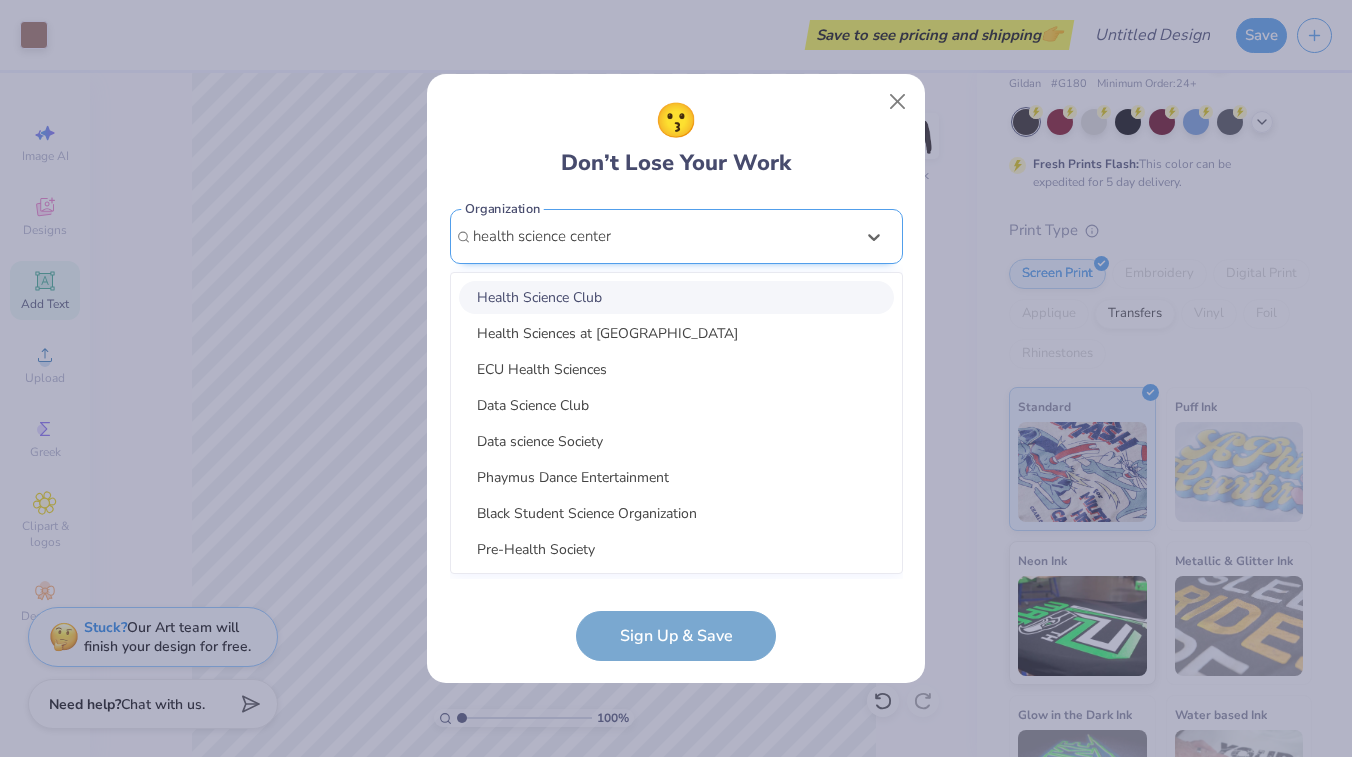 type on "health science center" 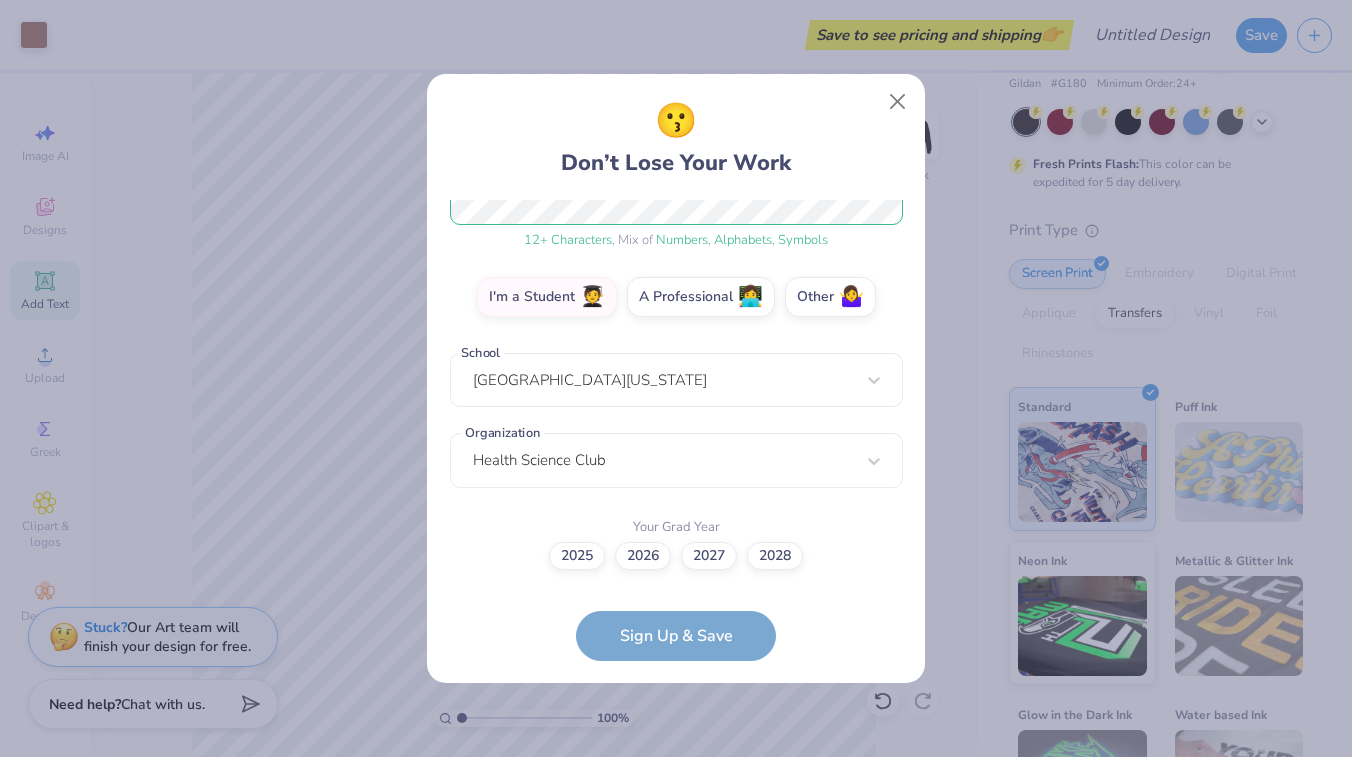 click on "[PERSON_NAME][EMAIL_ADDRESS][DOMAIN_NAME] Email [PHONE_NUMBER] Phone [PERSON_NAME] Full Name 12 + Characters , Mix of   Numbers ,   Alphabets ,   Symbols Password I'm a Student 🧑‍🎓 A Professional 👩‍💻 Other 🤷‍♀️ School [GEOGRAPHIC_DATA][US_STATE] Organization Health Science Club Your Grad Year [DATE] 2026 2027 2028 Sign Up & Save" at bounding box center (676, 430) 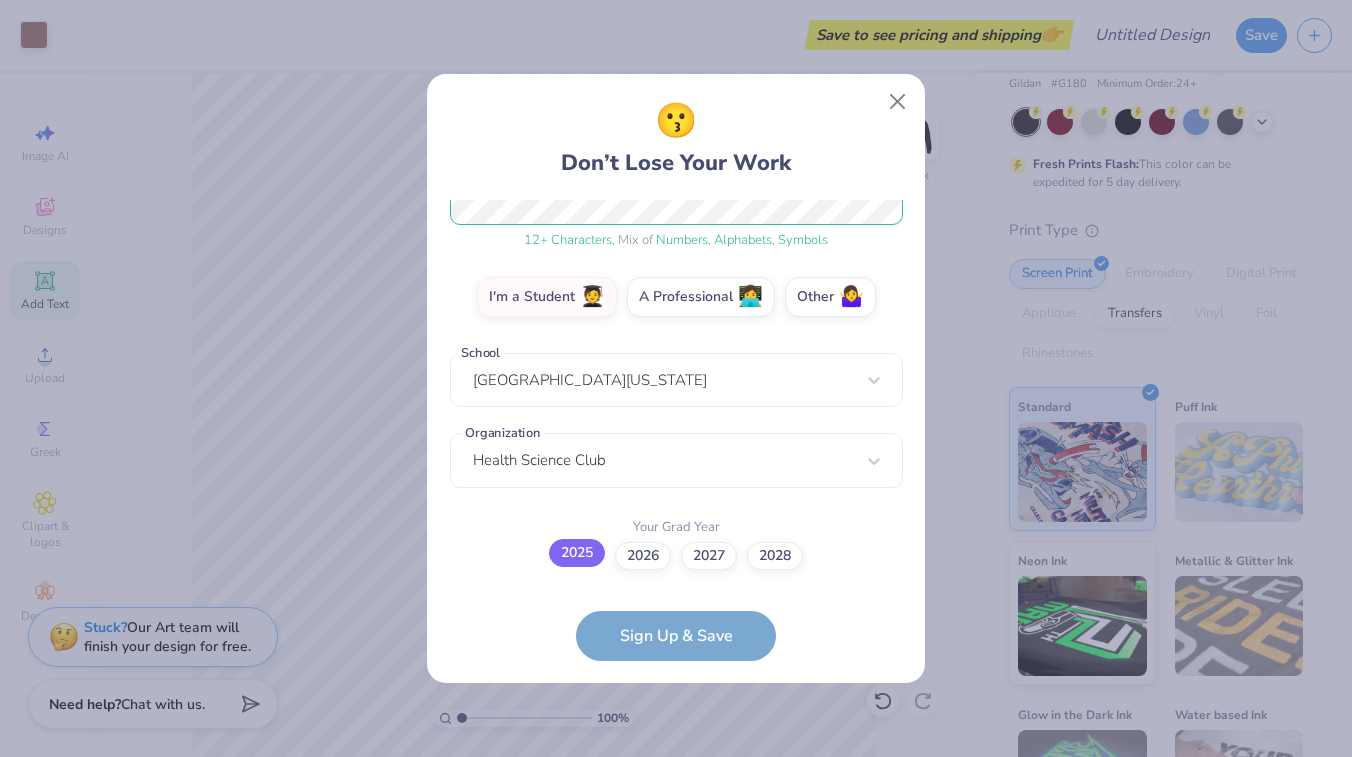 click on "2025" at bounding box center [577, 553] 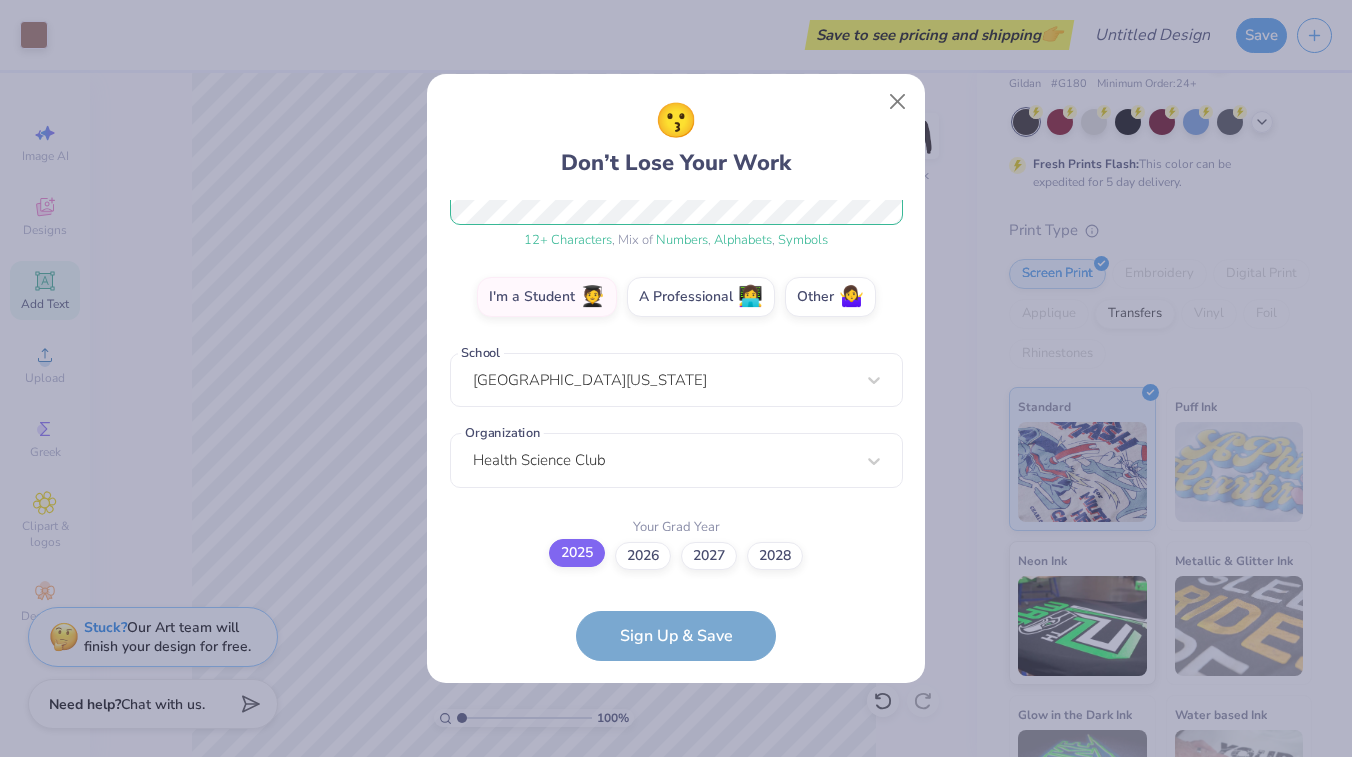click on "2025" at bounding box center [676, 847] 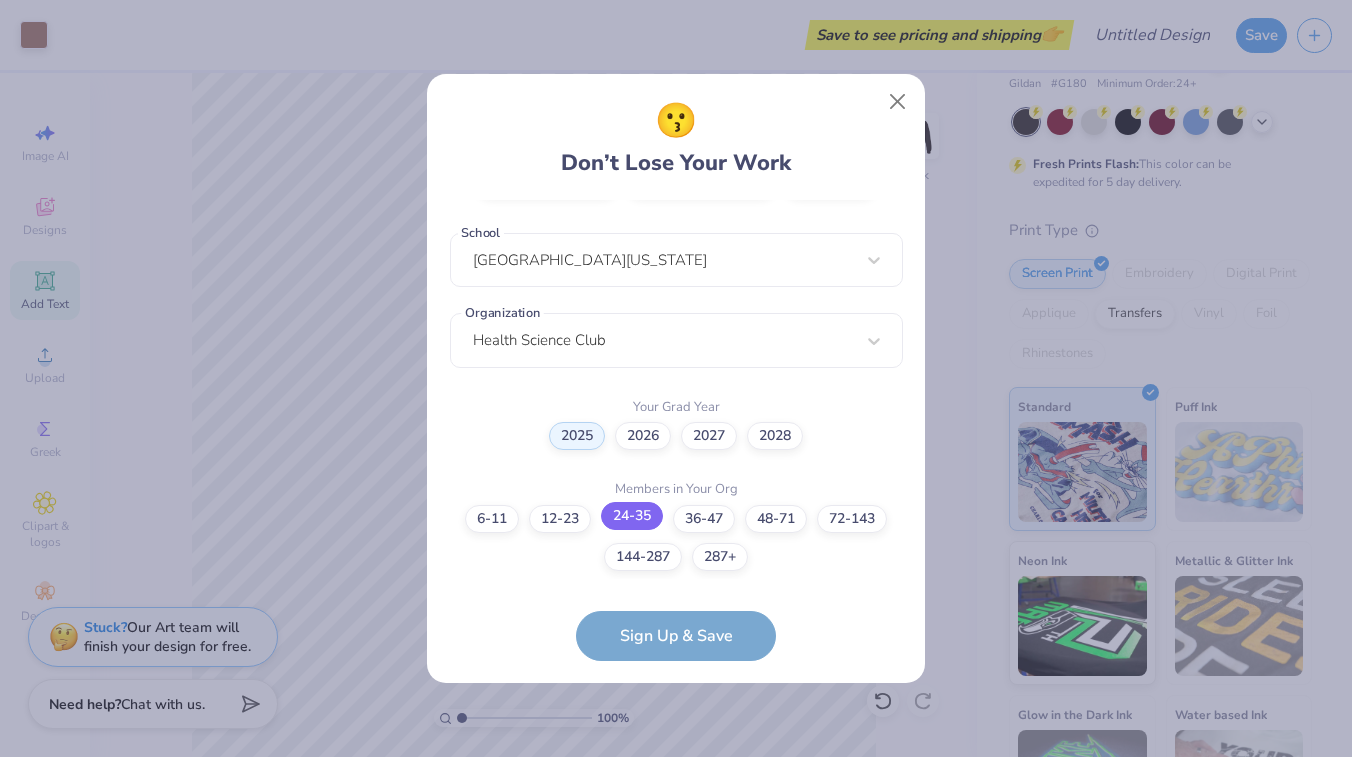 click on "24-35" at bounding box center [632, 516] 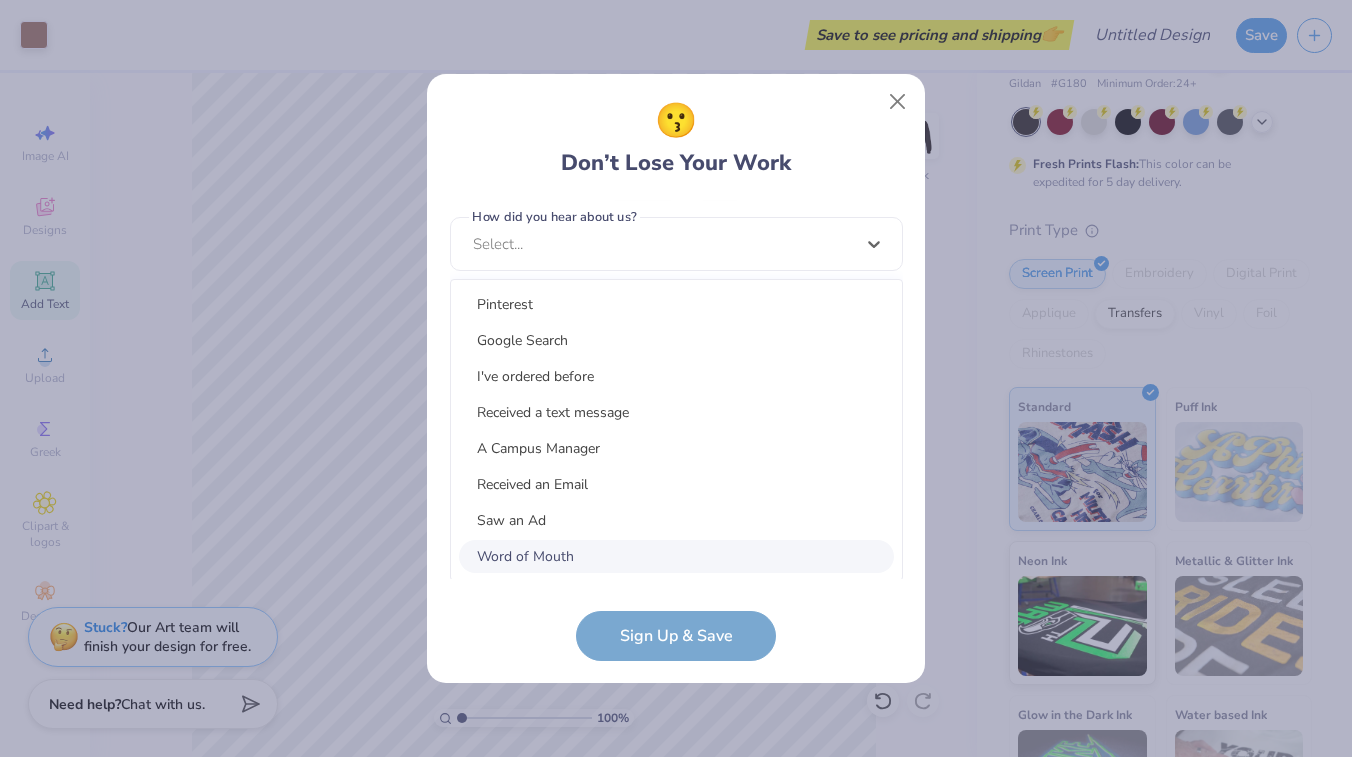 click on "option Word of Mouth focused, 8 of 15. 15 results available. Use Up and Down to choose options, press Enter to select the currently focused option, press Escape to exit the menu, press Tab to select the option and exit the menu. Select... Pinterest Google Search I've ordered before Received a text message A Campus Manager Received an Email Saw an Ad Word of Mouth LinkedIn Tik Tok Instagram Blog/Article Reddit An AI Chatbot Other" at bounding box center [676, 399] 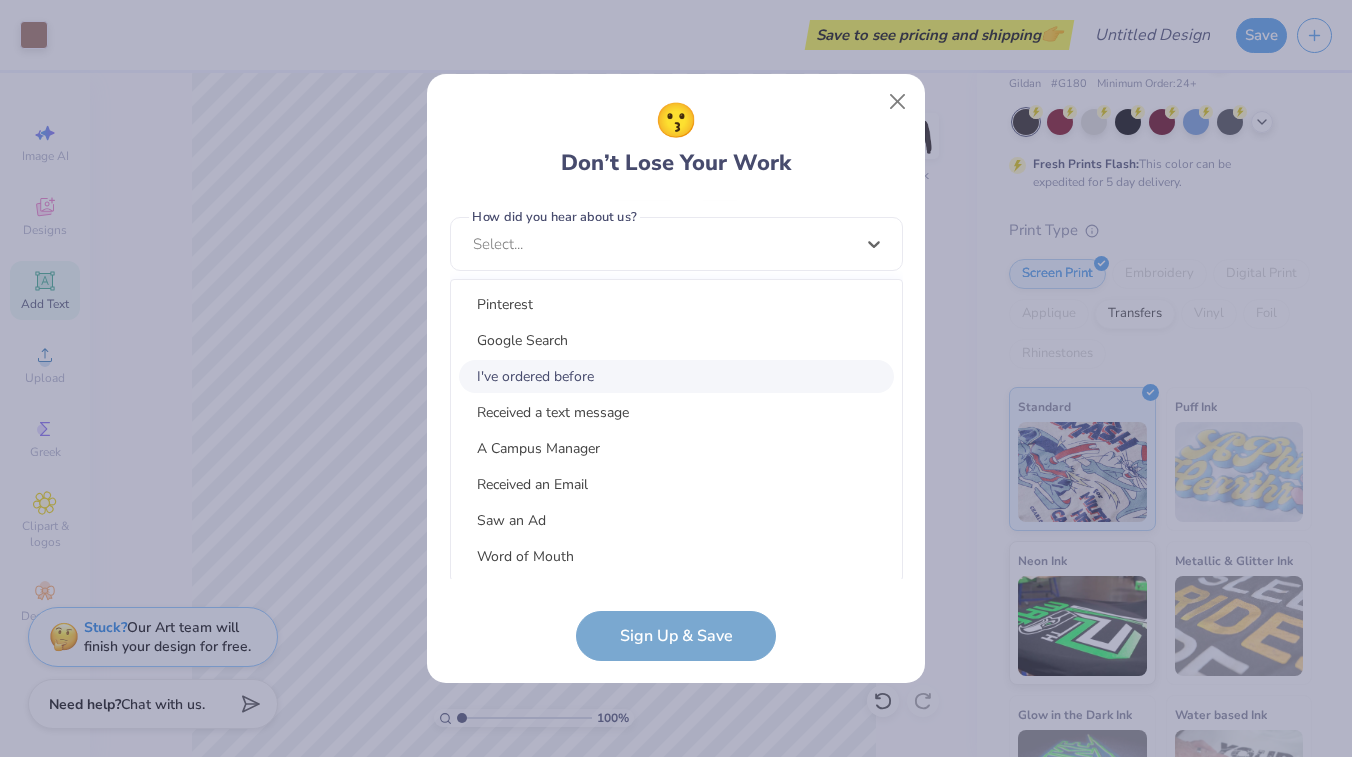 click on "I've ordered before" at bounding box center [676, 376] 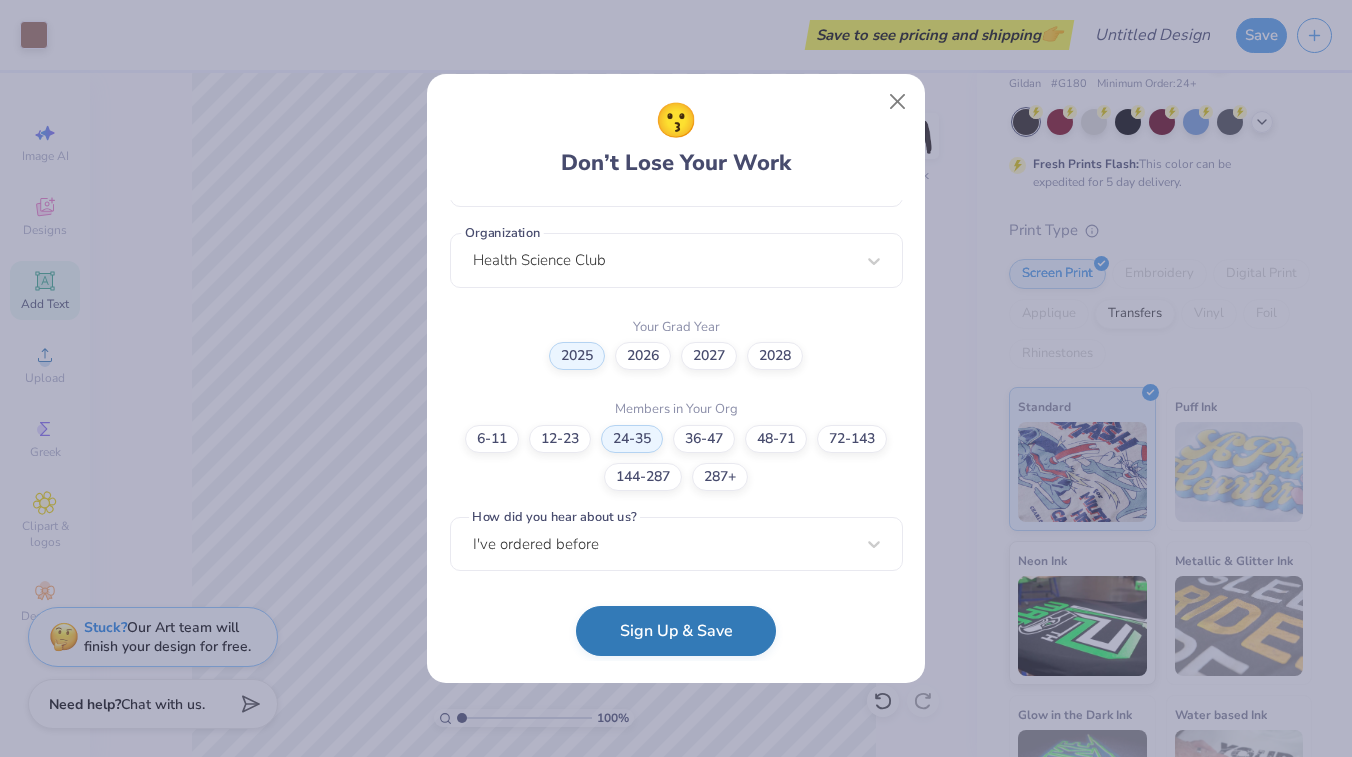 click on "Sign Up & Save" at bounding box center (676, 631) 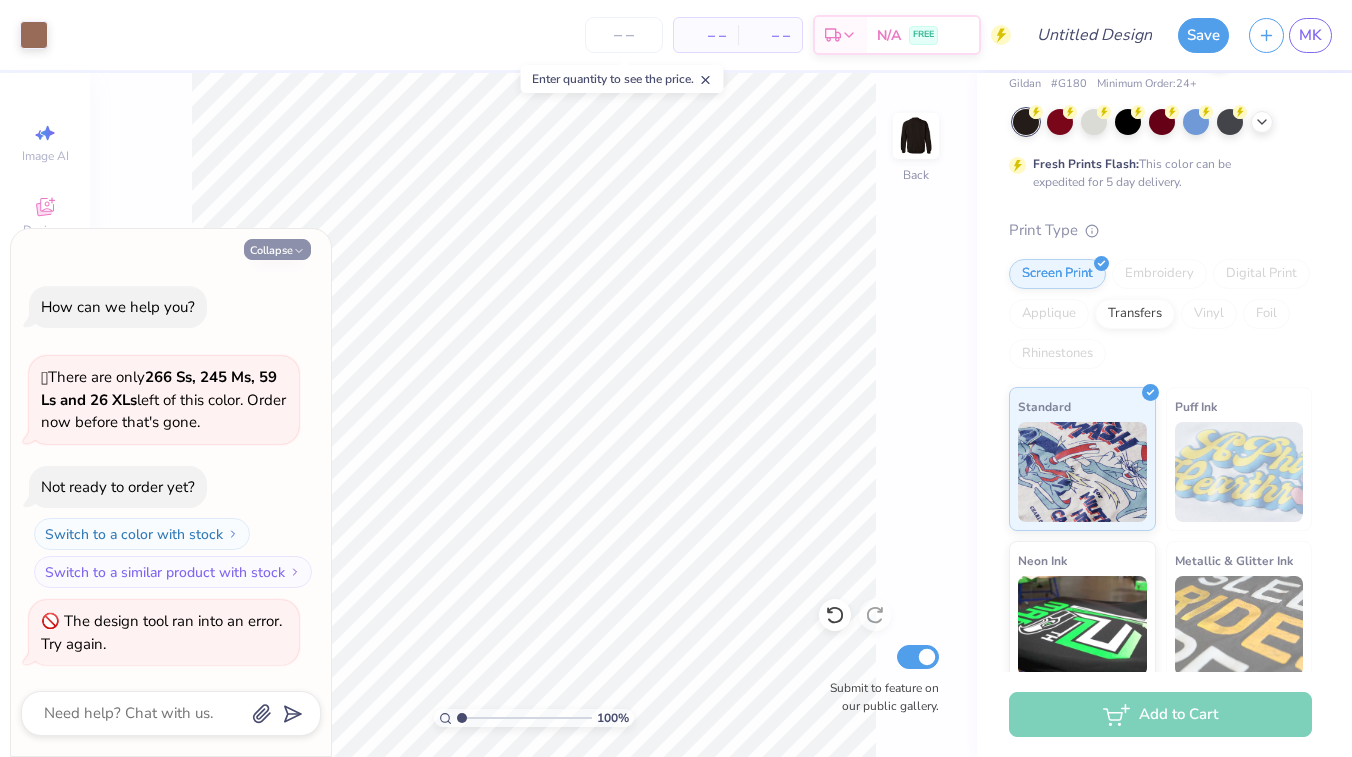 click on "Collapse" at bounding box center (277, 249) 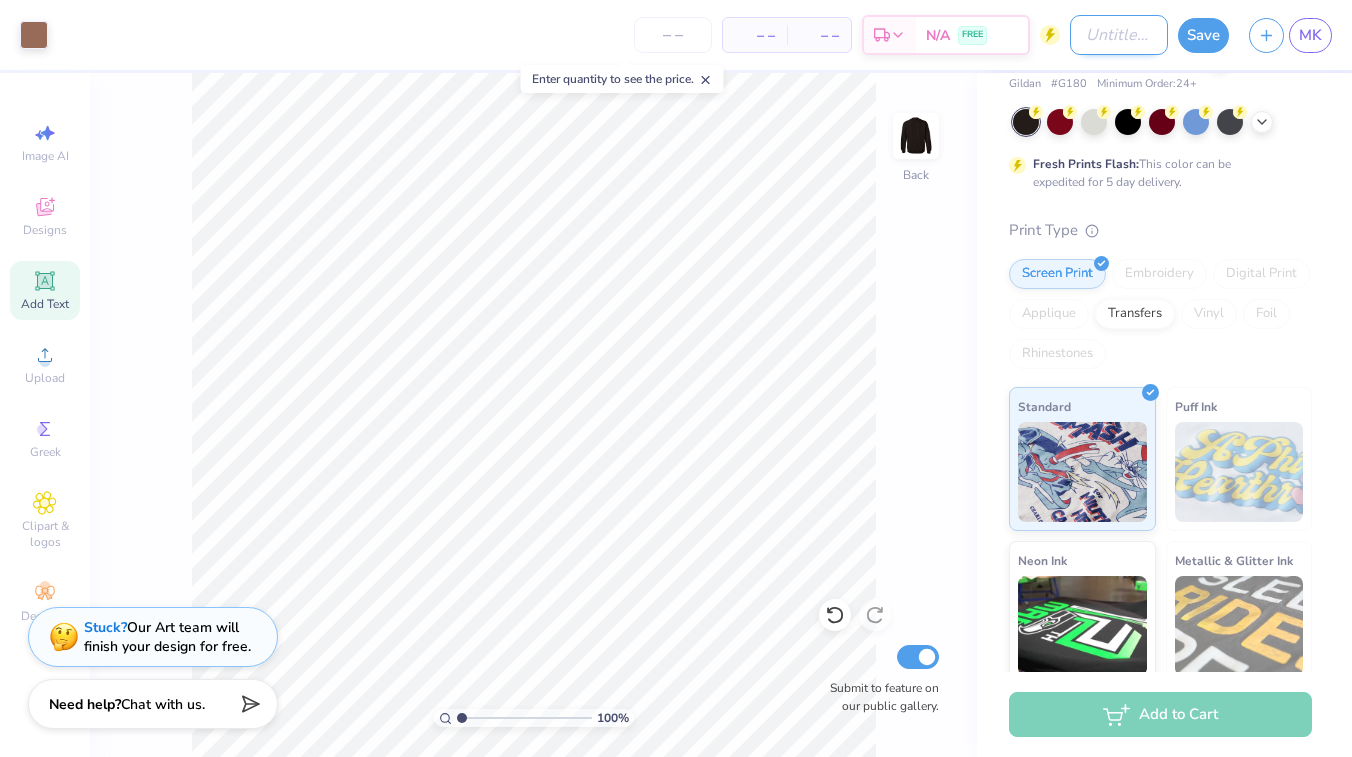 click on "Design Title" at bounding box center [1119, 35] 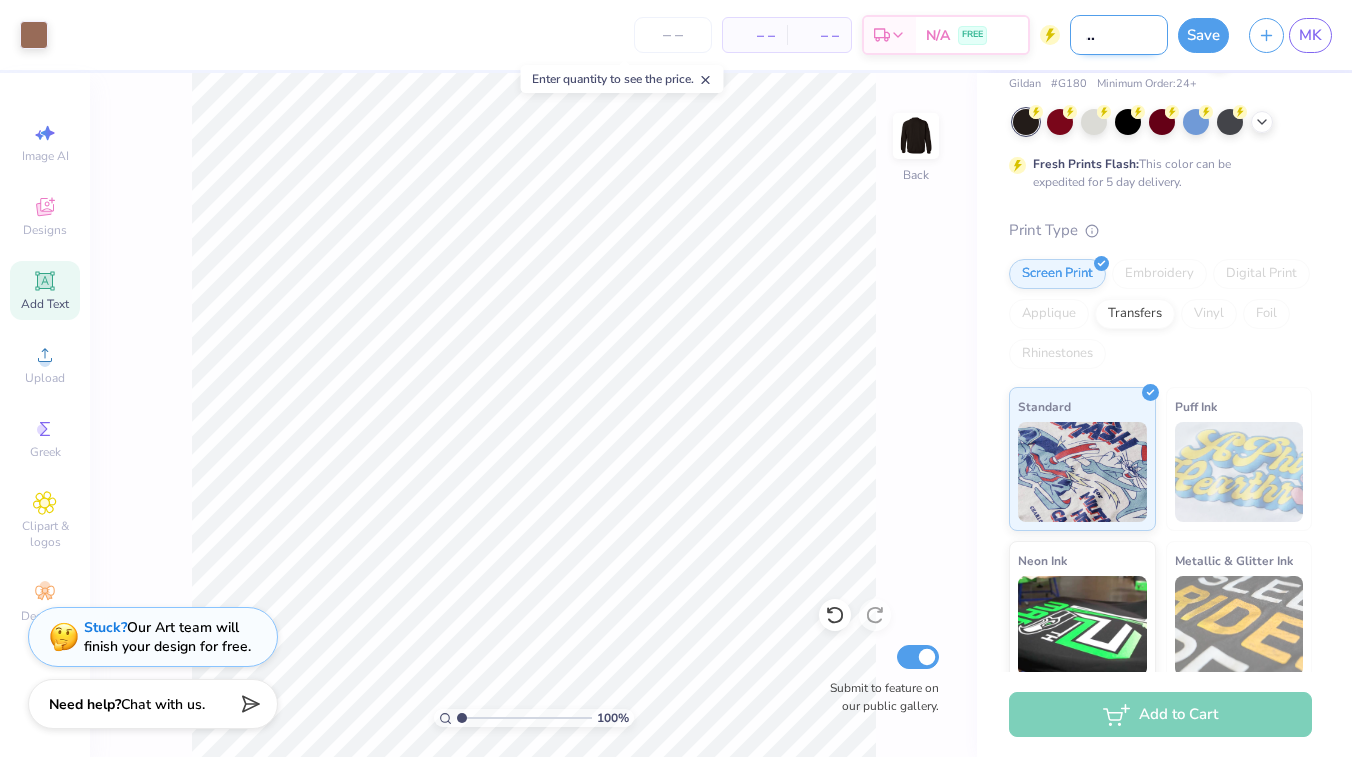 scroll, scrollTop: 0, scrollLeft: 71, axis: horizontal 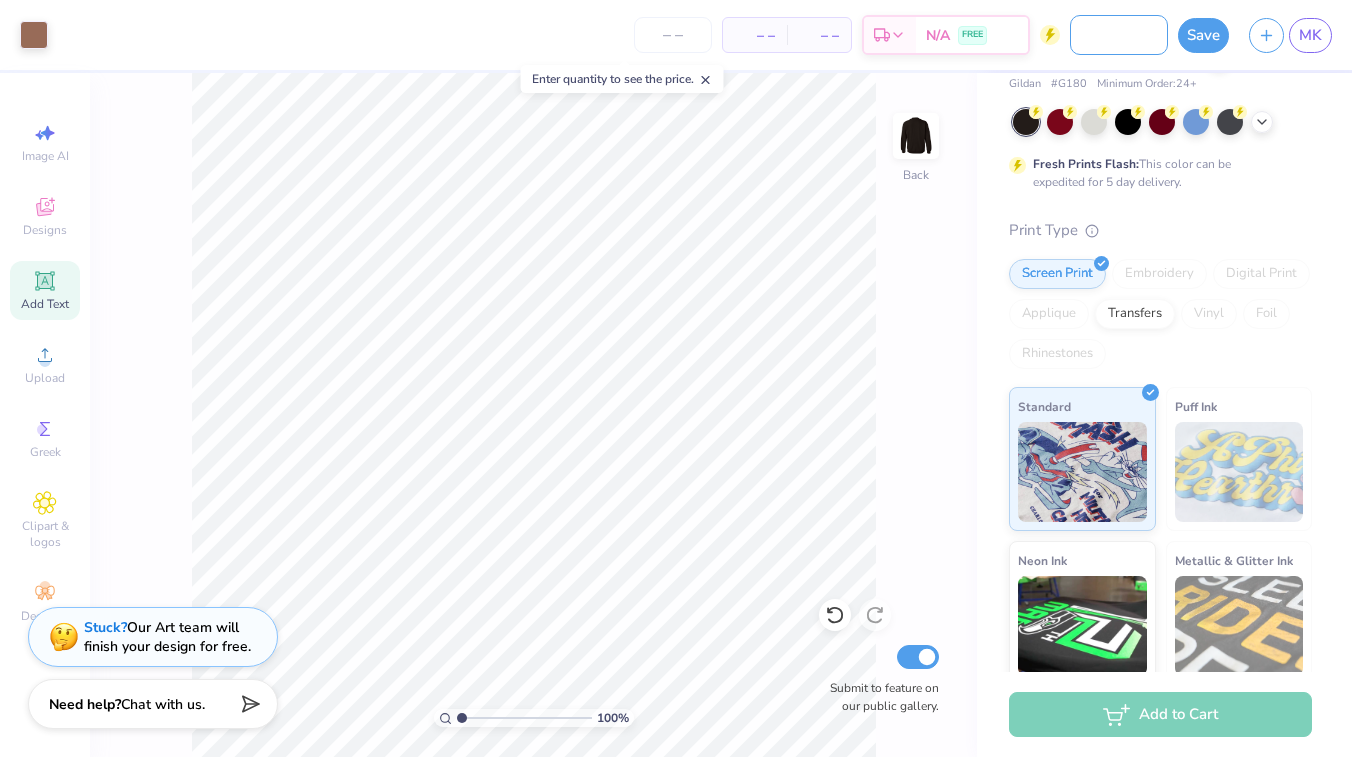 type on "GHIG Fundraiser 1" 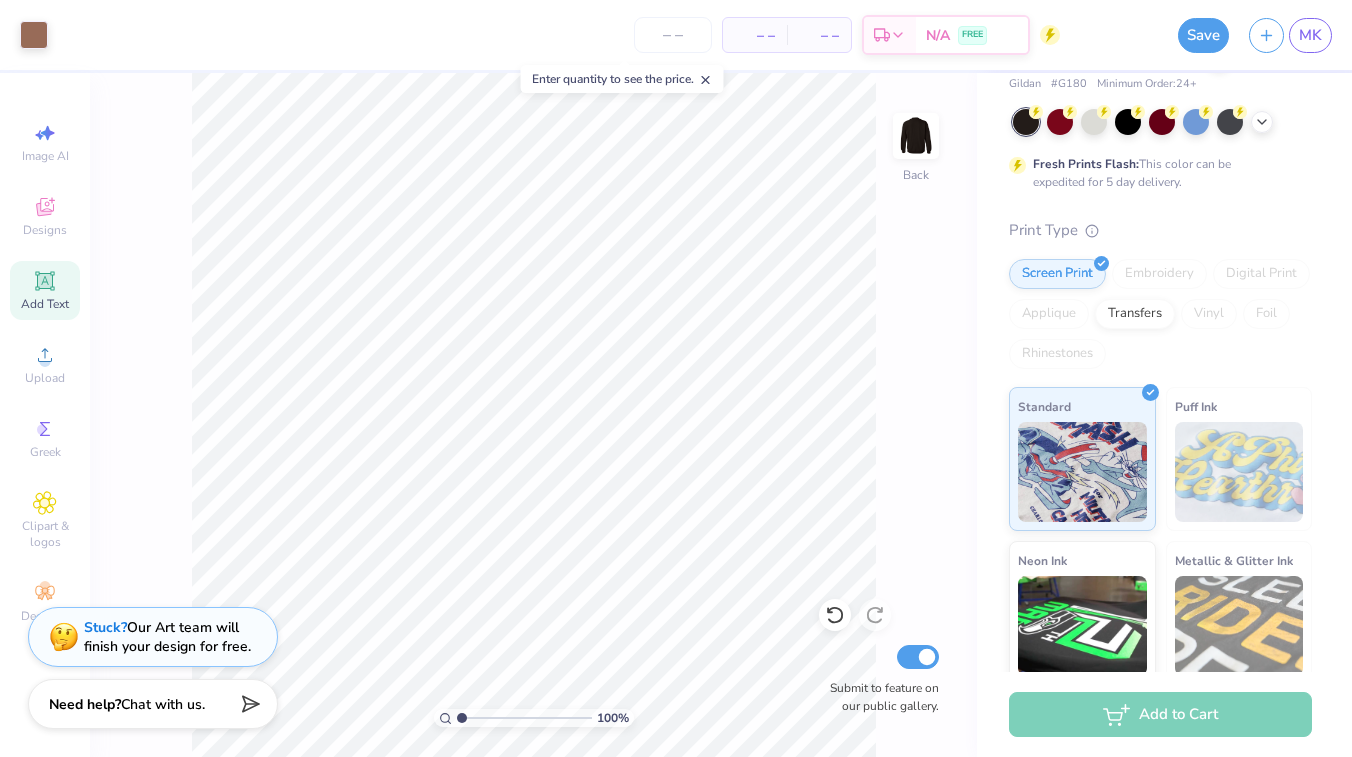 scroll, scrollTop: 0, scrollLeft: 0, axis: both 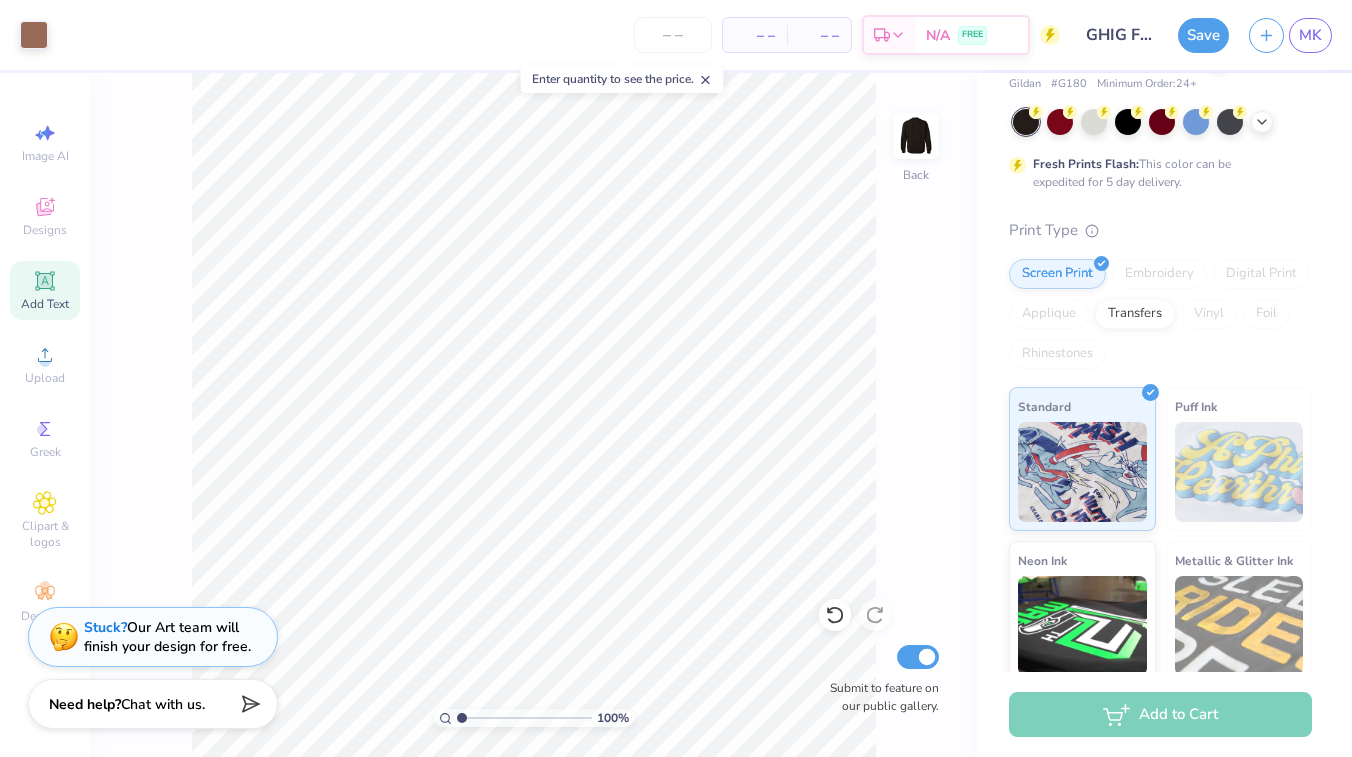 click on "Save" at bounding box center [1203, 35] 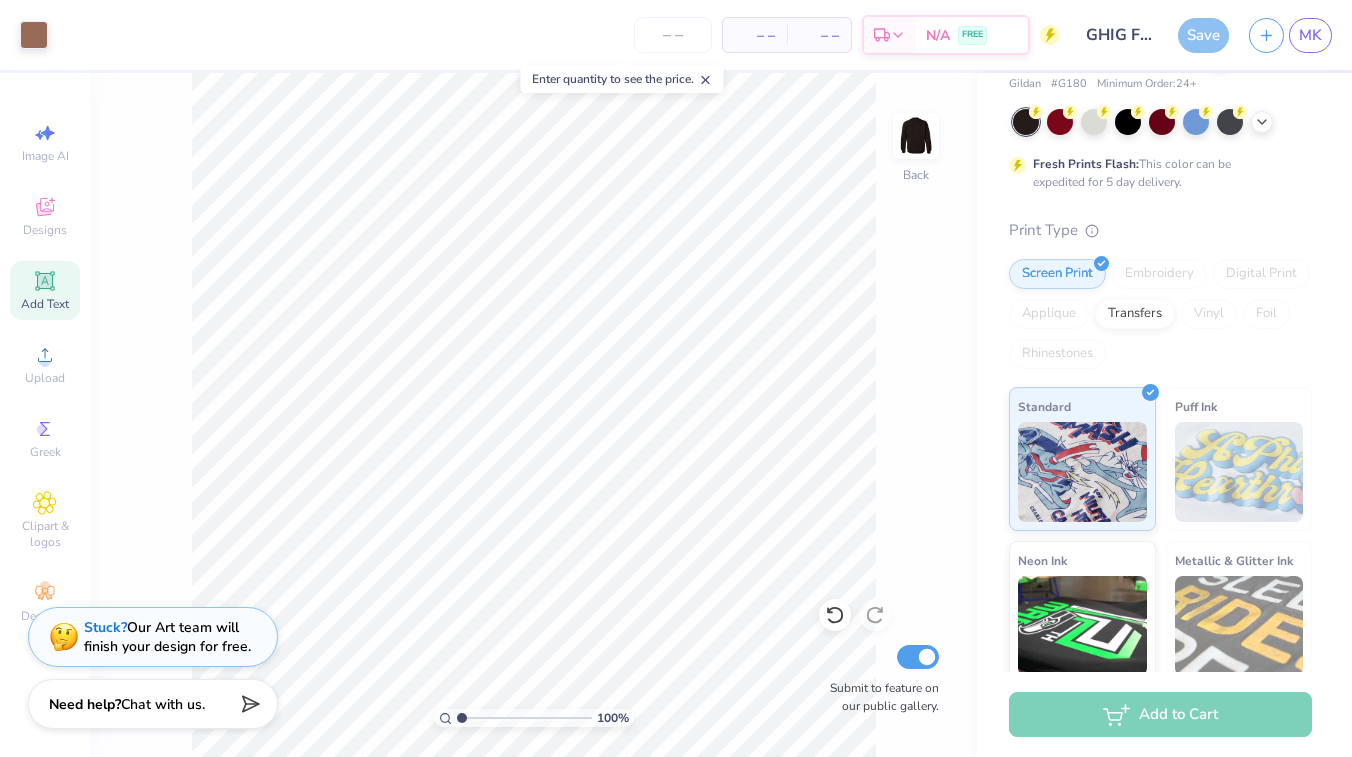 click on "Save" at bounding box center (1203, 35) 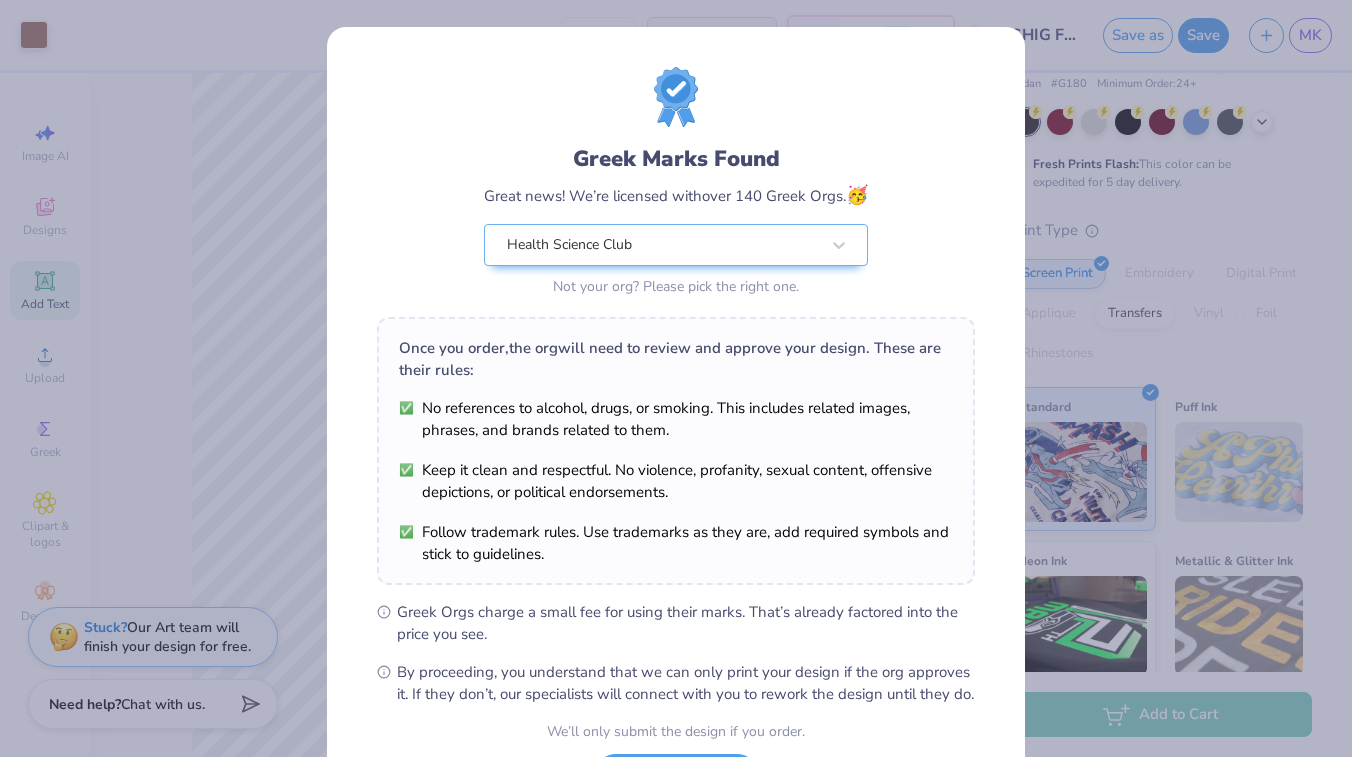 click on "Greek Marks Found Great news! We’re licensed with  over 140 Greek Orgs. 🥳 Health Science Club Not your org? Please pick the right one. Once you order,  the org  will need to review and approve your design. These are their rules: No references to alcohol, drugs, or smoking. This includes related images, phrases, and brands related to them. Keep it clean and respectful. No violence, profanity, sexual content, offensive depictions, or political endorsements. Follow trademark rules. Use trademarks as they are, add required symbols and stick to guidelines. Greek Orgs charge a small fee for using their marks. That’s already factored into the price you see. By proceeding, you understand that we can only print your design if the org approves it. If they don’t, our specialists will connect with you to rework the design until they do. We’ll only submit the design if you order. I Understand! No  Greek  marks in your design?" at bounding box center [676, 378] 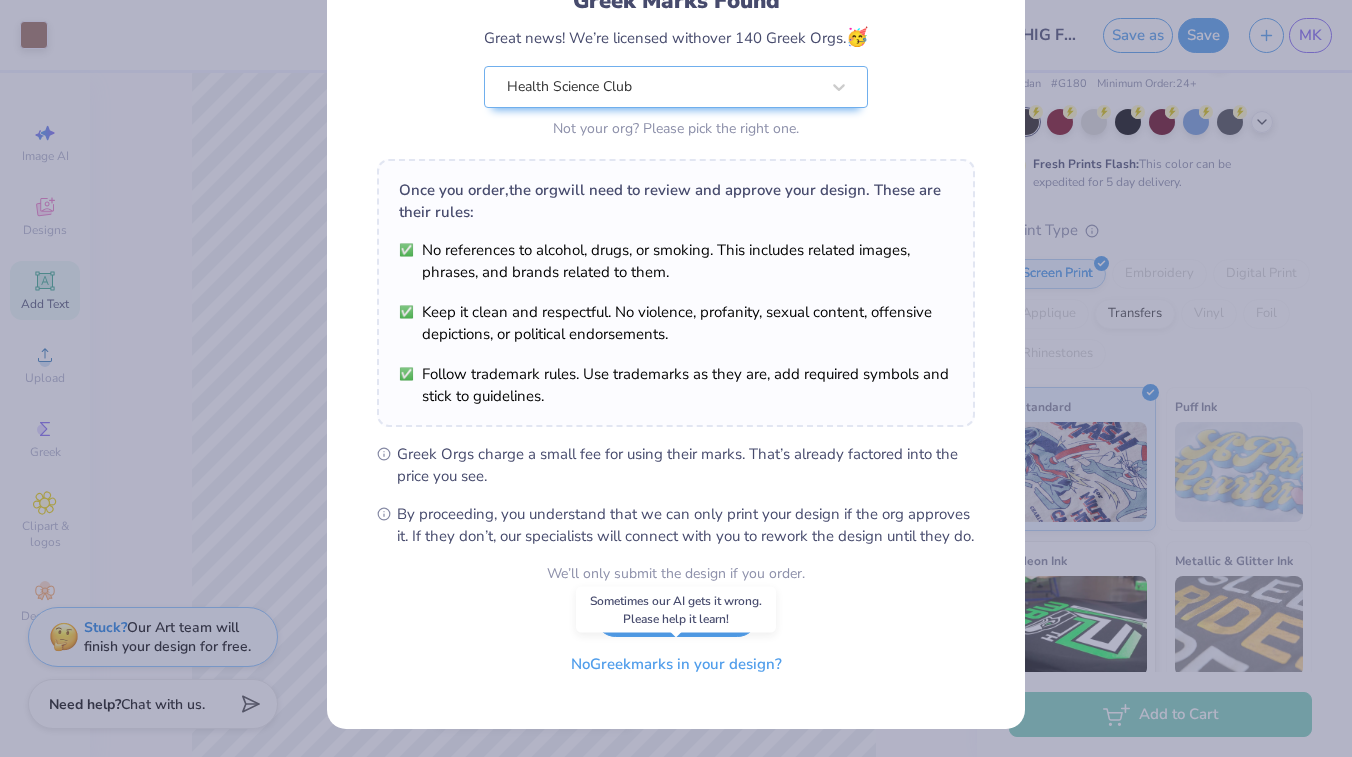 click on "No  Greek  marks in your design?" at bounding box center [676, 664] 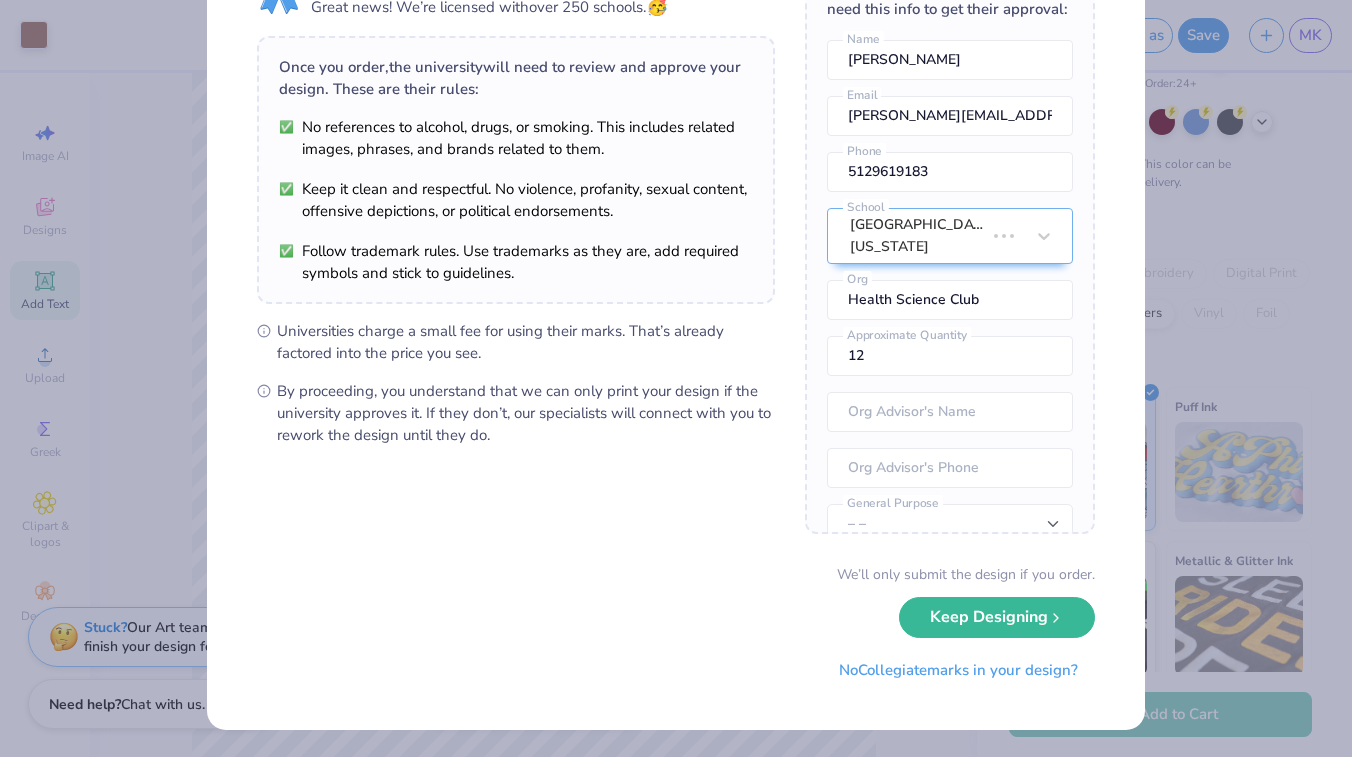scroll, scrollTop: 0, scrollLeft: 0, axis: both 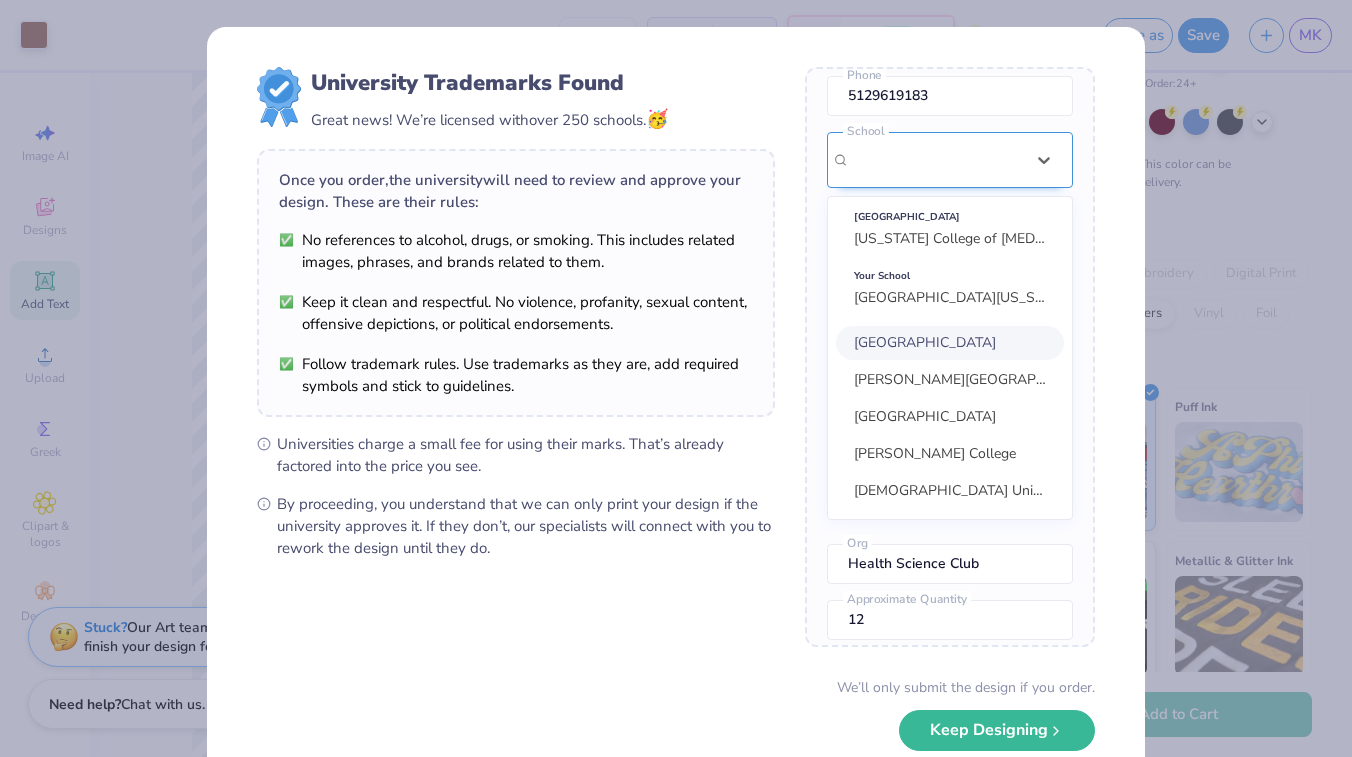 click on "option  focused, 1 of 30. 30 results available. Use Up and Down to choose options, press Enter to select the currently focused option, press Escape to exit the menu, press Tab to select the option and exit the menu. [GEOGRAPHIC_DATA][US_STATE] [US_STATE][GEOGRAPHIC_DATA][MEDICAL_DATA] Medicine Your School [GEOGRAPHIC_DATA][US_STATE] [PERSON_NAME][GEOGRAPHIC_DATA] [GEOGRAPHIC_DATA] [PERSON_NAME][GEOGRAPHIC_DATA] Adventist [GEOGRAPHIC_DATA] [PERSON_NAME][GEOGRAPHIC_DATA] [GEOGRAPHIC_DATA] [US_STATE][GEOGRAPHIC_DATA] [US_STATE][GEOGRAPHIC_DATA] [US_STATE][GEOGRAPHIC_DATA] [US_STATE][GEOGRAPHIC_DATA] [GEOGRAPHIC_DATA] [GEOGRAPHIC_DATA] [PERSON_NAME][GEOGRAPHIC_DATA] [GEOGRAPHIC_DATA] [PERSON_NAME][GEOGRAPHIC_DATA] [PERSON_NAME][GEOGRAPHIC_DATA] [PERSON_NAME][GEOGRAPHIC_DATA] [PERSON_NAME][GEOGRAPHIC_DATA] [PERSON_NAME][GEOGRAPHIC_DATA] [GEOGRAPHIC_DATA] [GEOGRAPHIC_DATA] [PERSON_NAME][GEOGRAPHIC_DATA] [PERSON_NAME][GEOGRAPHIC_DATA] [GEOGRAPHIC_DATA] [PERSON_NAME][GEOGRAPHIC_DATA] [GEOGRAPHIC_DATA] [GEOGRAPHIC_DATA] [GEOGRAPHIC_DATA]" at bounding box center [950, 326] 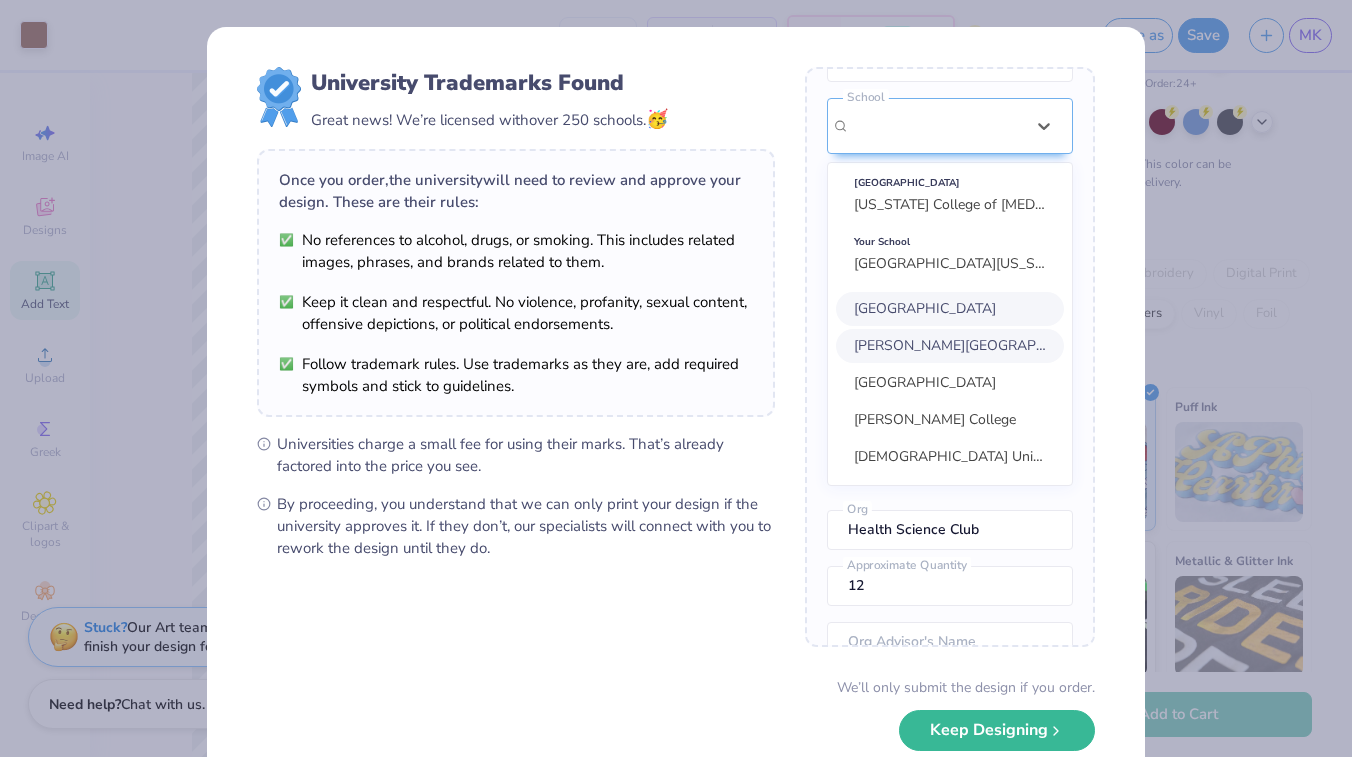 scroll, scrollTop: 226, scrollLeft: 0, axis: vertical 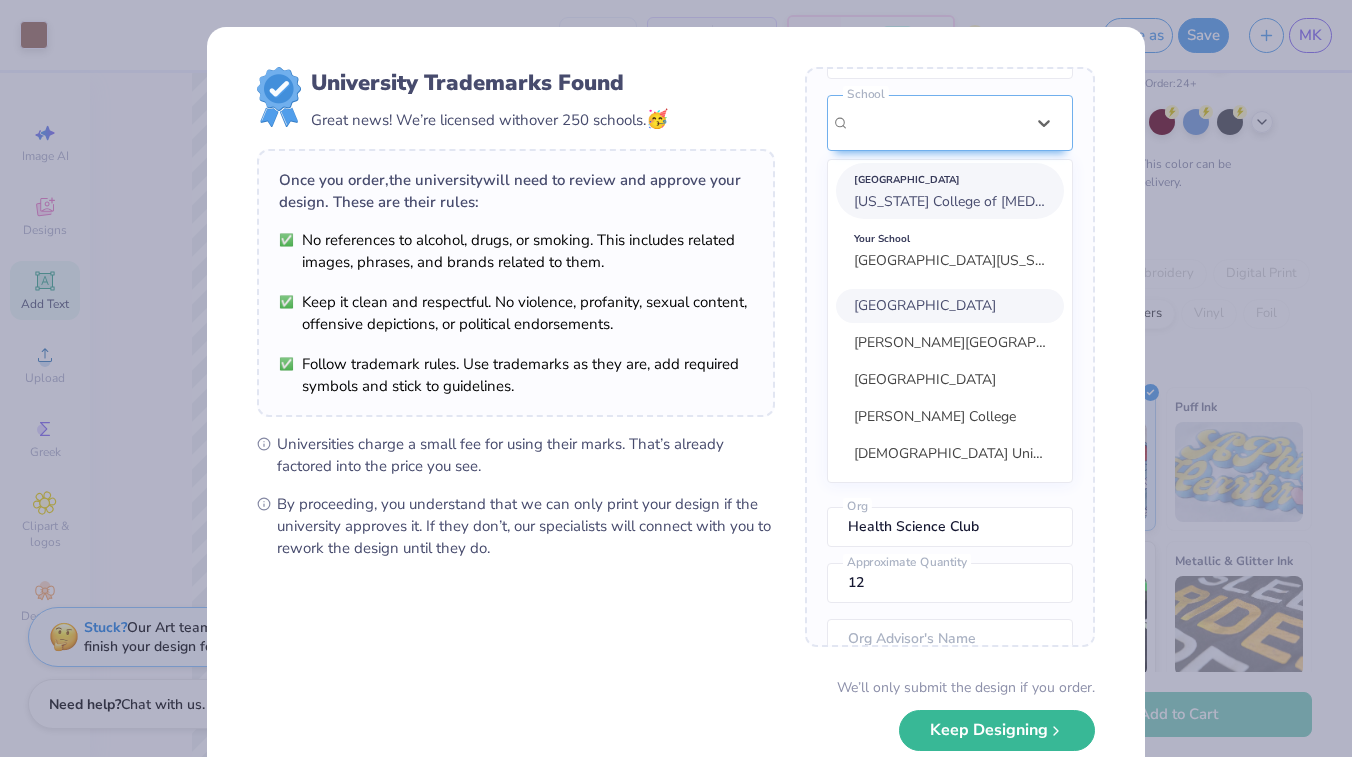 click on "[GEOGRAPHIC_DATA] [US_STATE] College of [MEDICAL_DATA] Medicine" at bounding box center [950, 191] 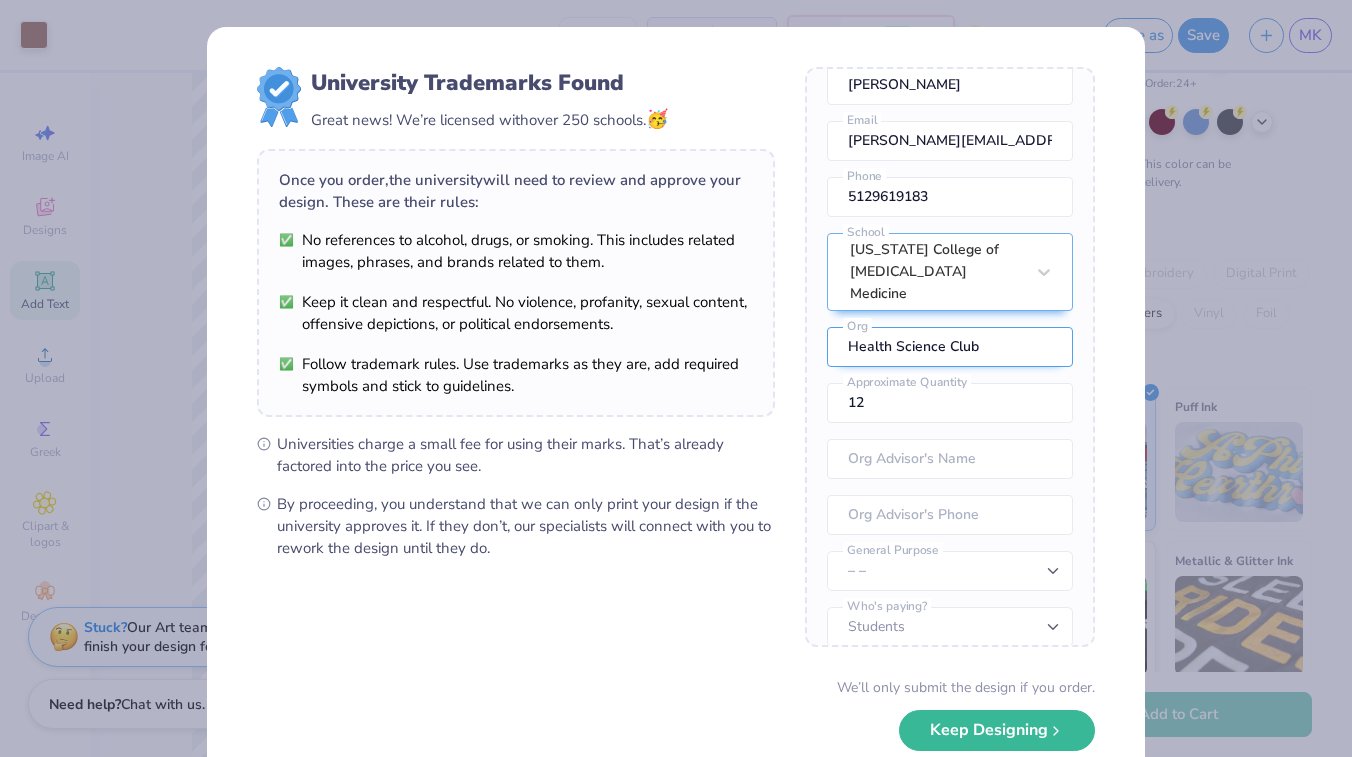 click on "Health Science Club" at bounding box center [950, 347] 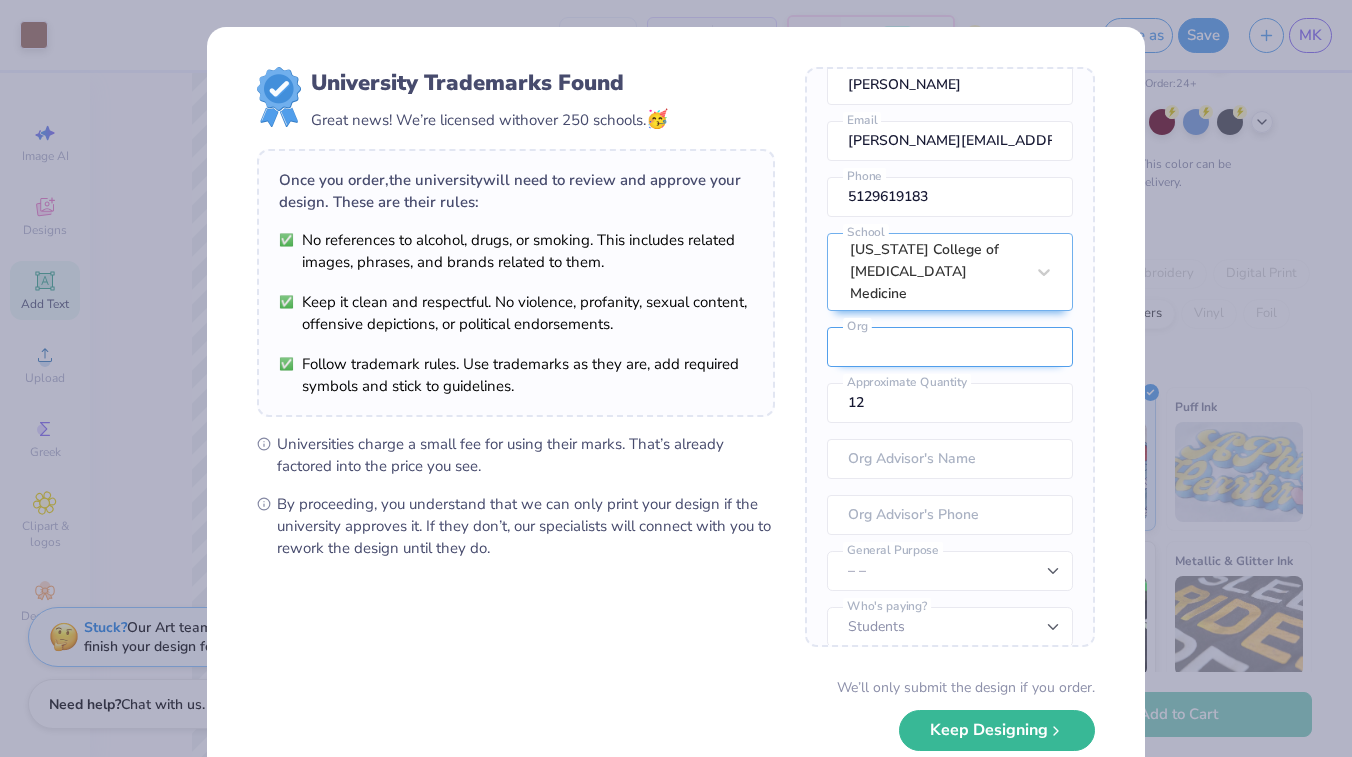type on "G" 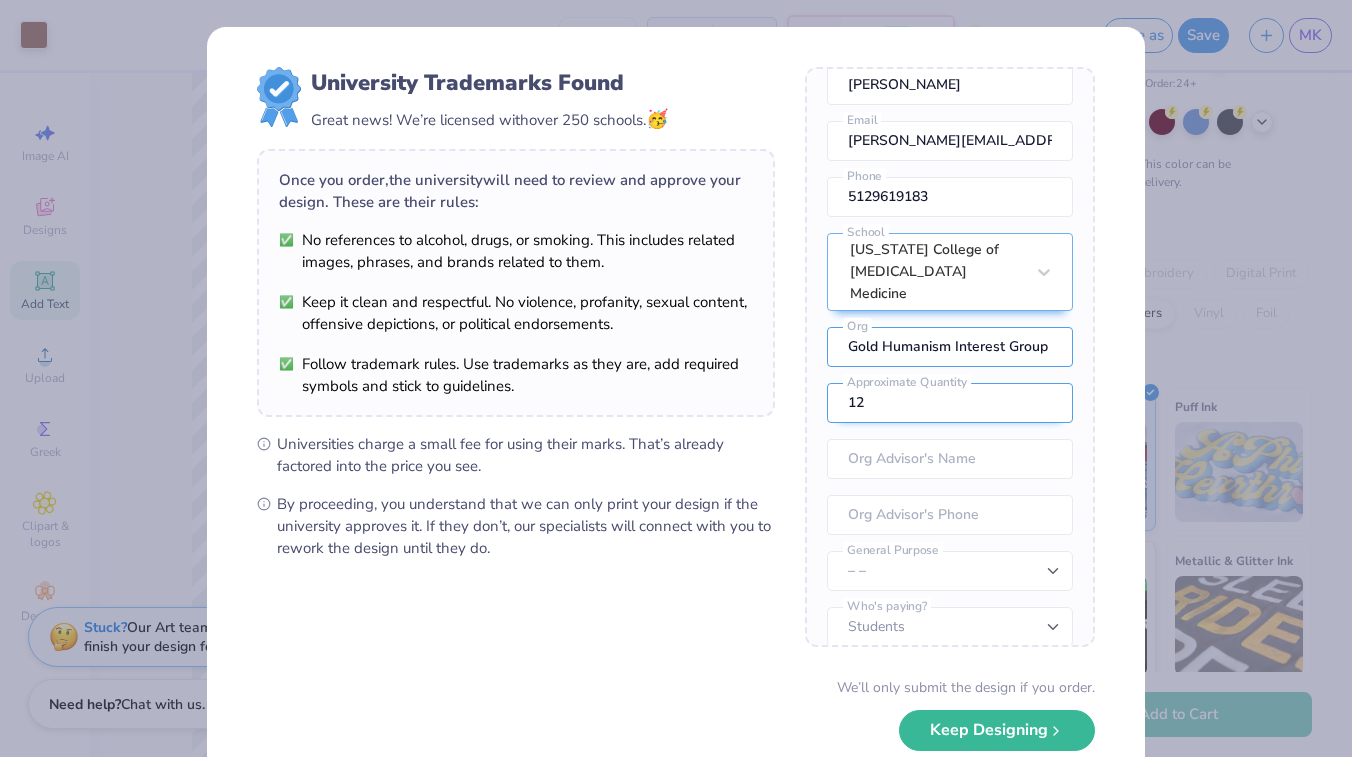 type on "Gold Humanism Interest Group" 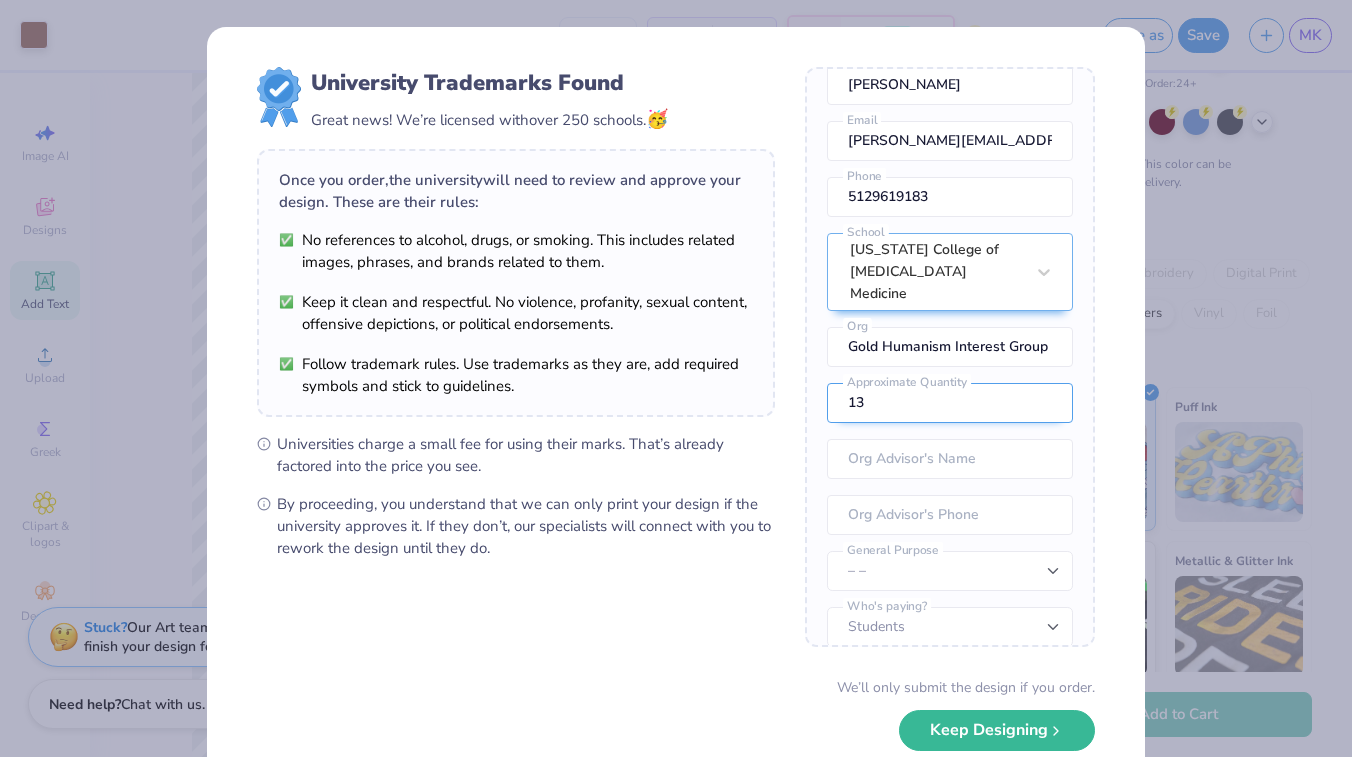 click on "13" at bounding box center [950, 403] 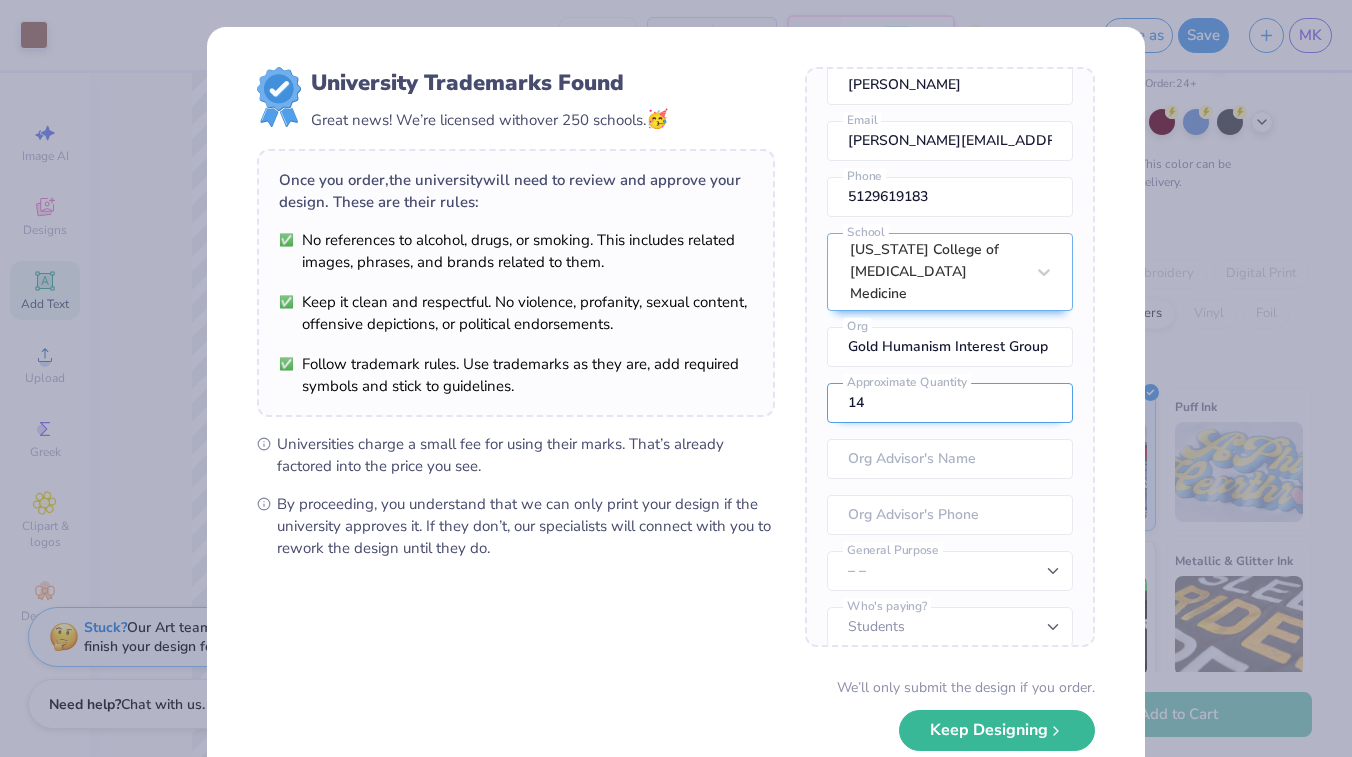 click on "14" at bounding box center (950, 403) 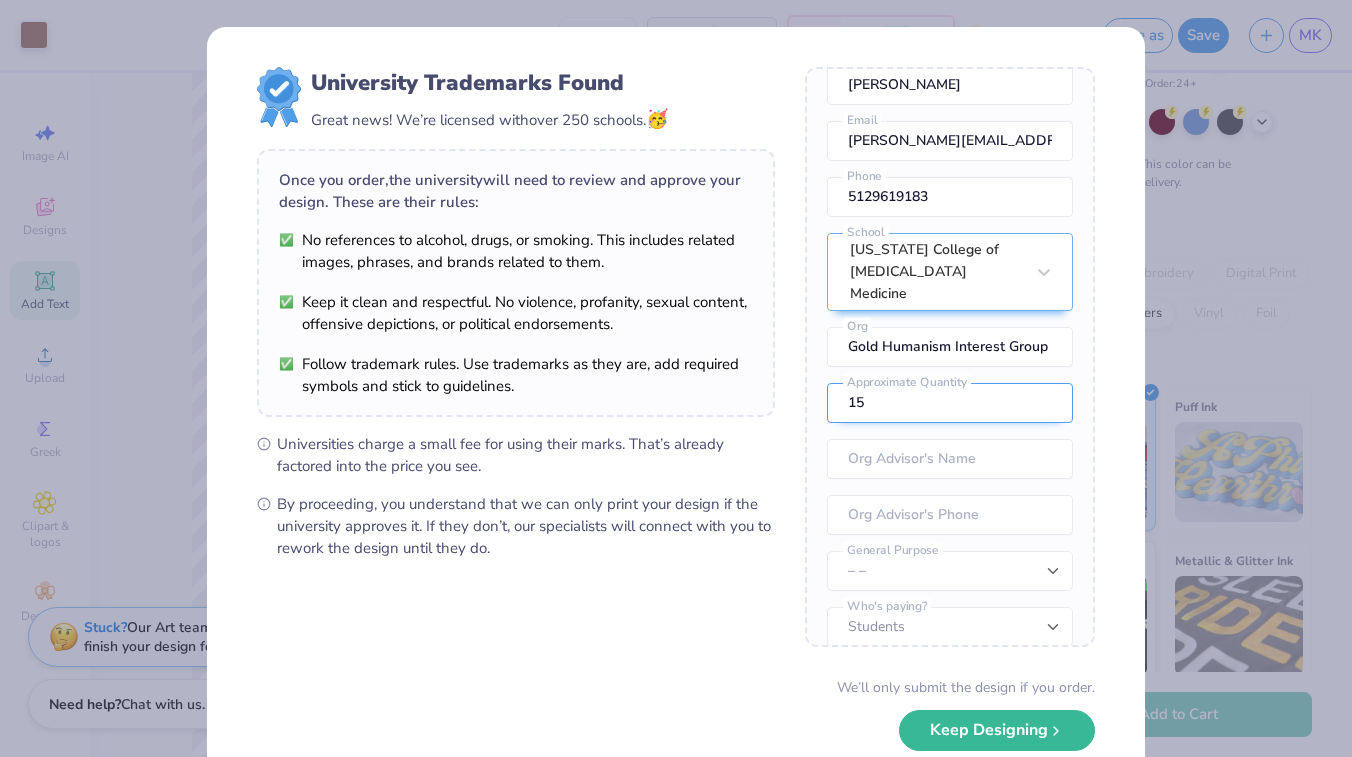 click on "15" at bounding box center (950, 403) 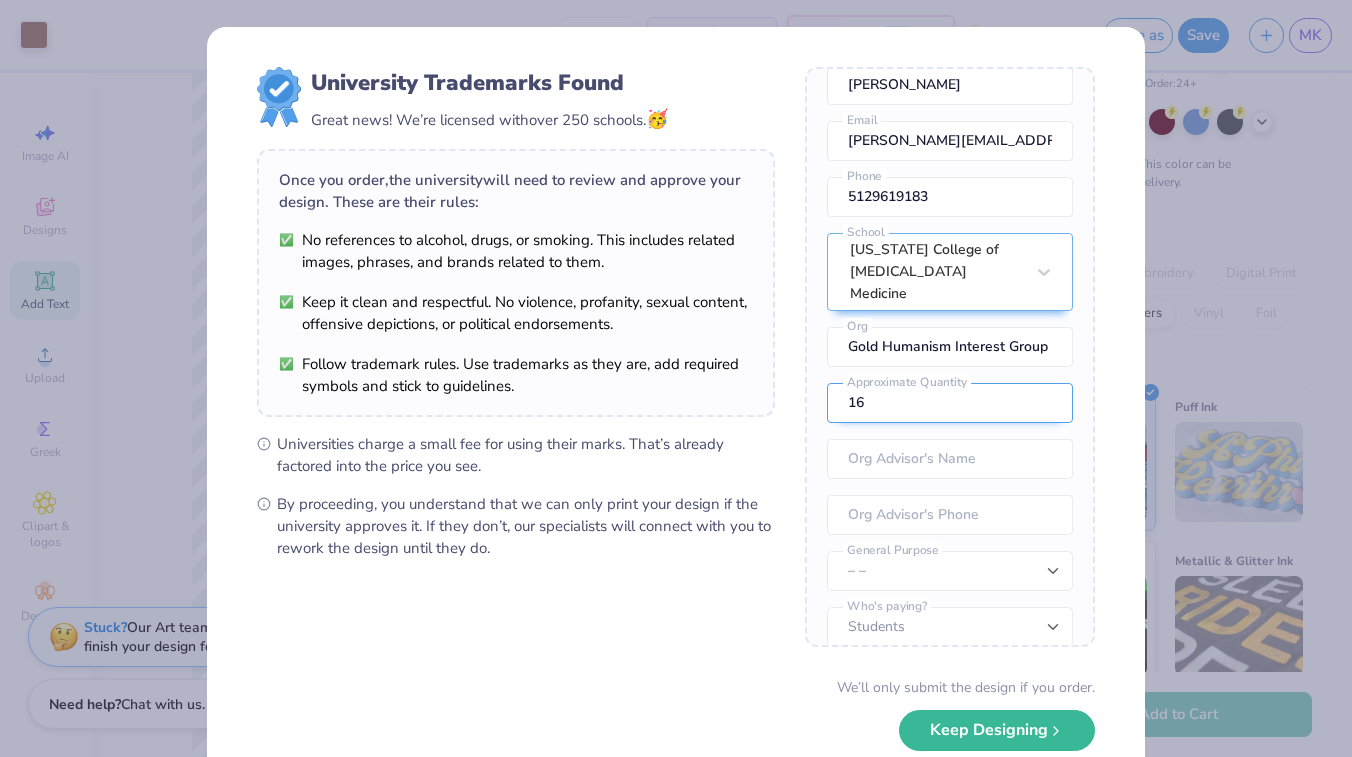 click on "16" at bounding box center (950, 403) 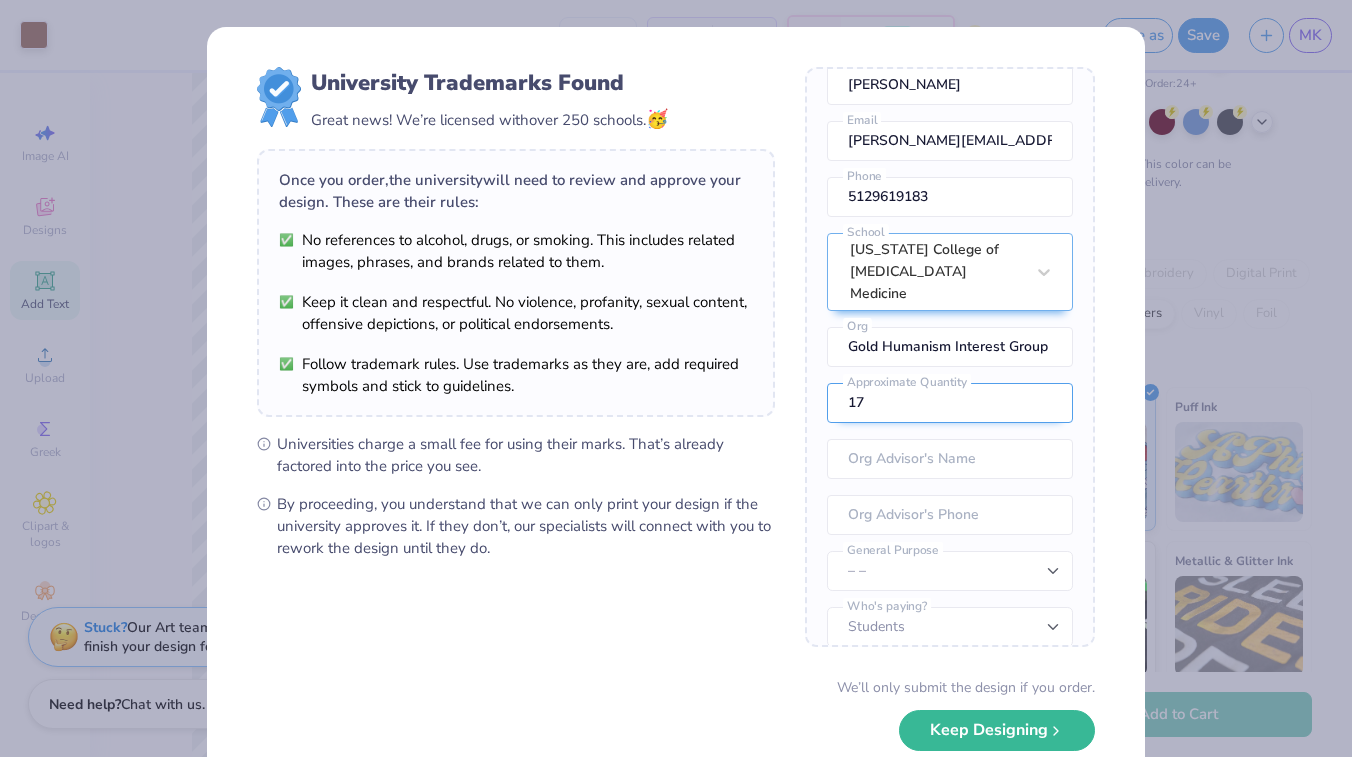 click on "17" at bounding box center (950, 403) 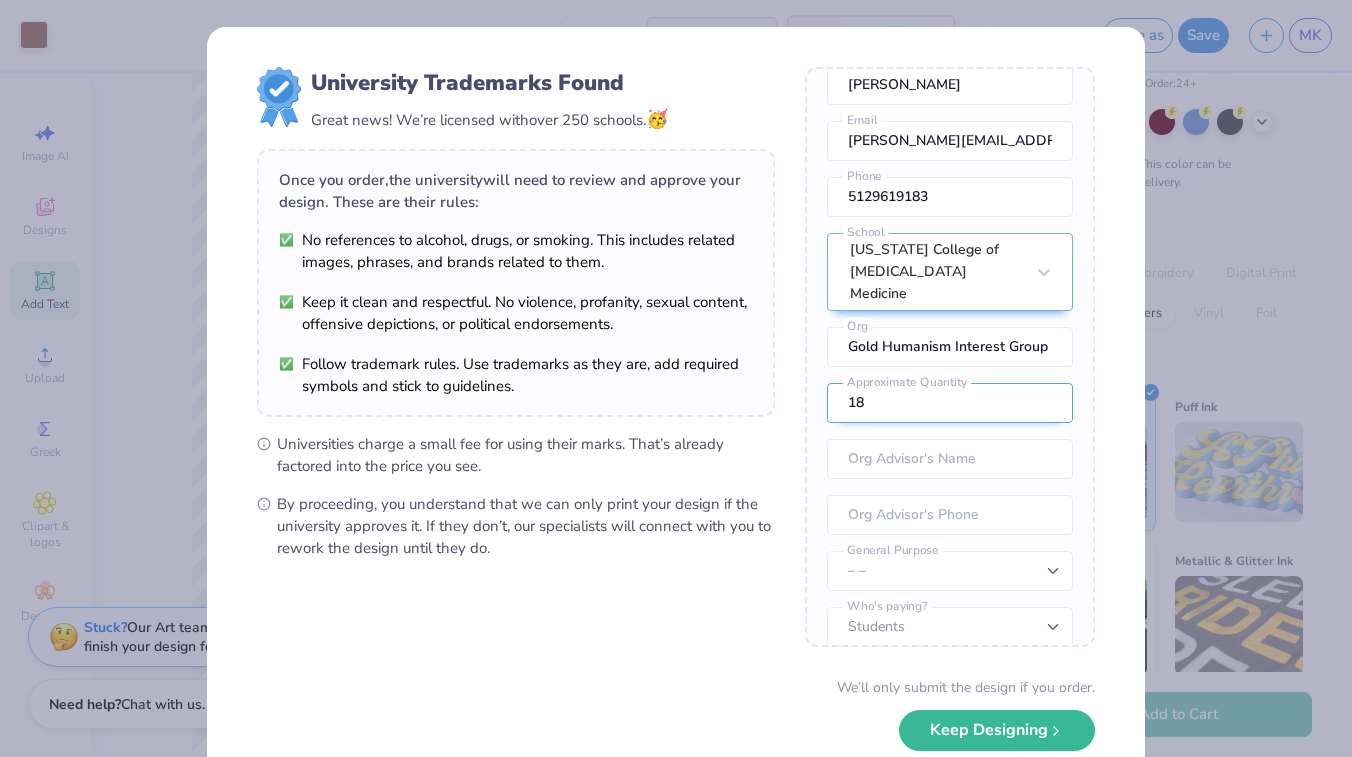 click on "18" at bounding box center (950, 403) 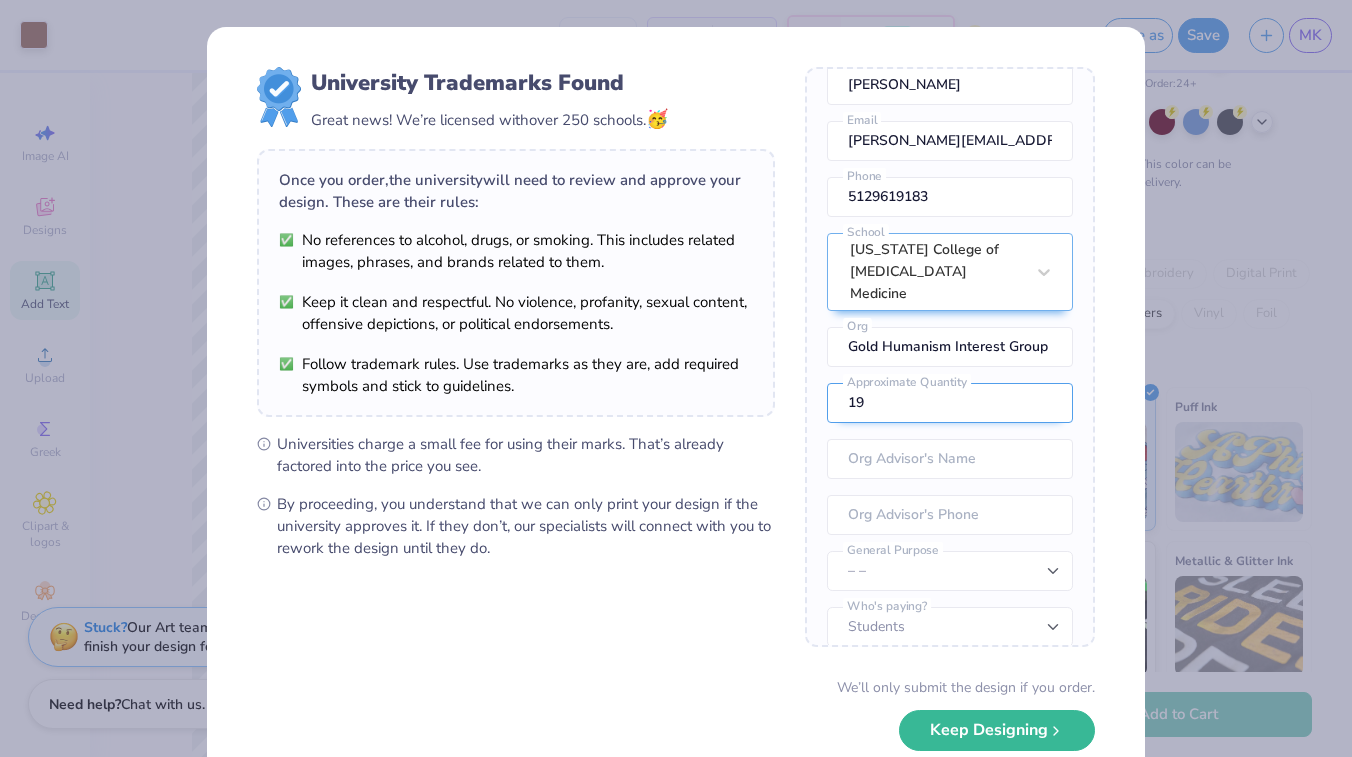 click on "19" at bounding box center [950, 403] 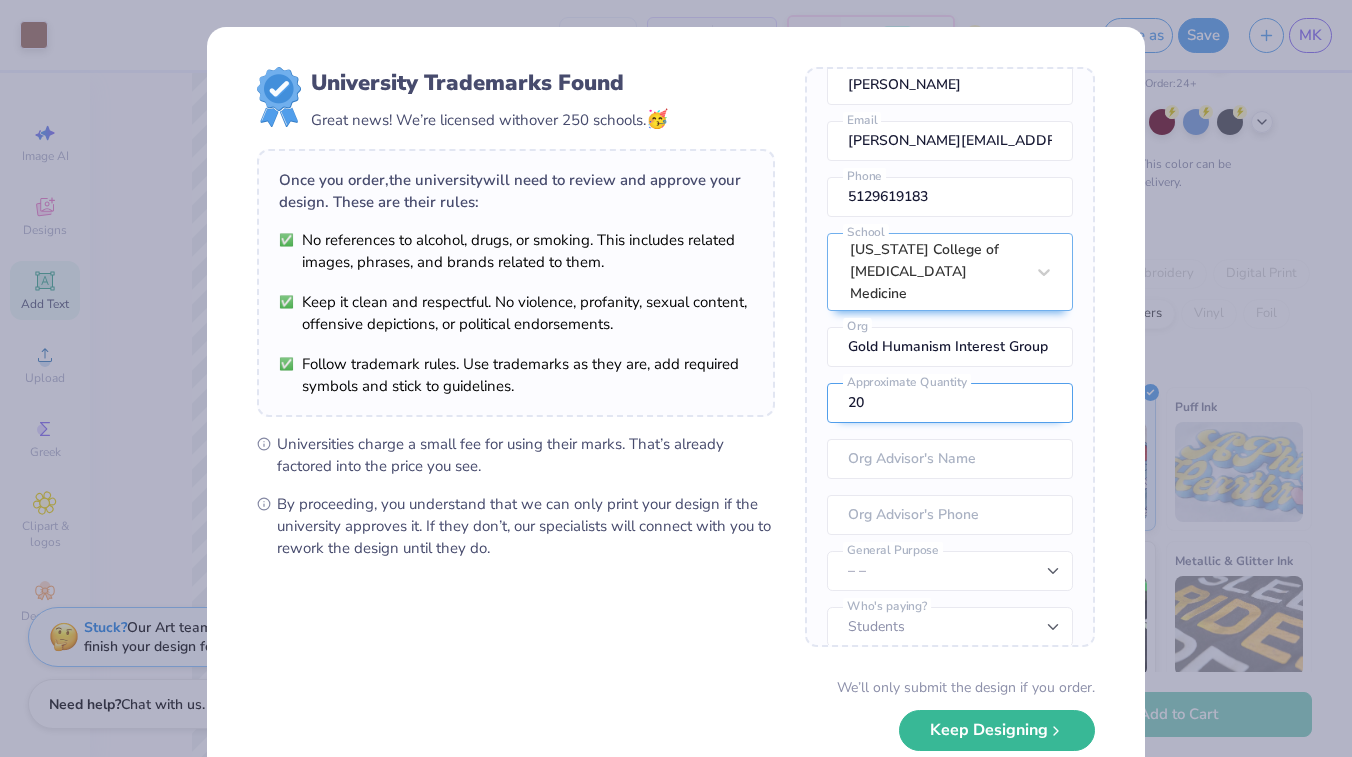 type on "20" 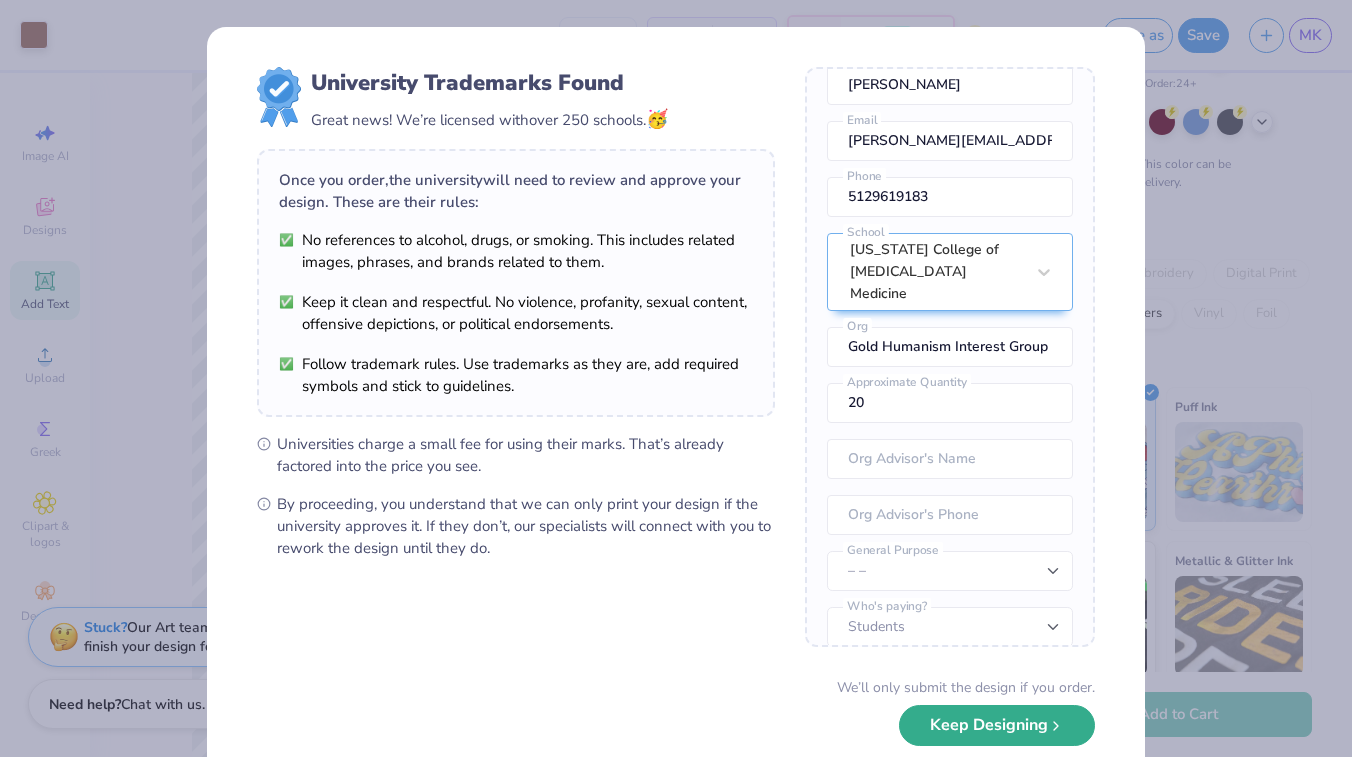 click on "Keep Designing" at bounding box center [997, 725] 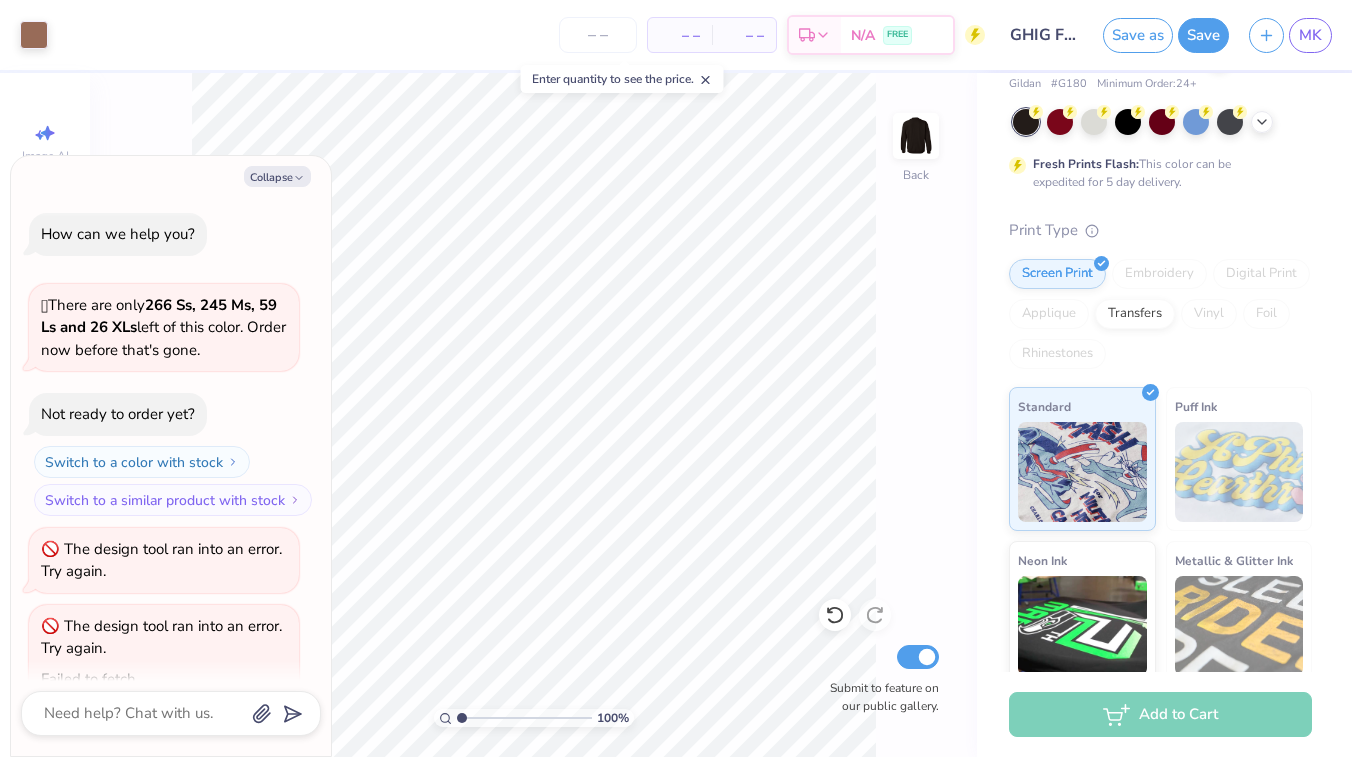 scroll, scrollTop: 242, scrollLeft: 0, axis: vertical 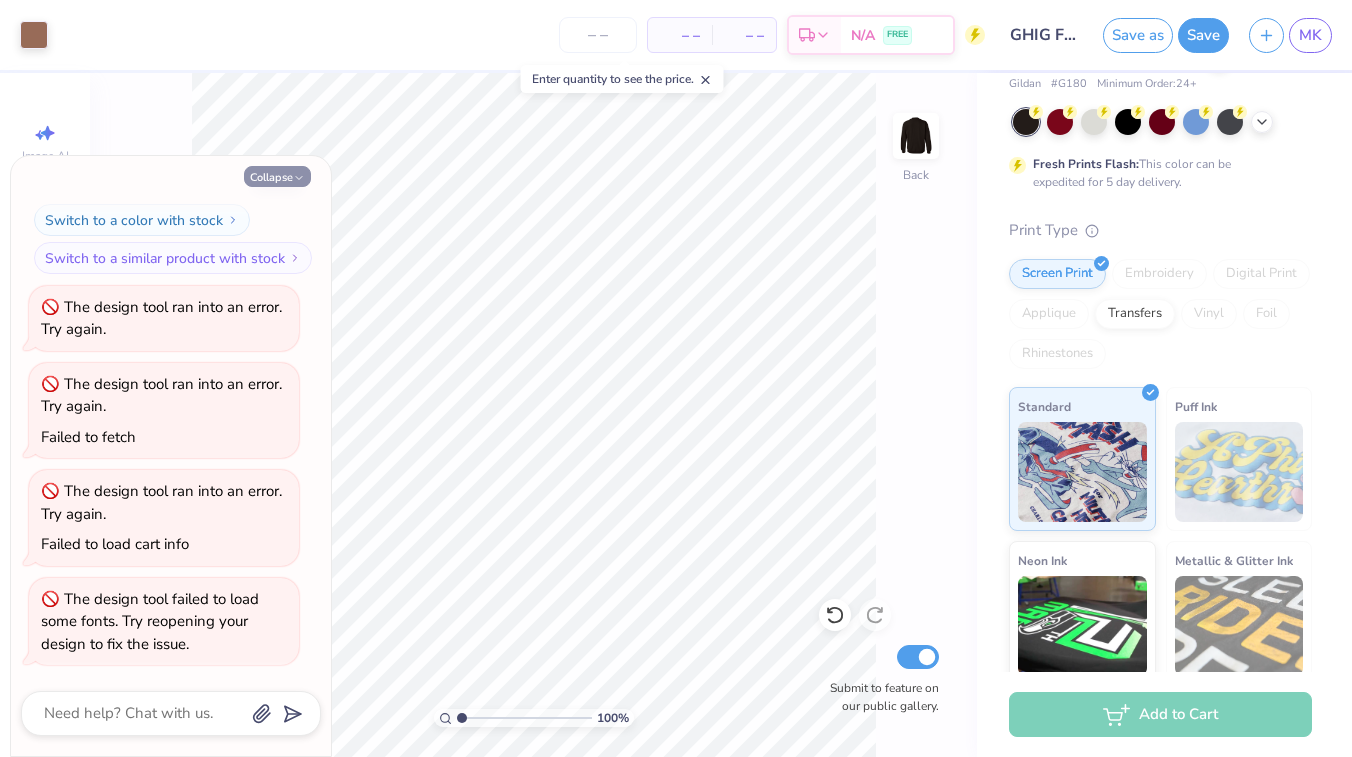 click on "Collapse" at bounding box center (277, 176) 